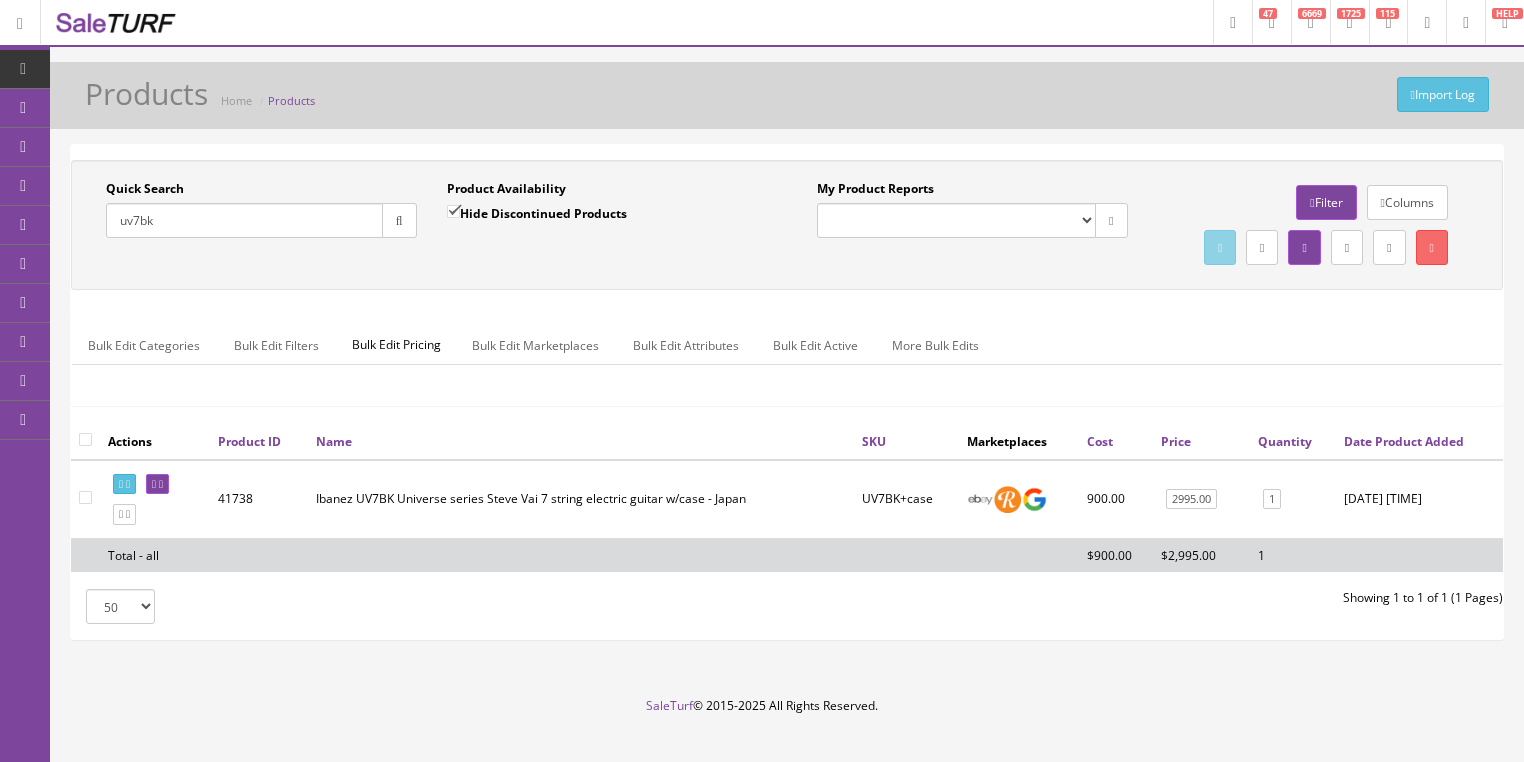 scroll, scrollTop: 75, scrollLeft: 0, axis: vertical 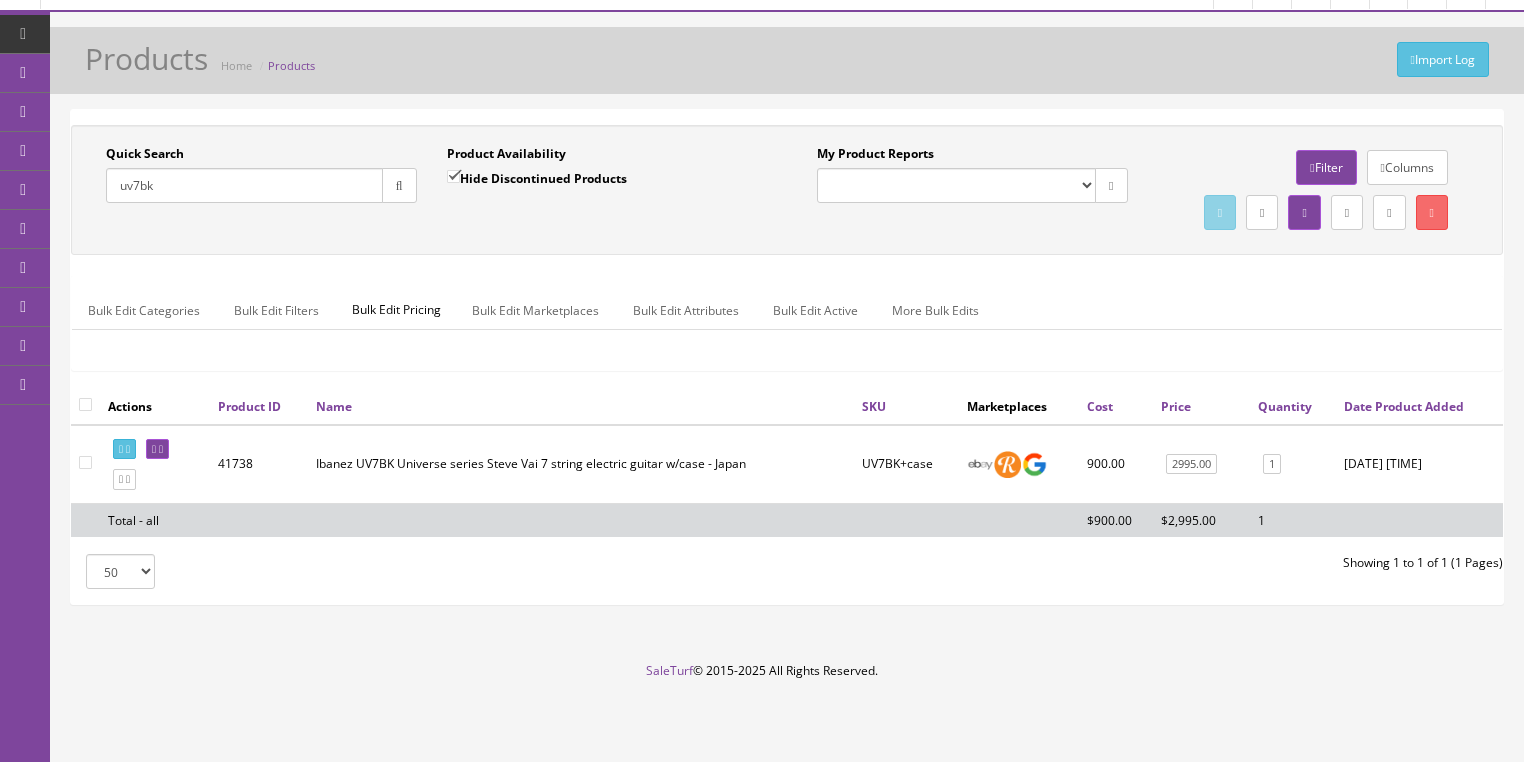 paste on "RM-997-VG" 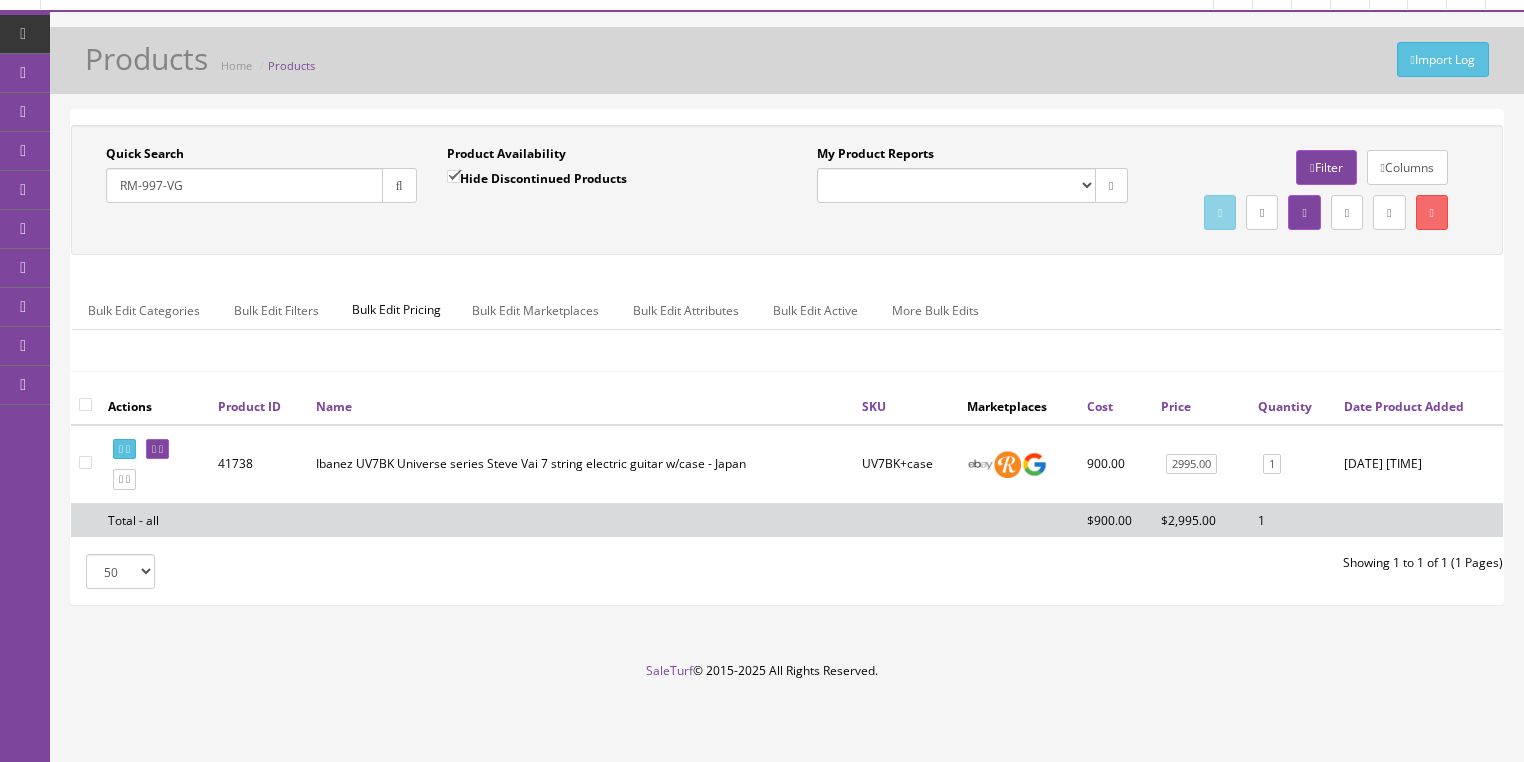 click at bounding box center [399, 186] 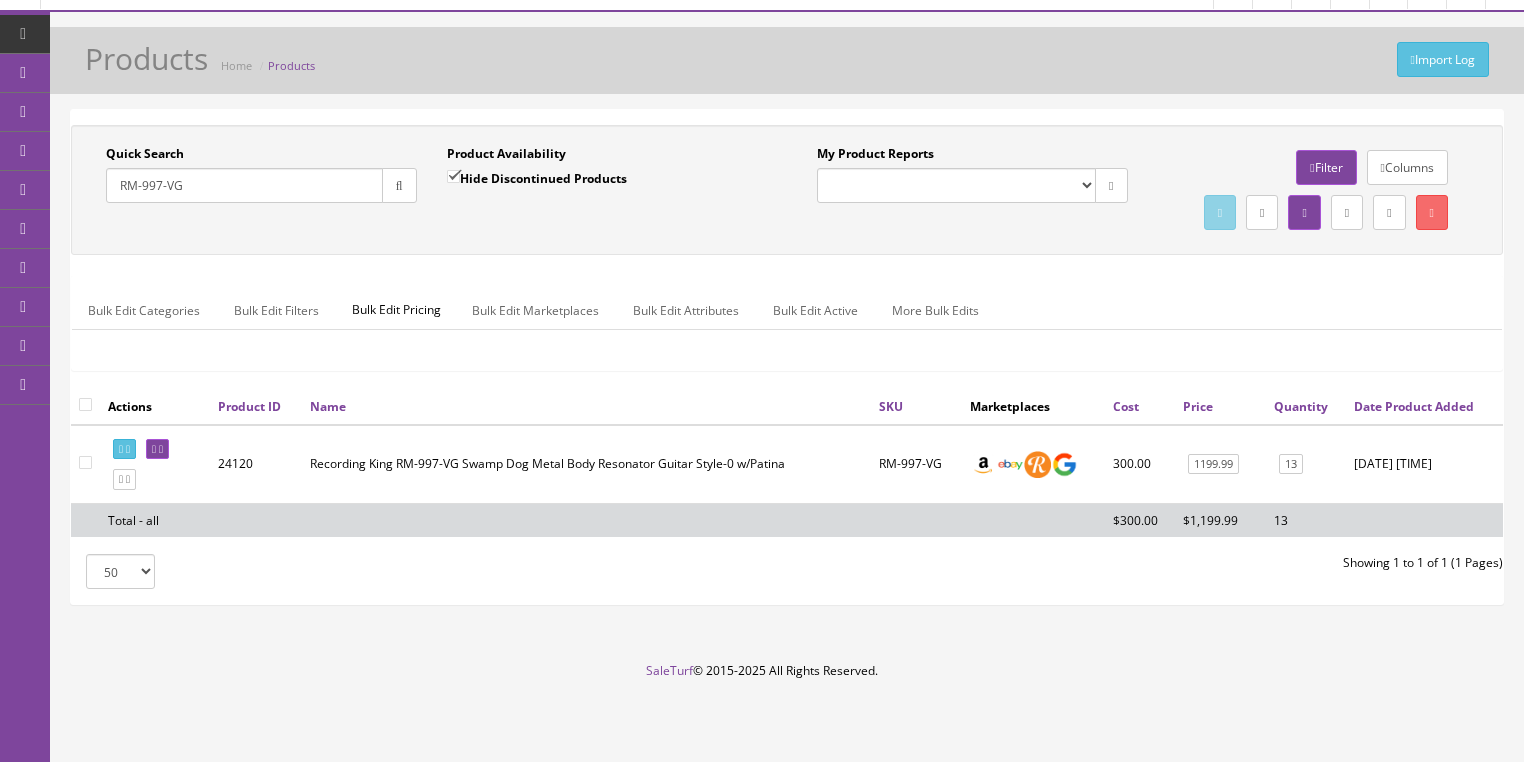 drag, startPoint x: 260, startPoint y: 140, endPoint x: 91, endPoint y: 225, distance: 189.17188 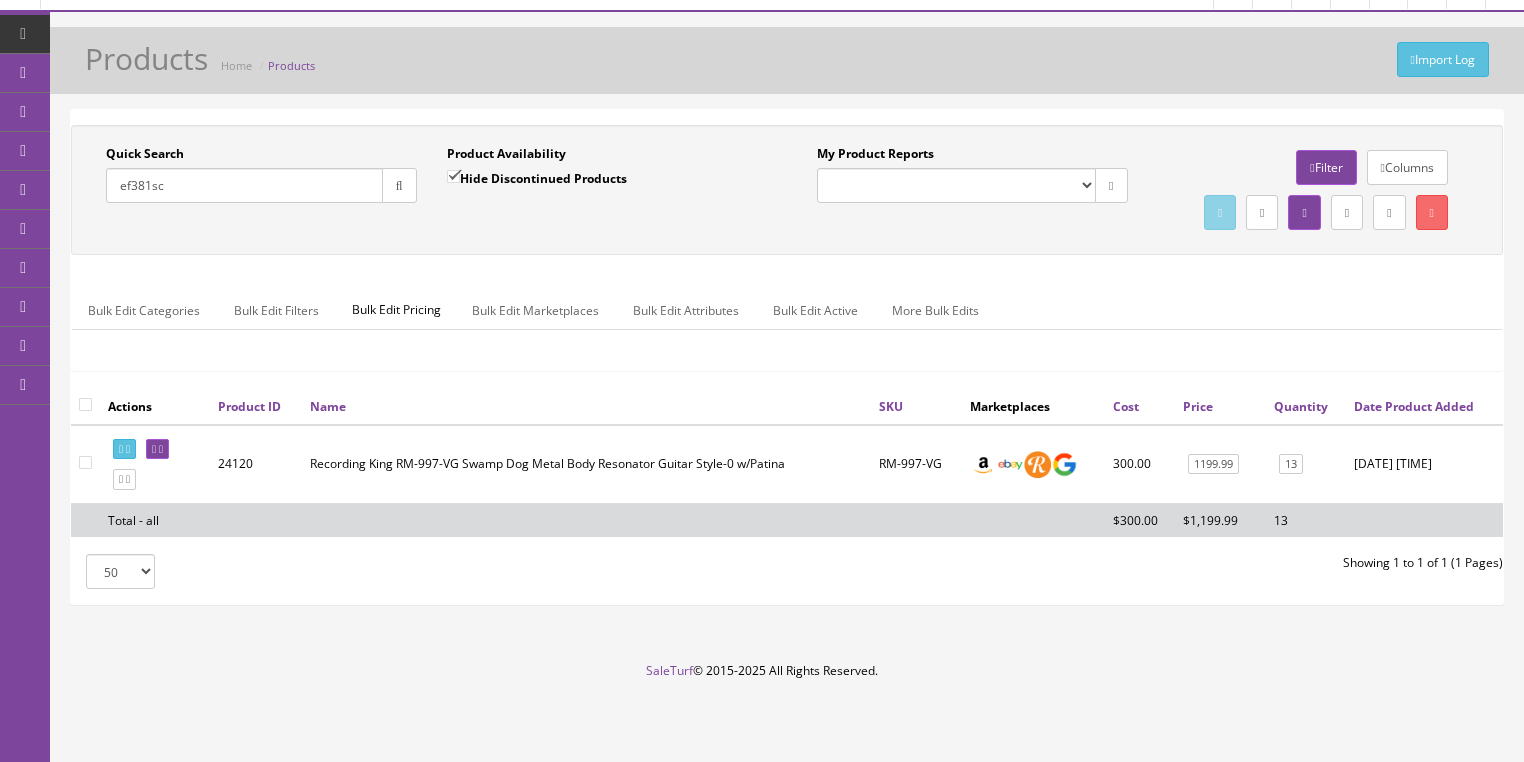type on "ef381sc" 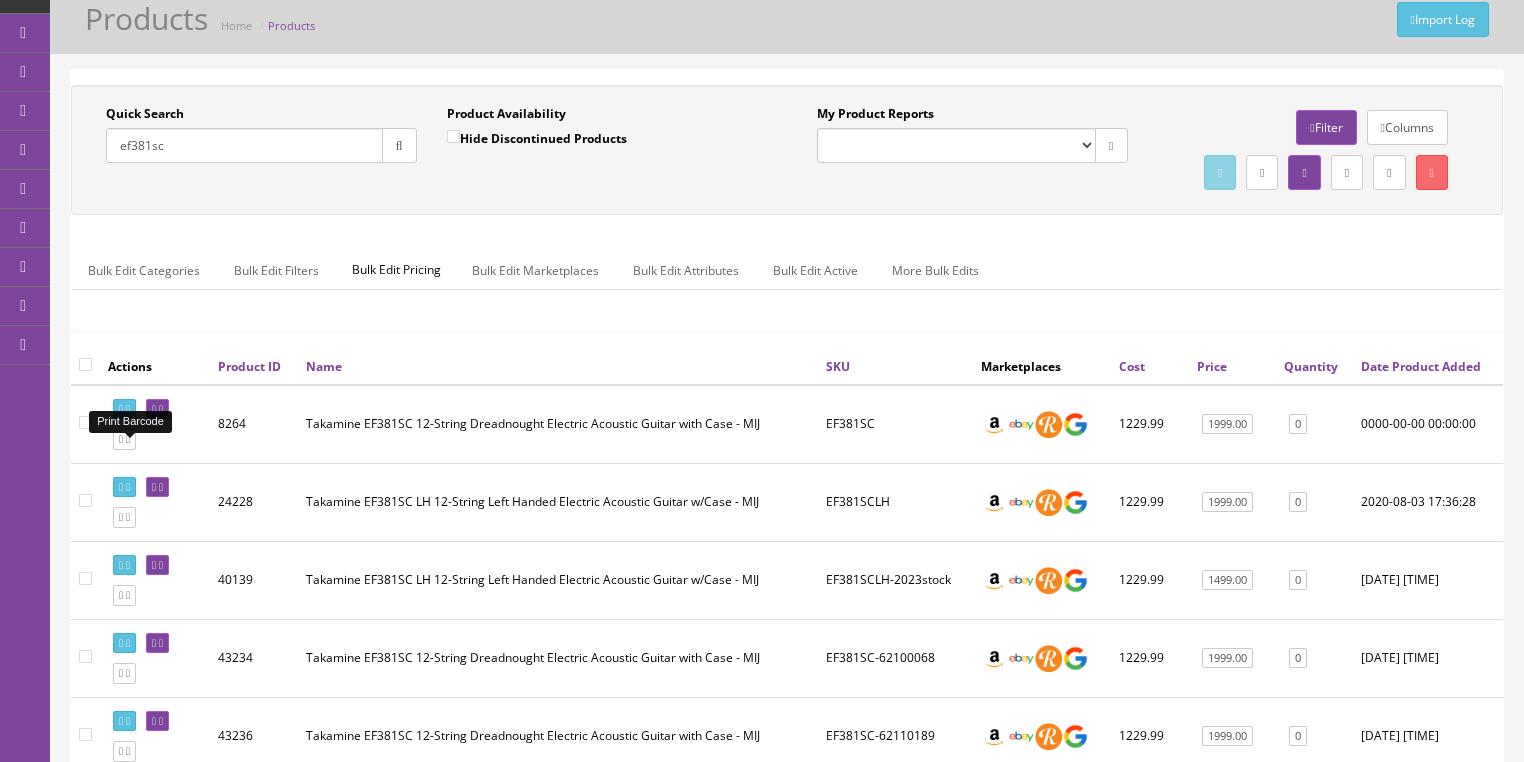 click at bounding box center [128, 409] 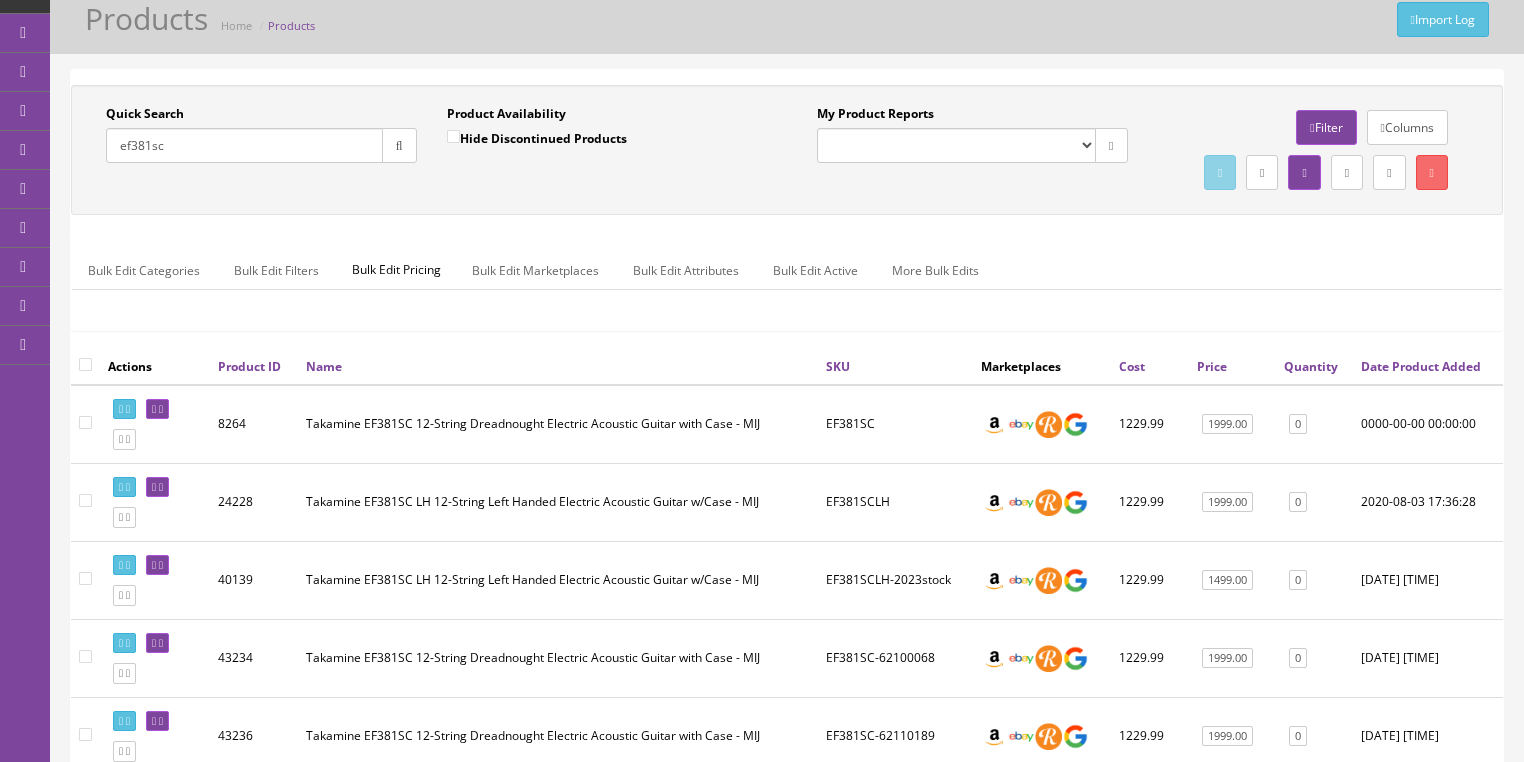 drag, startPoint x: 250, startPoint y: 152, endPoint x: 88, endPoint y: 198, distance: 168.40428 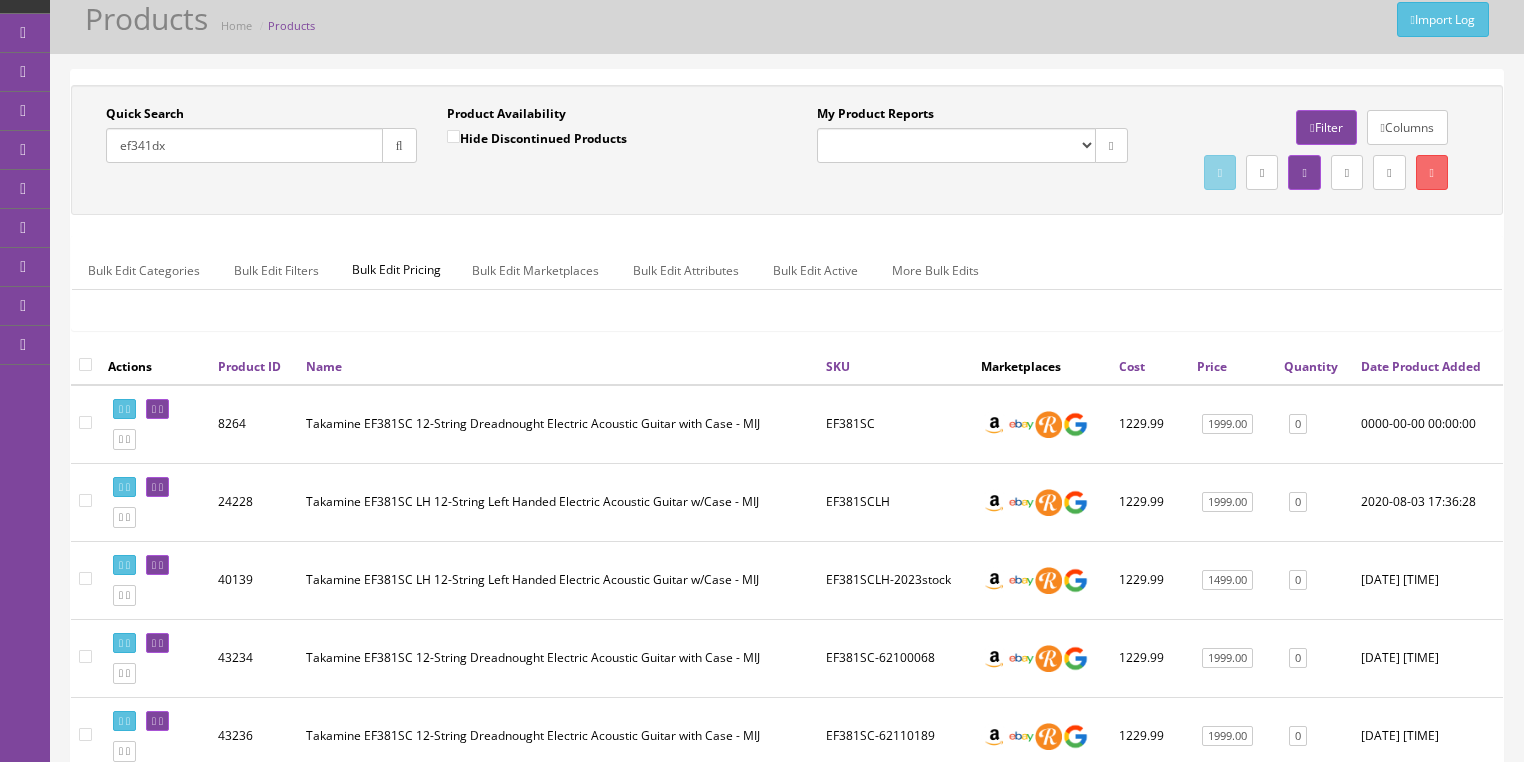 type on "ef341dx" 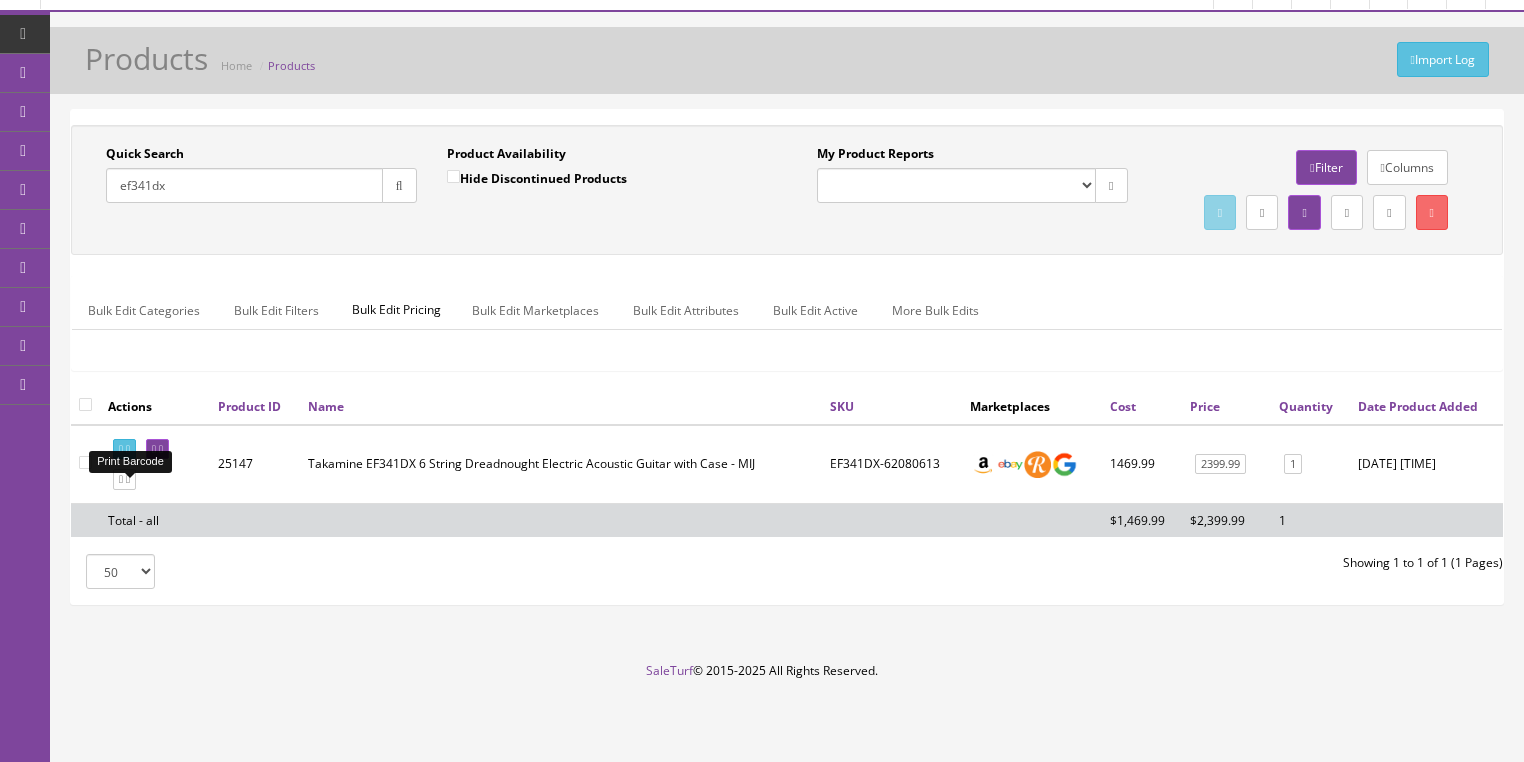 click at bounding box center (128, 449) 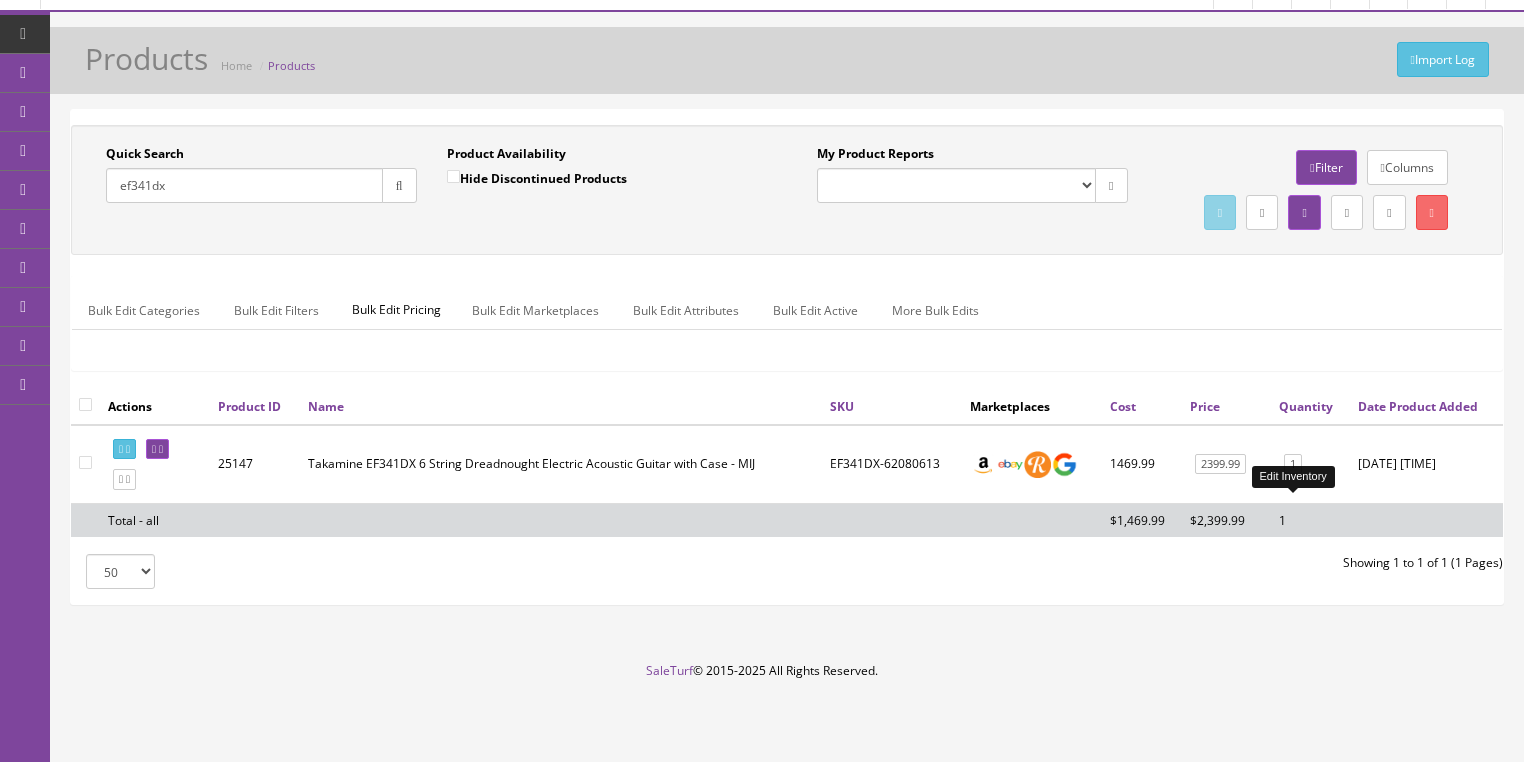 click on "1" at bounding box center [1293, 464] 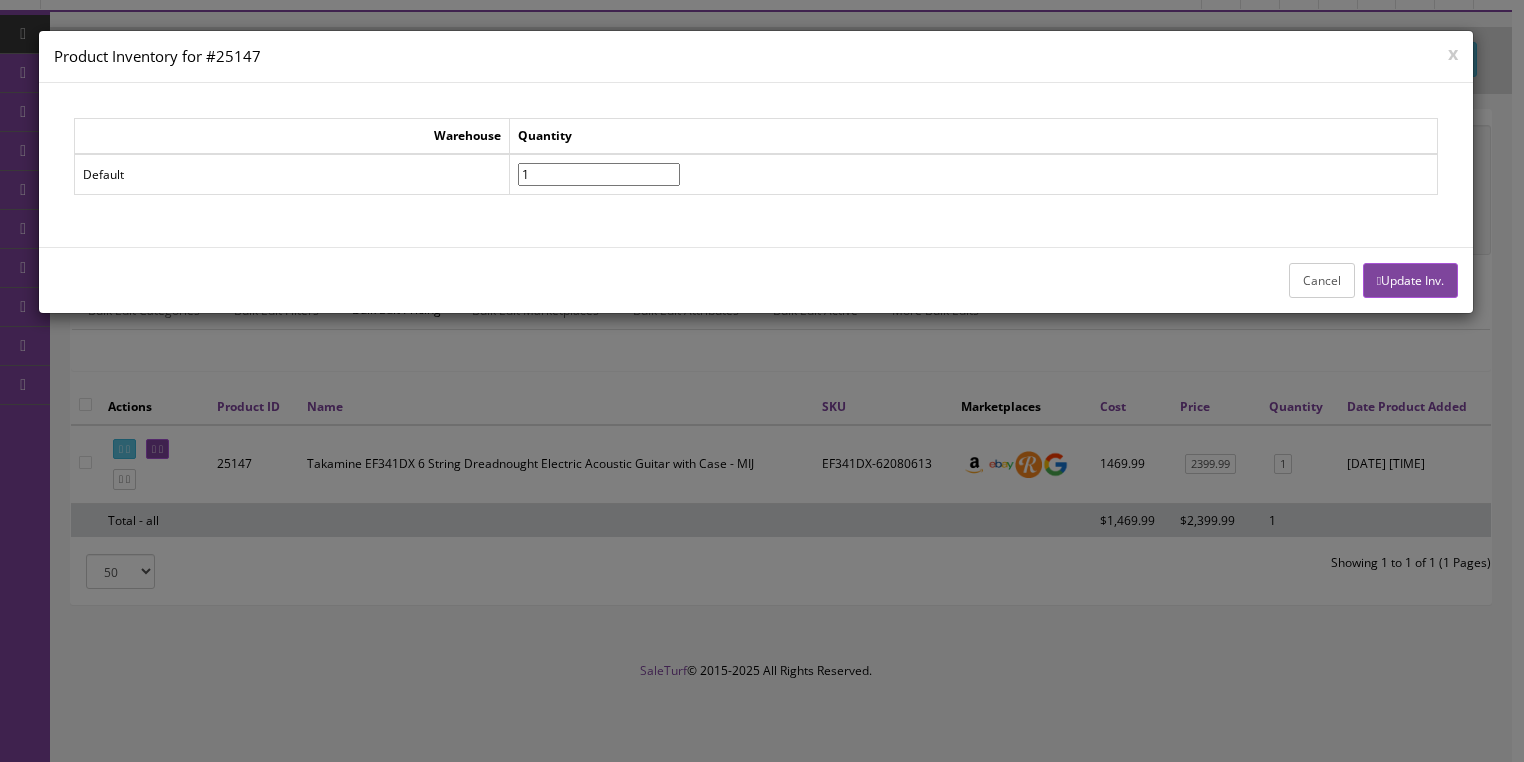 click on "x" at bounding box center (1453, 53) 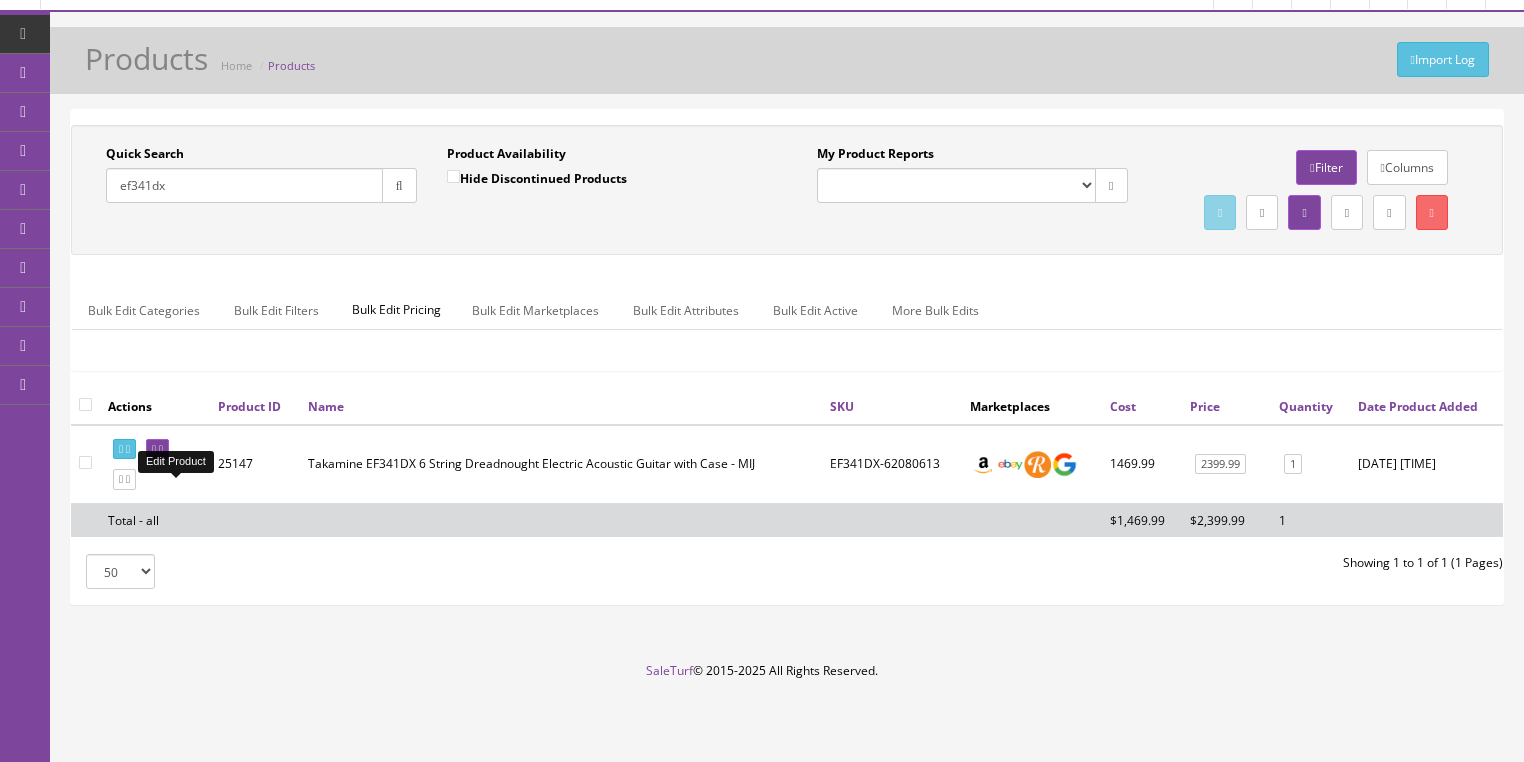 click at bounding box center (157, 449) 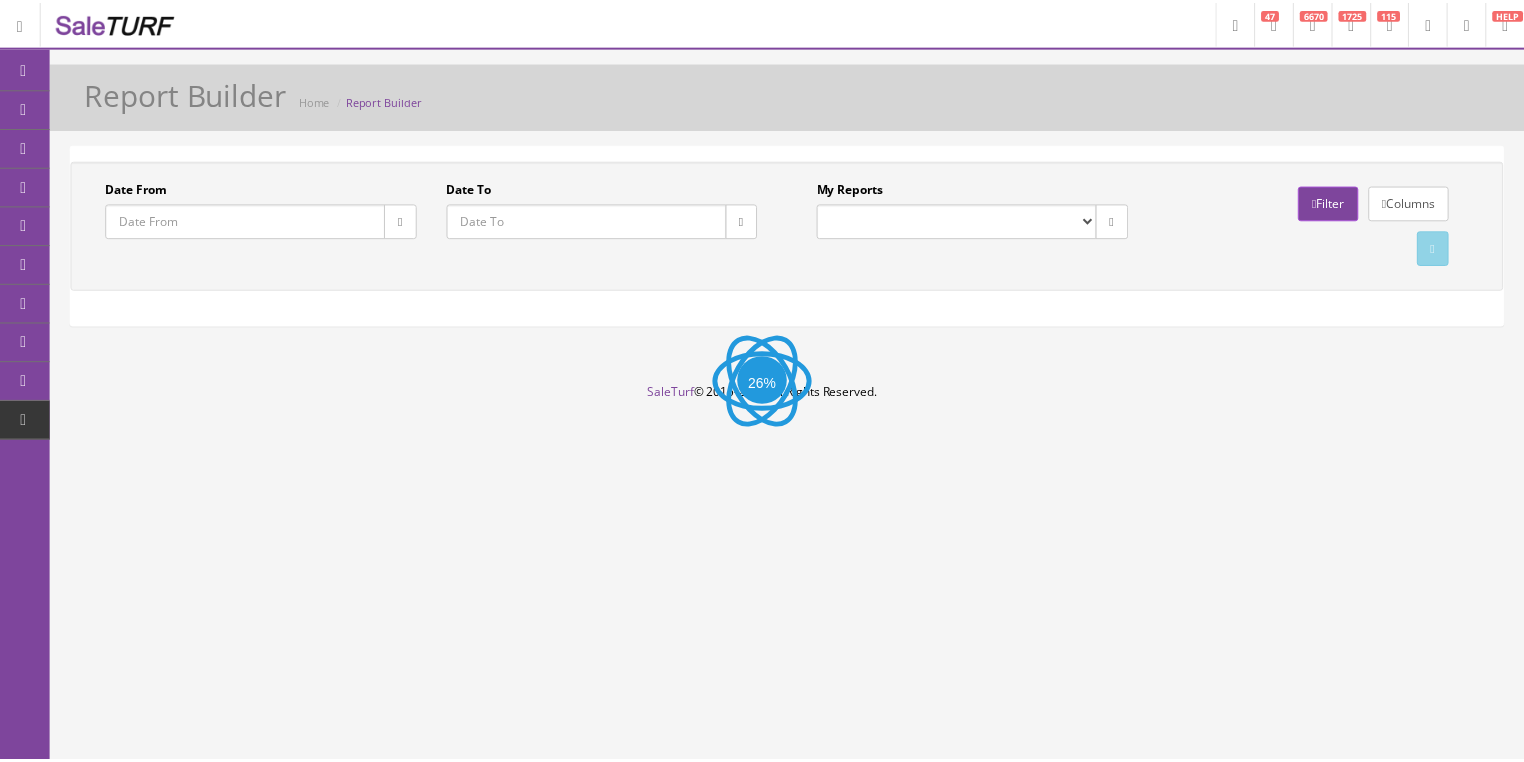 scroll, scrollTop: 0, scrollLeft: 0, axis: both 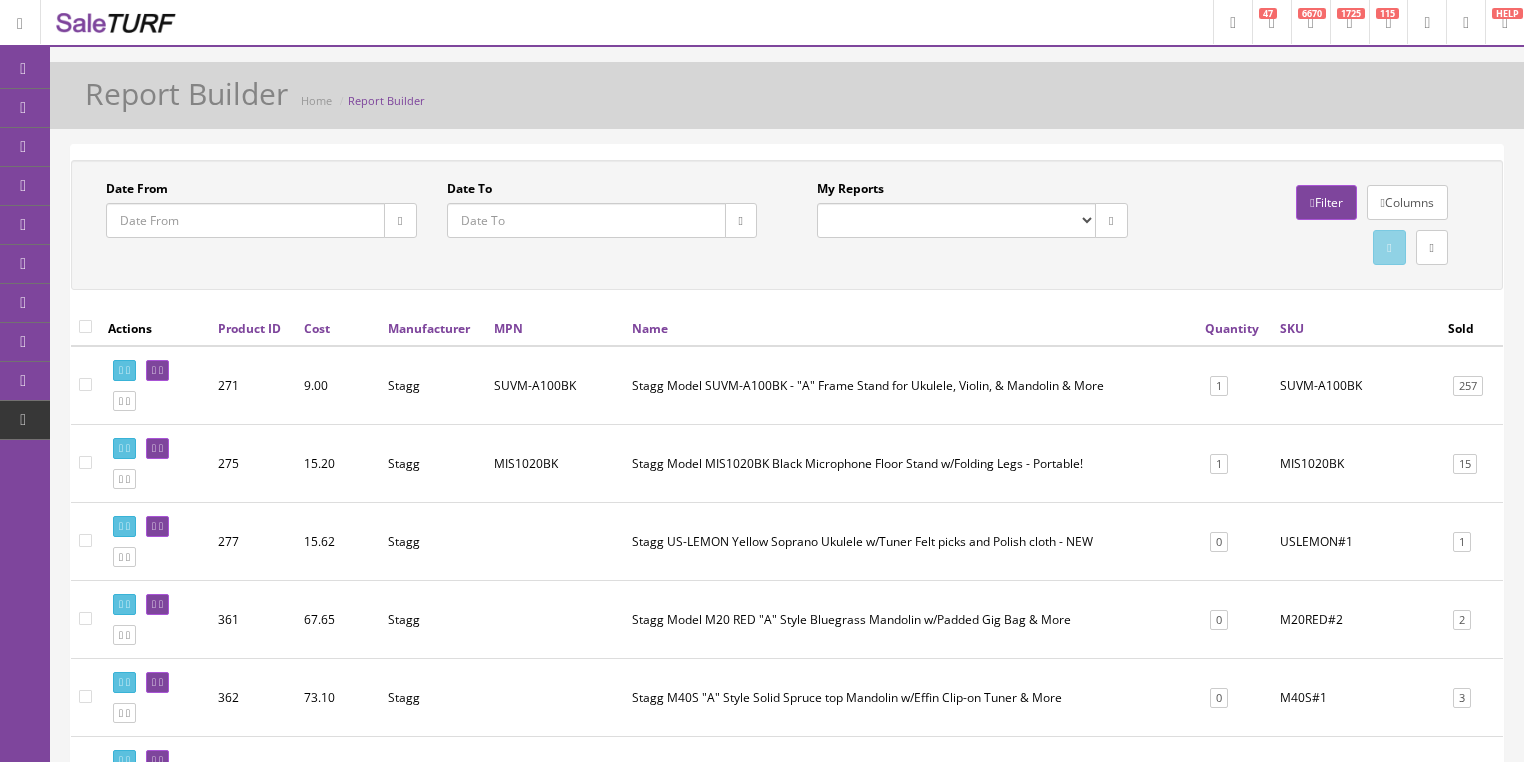 click at bounding box center (23, 69) 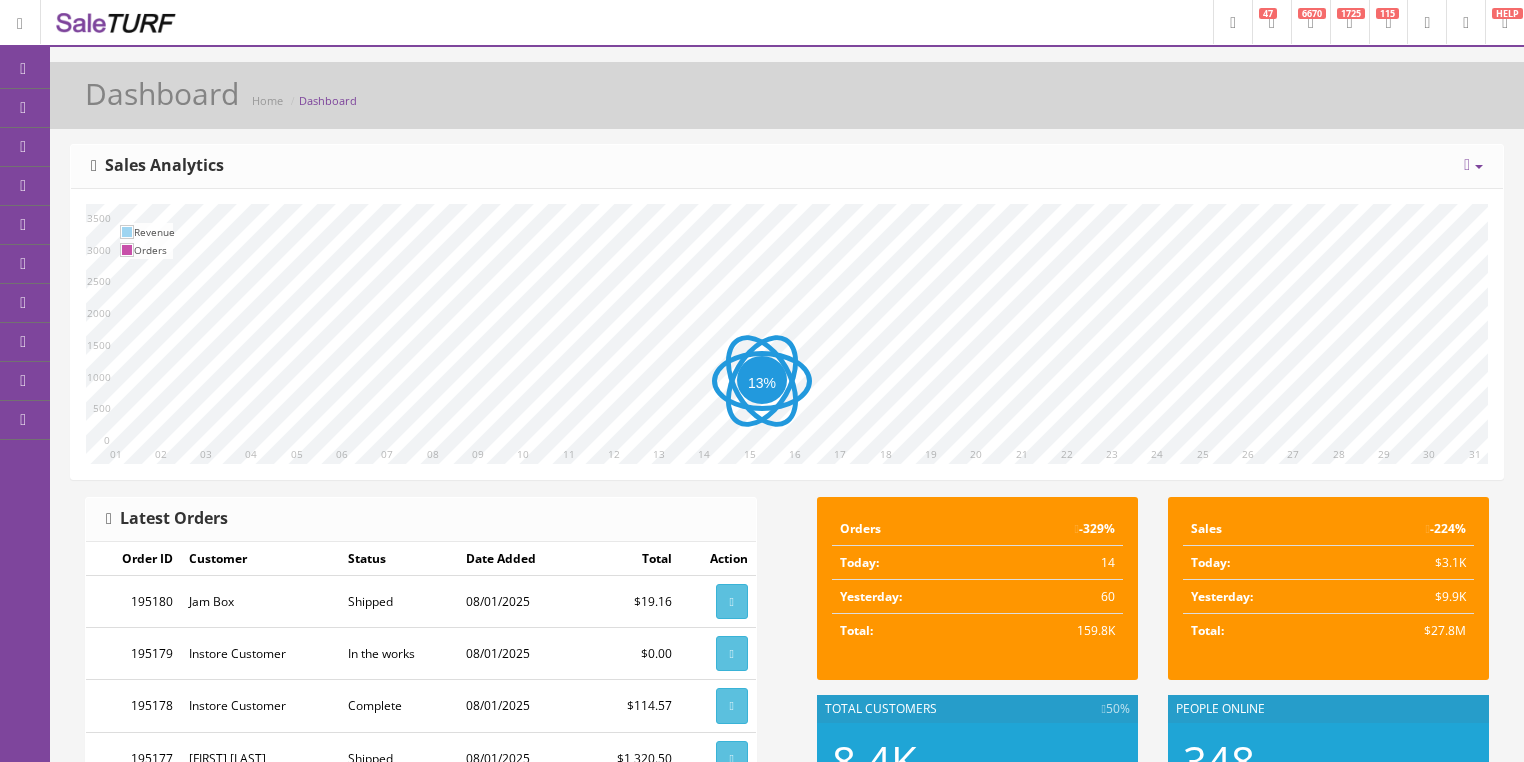 scroll, scrollTop: 0, scrollLeft: 0, axis: both 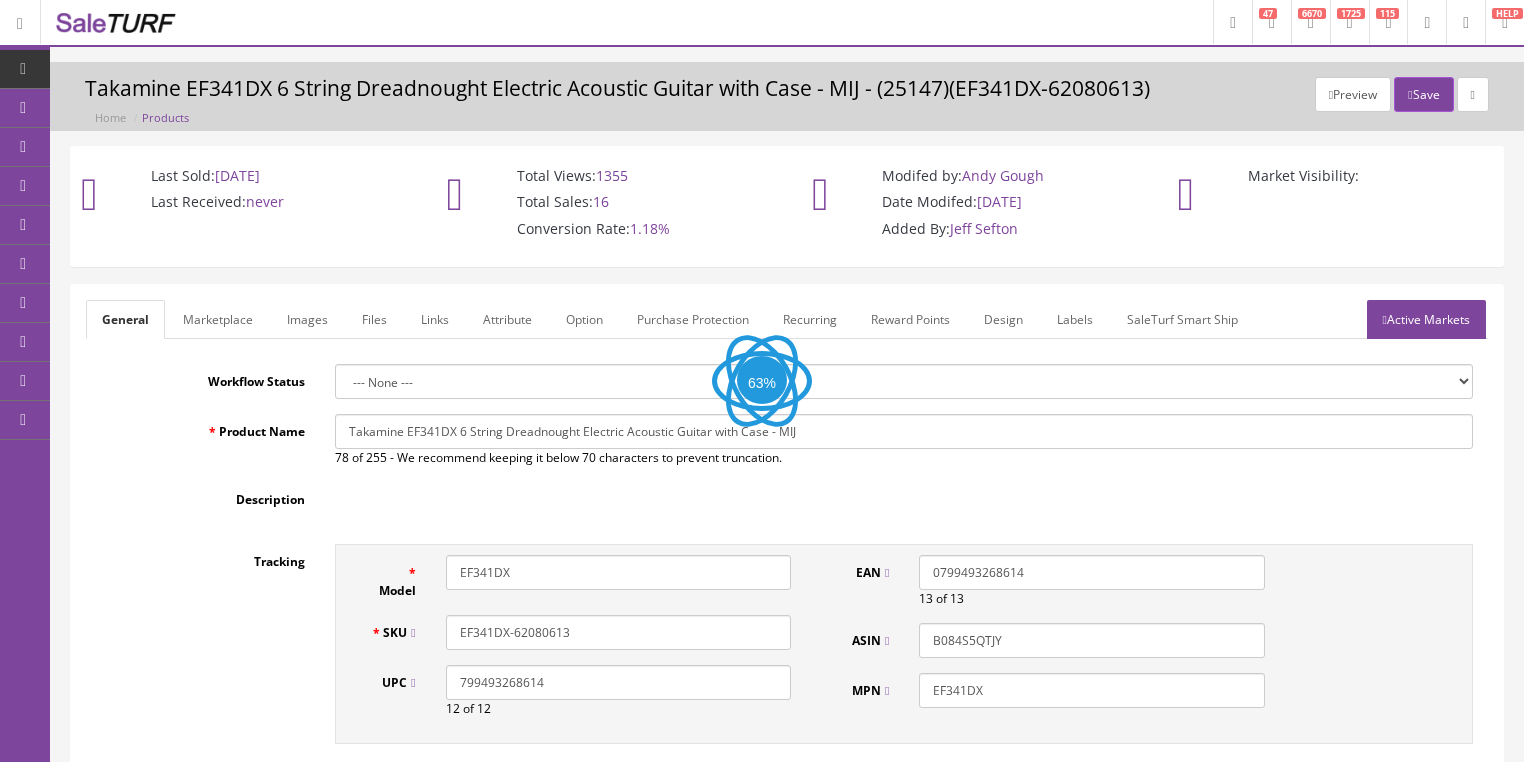 click on "Images" at bounding box center [307, 319] 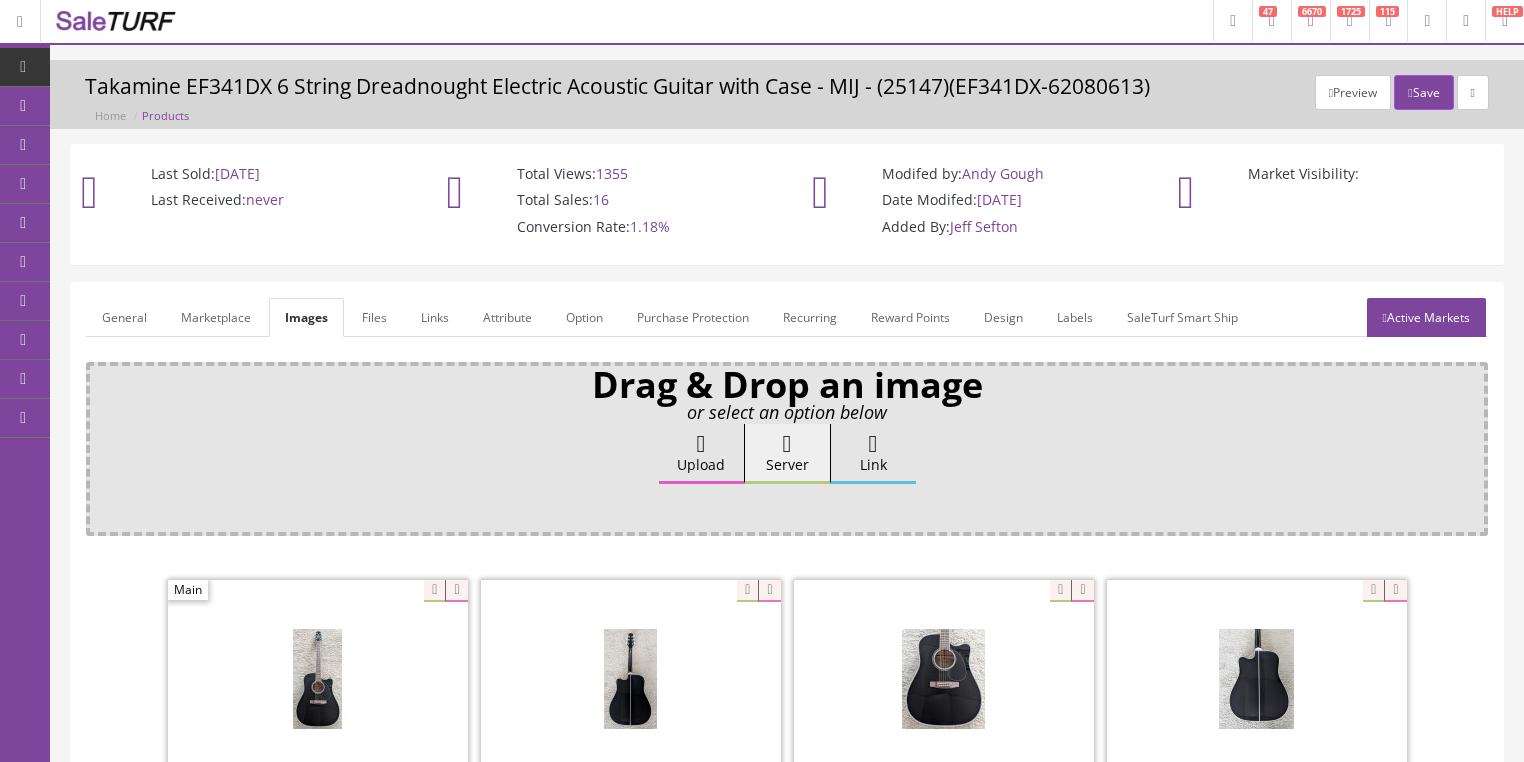 scroll, scrollTop: 0, scrollLeft: 0, axis: both 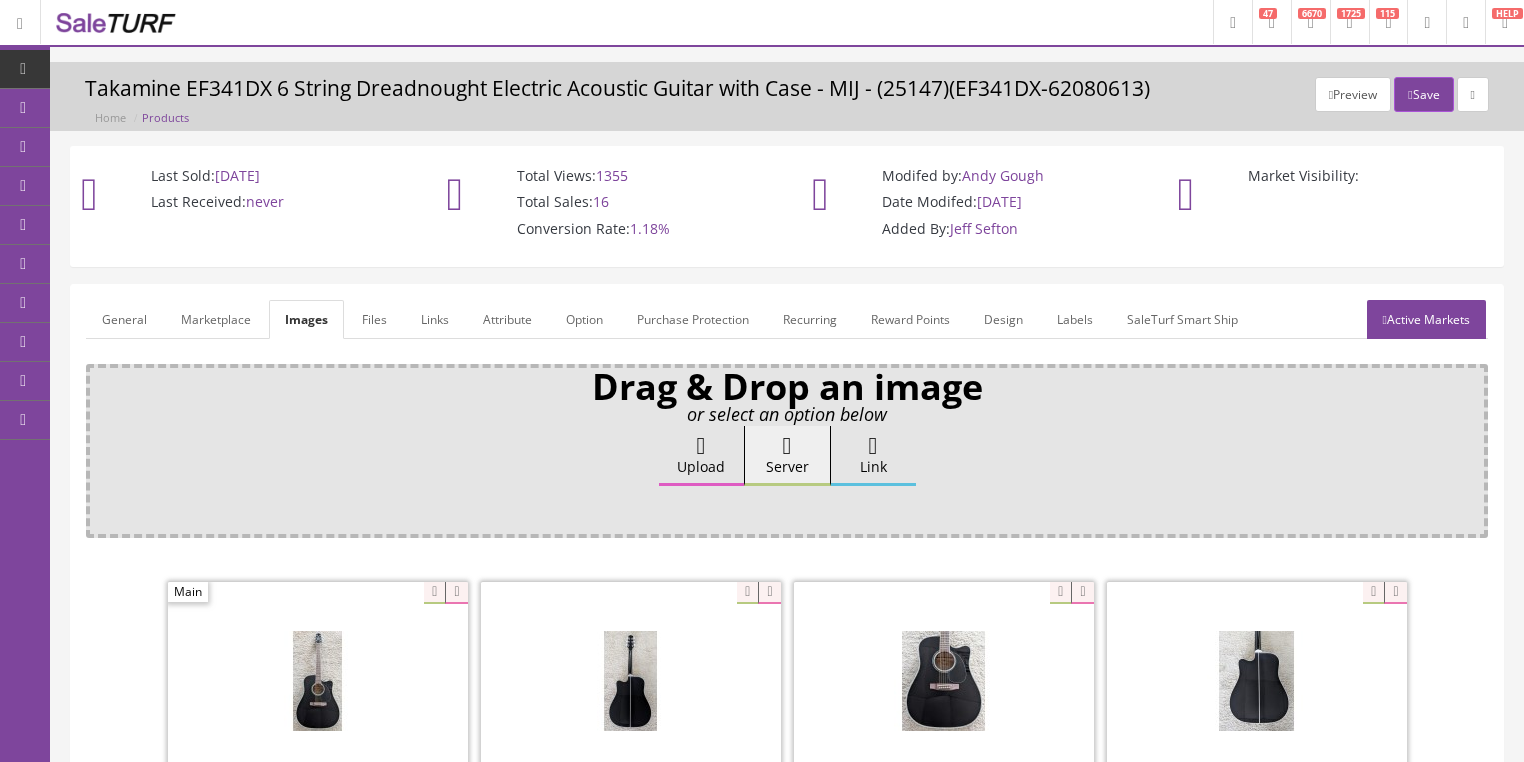 click on "General" at bounding box center [124, 319] 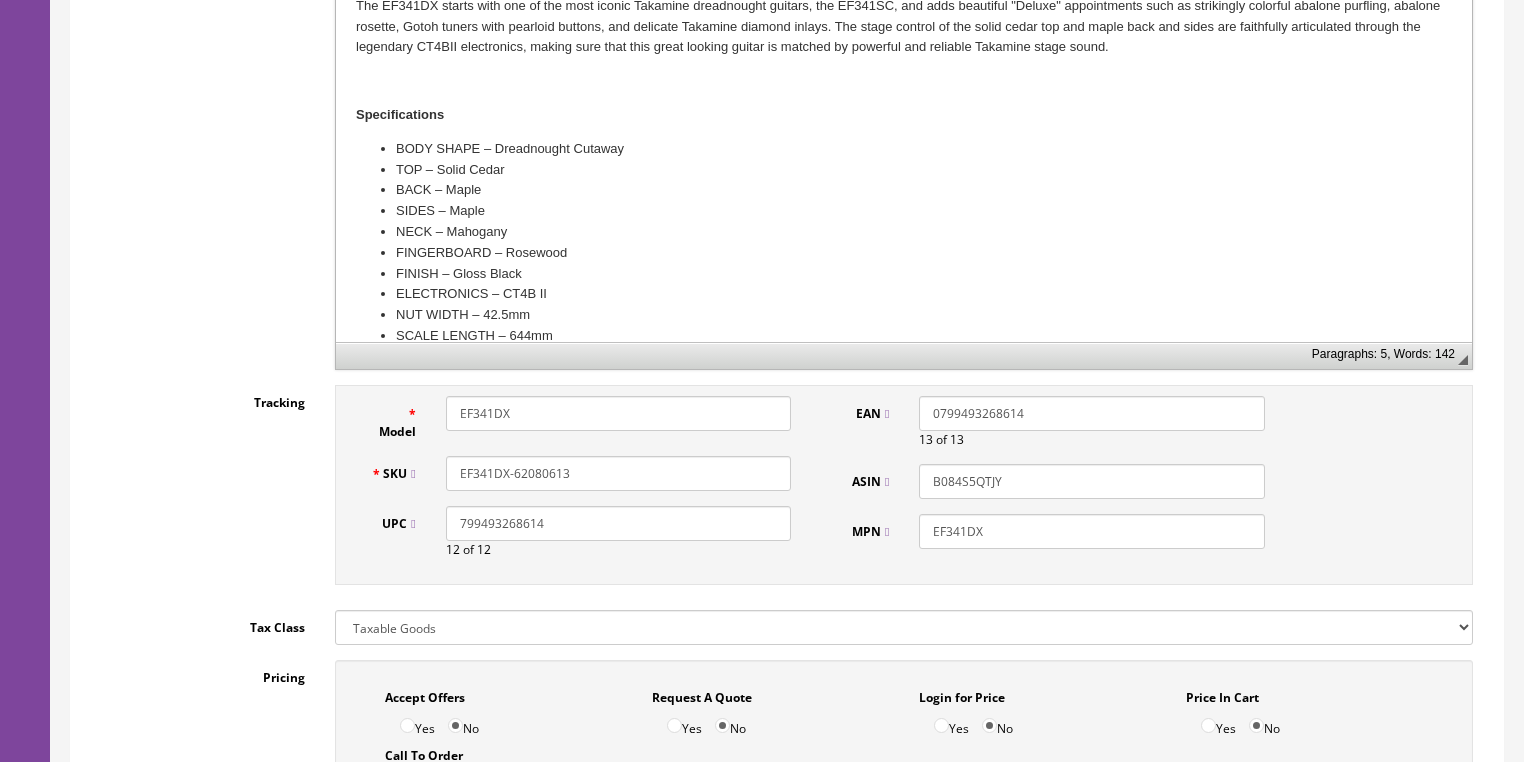 scroll, scrollTop: 720, scrollLeft: 0, axis: vertical 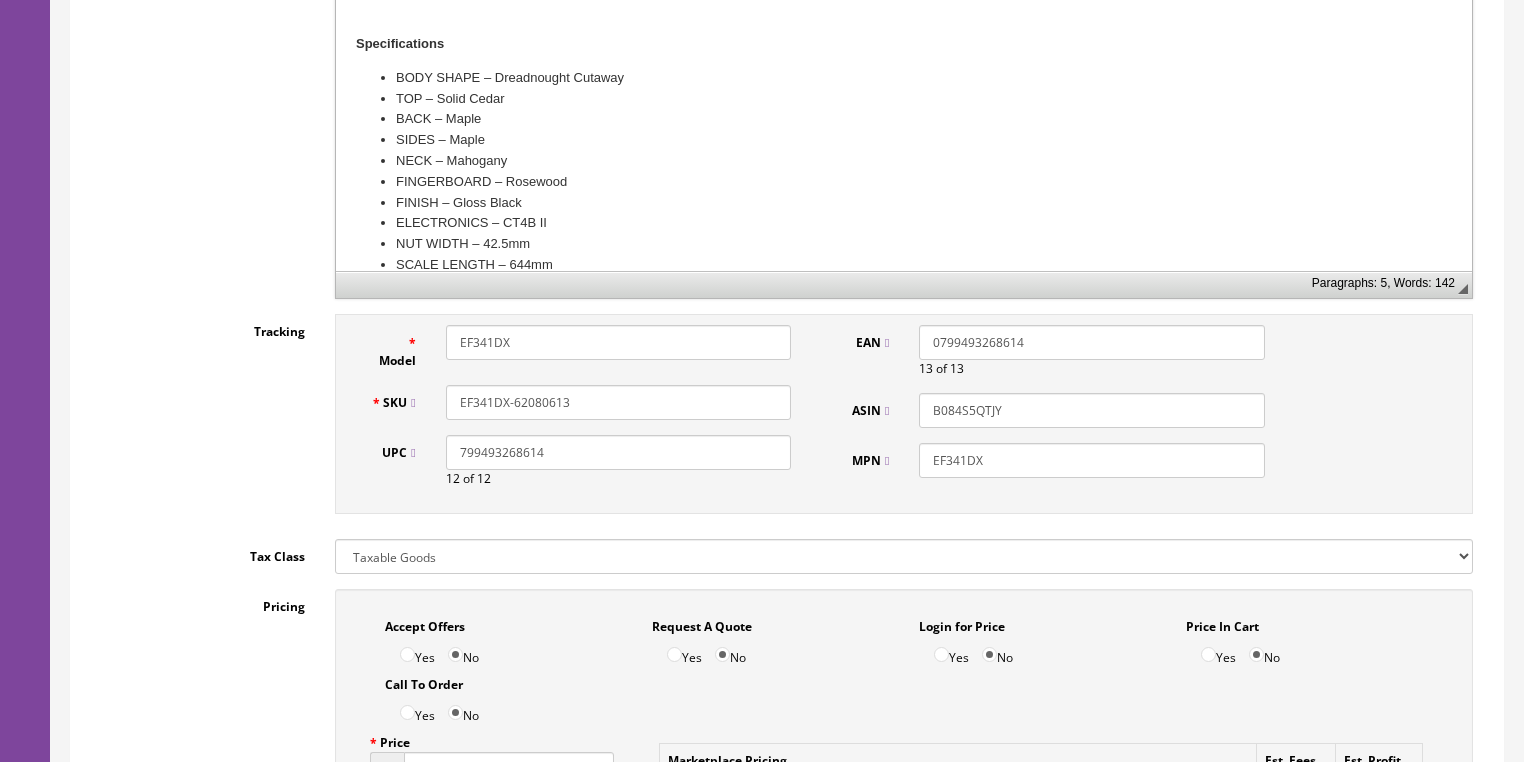 drag, startPoint x: 546, startPoint y: 460, endPoint x: 460, endPoint y: 472, distance: 86.833176 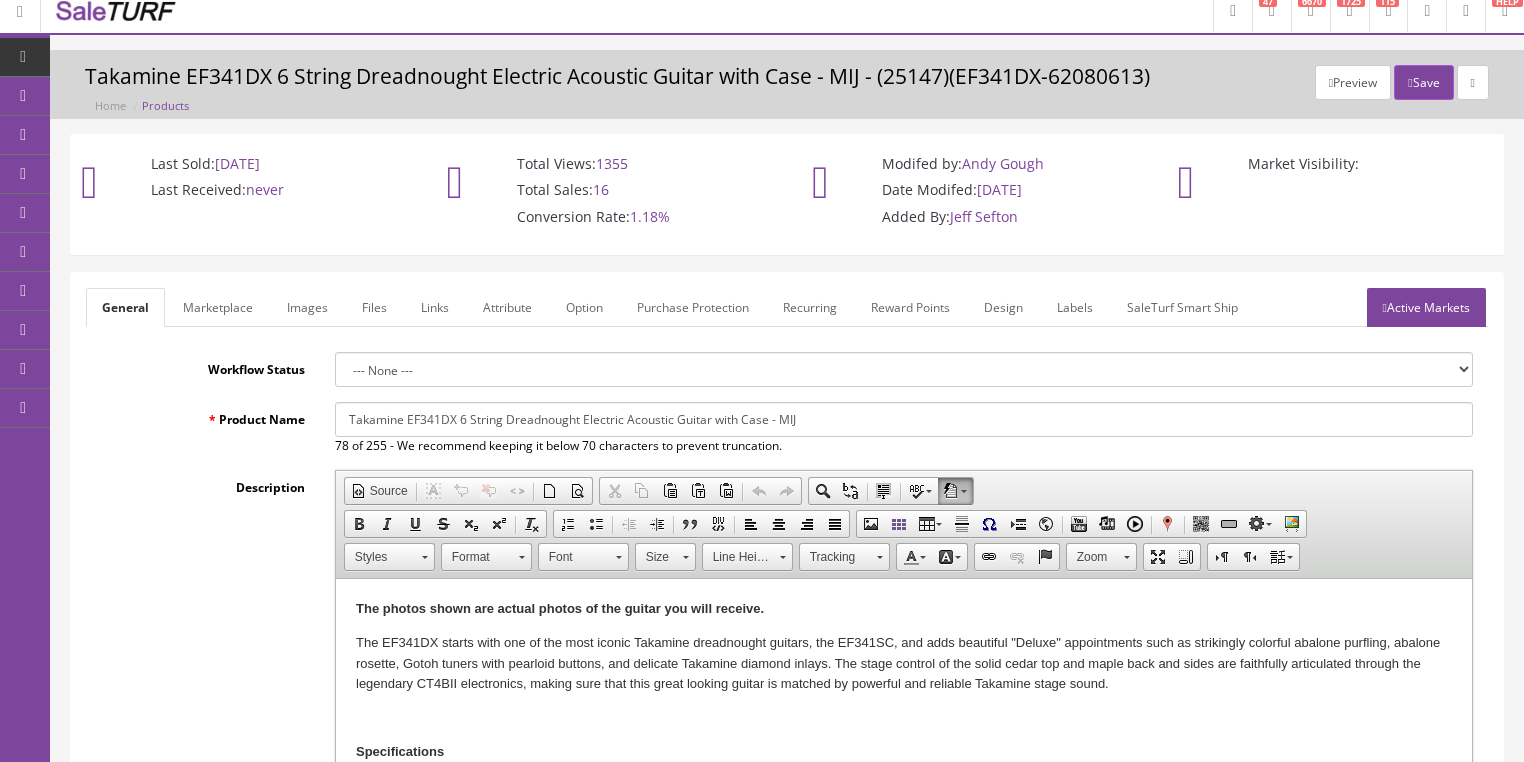 scroll, scrollTop: 0, scrollLeft: 0, axis: both 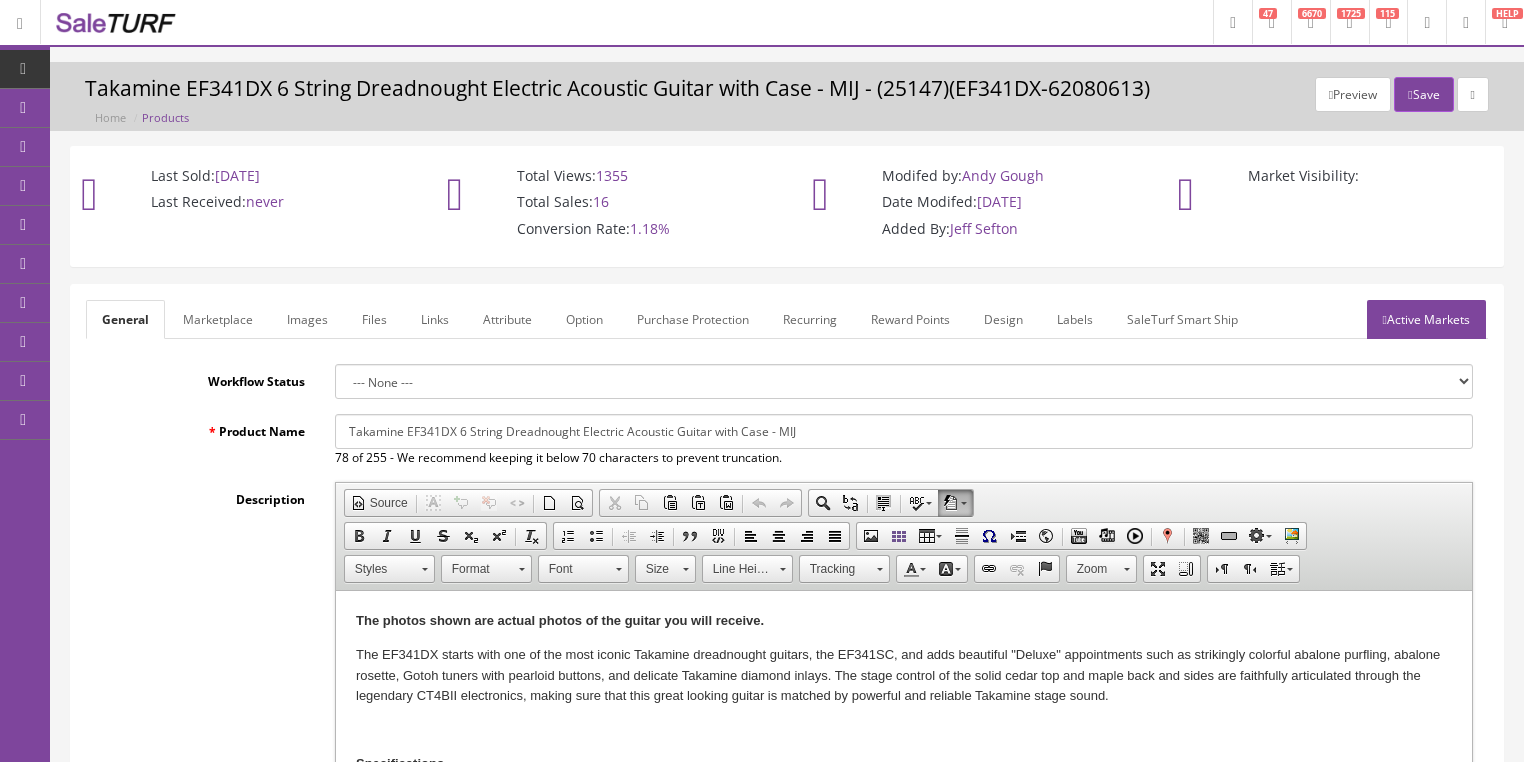 click on "Active Markets" at bounding box center (1426, 319) 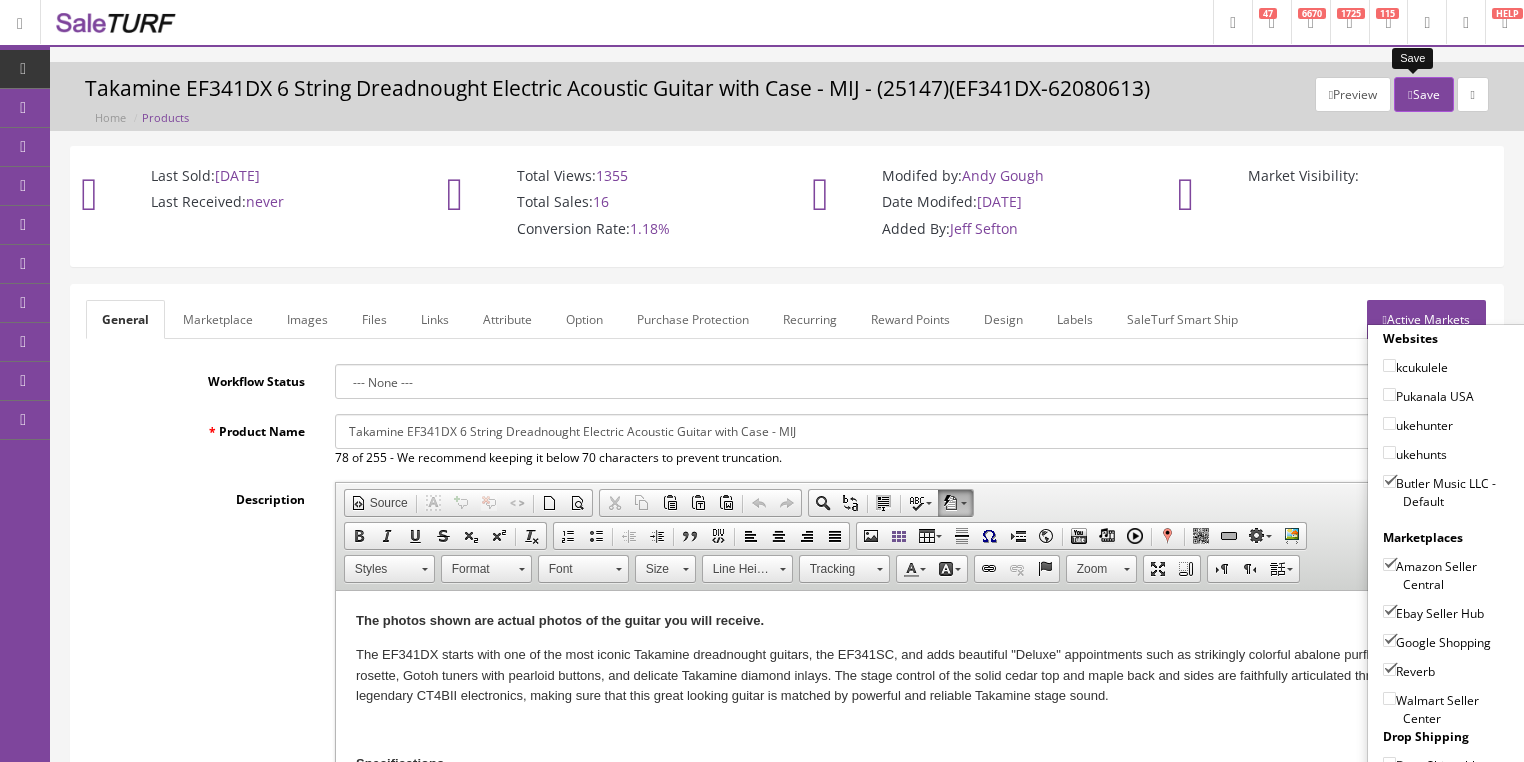 click on "Save" at bounding box center (1423, 94) 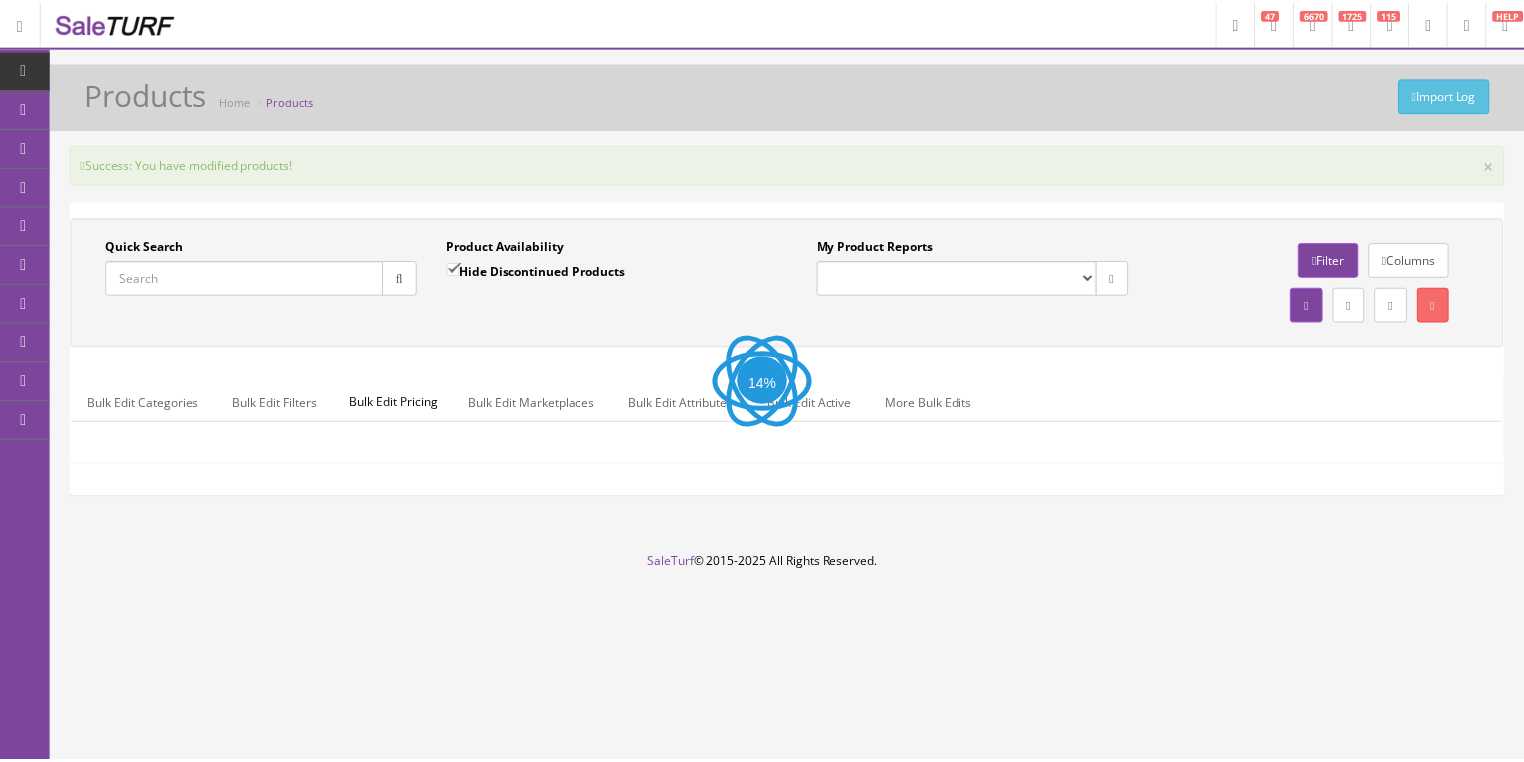 scroll, scrollTop: 0, scrollLeft: 0, axis: both 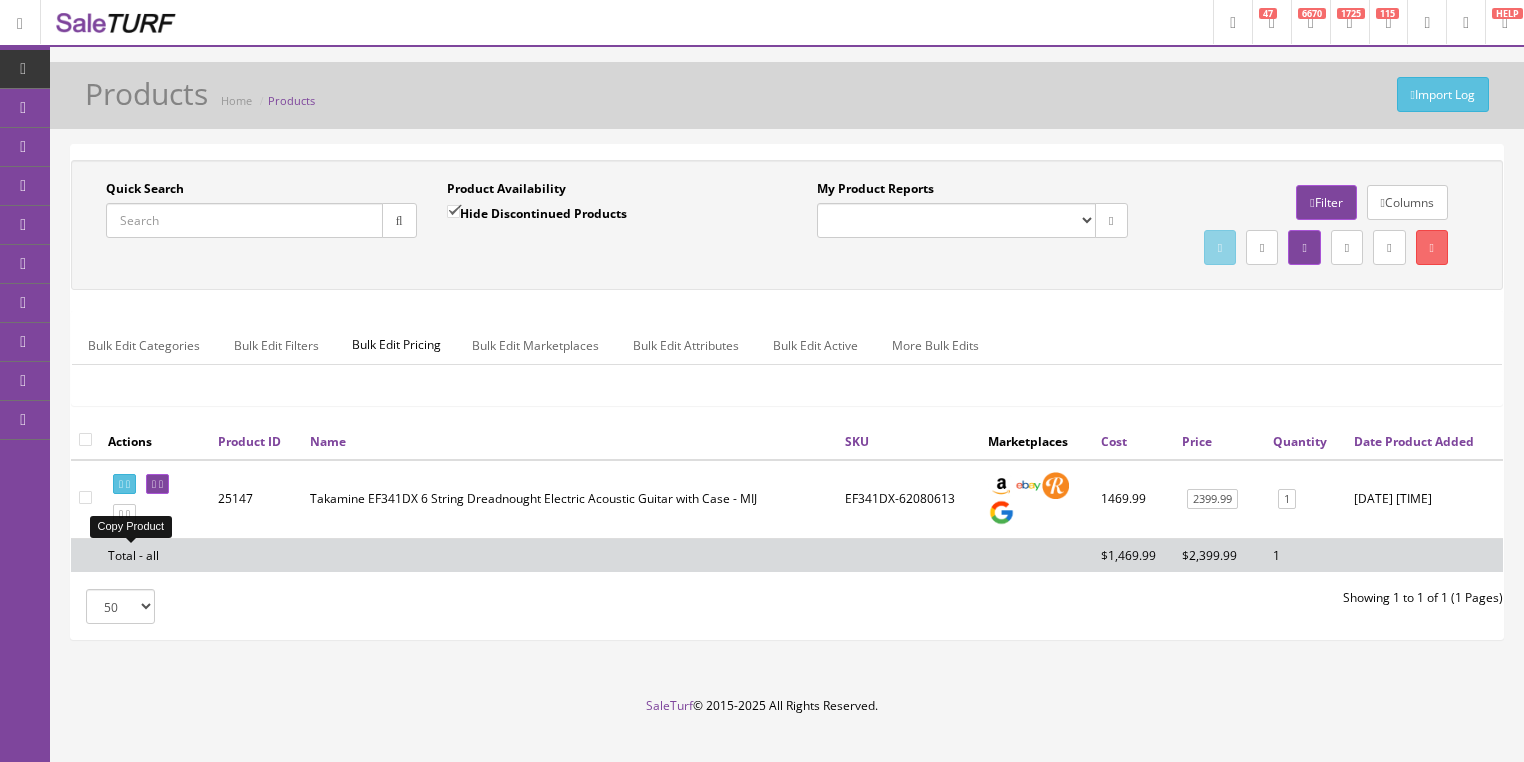 click at bounding box center (128, 514) 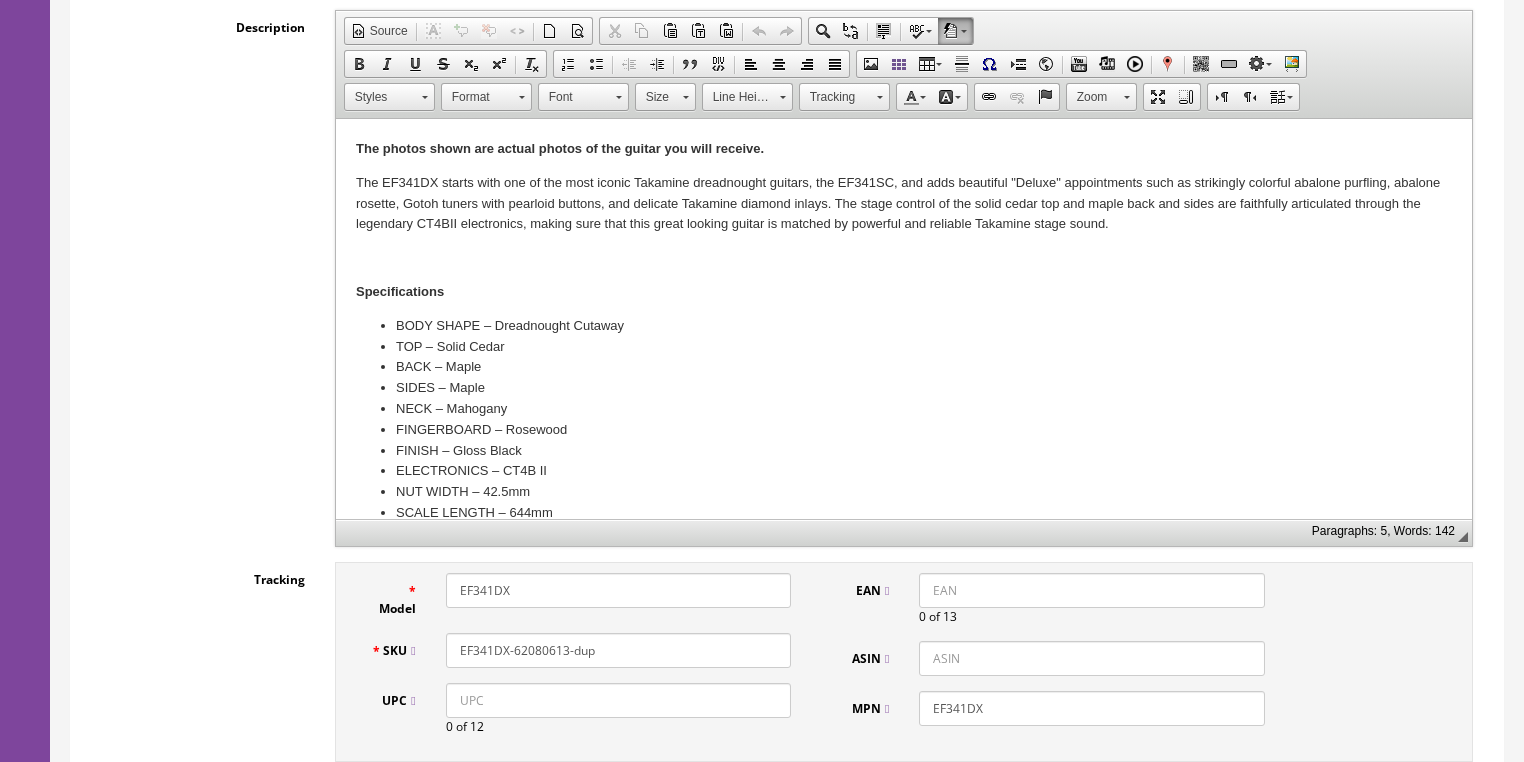 scroll, scrollTop: 480, scrollLeft: 0, axis: vertical 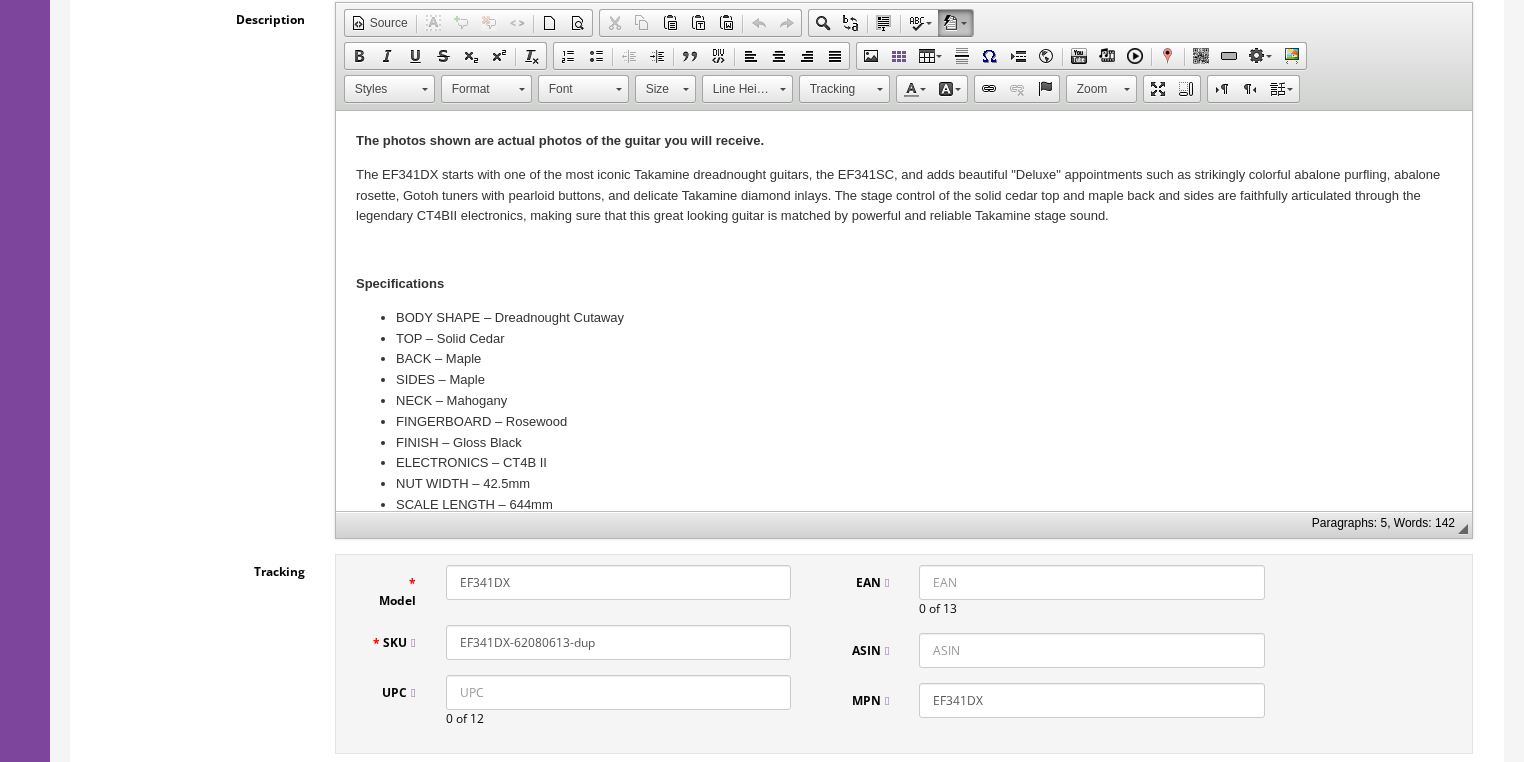 click on "UPC" at bounding box center [618, 692] 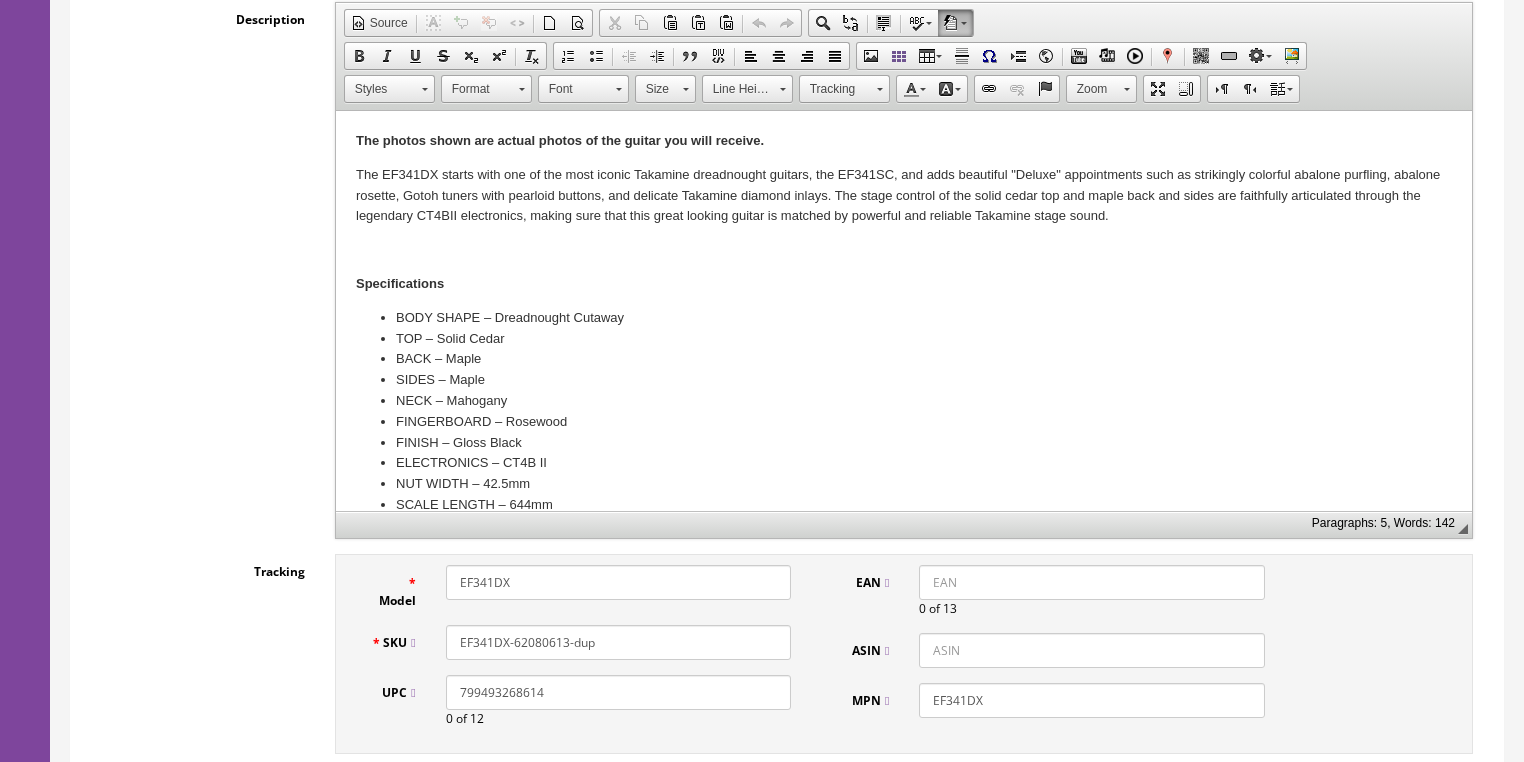 drag, startPoint x: 452, startPoint y: 709, endPoint x: 441, endPoint y: 708, distance: 11.045361 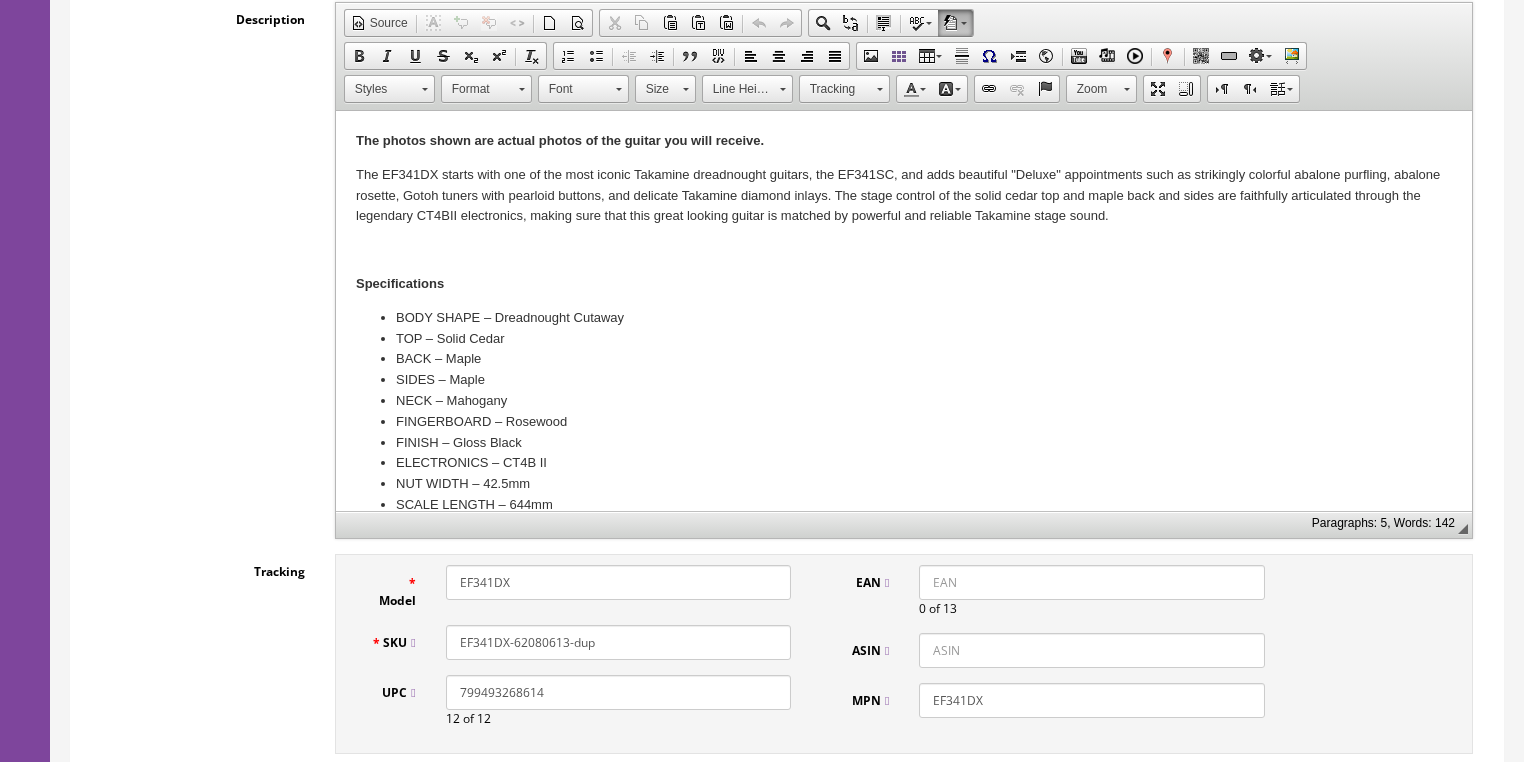 click on "EAN" at bounding box center [1091, 582] 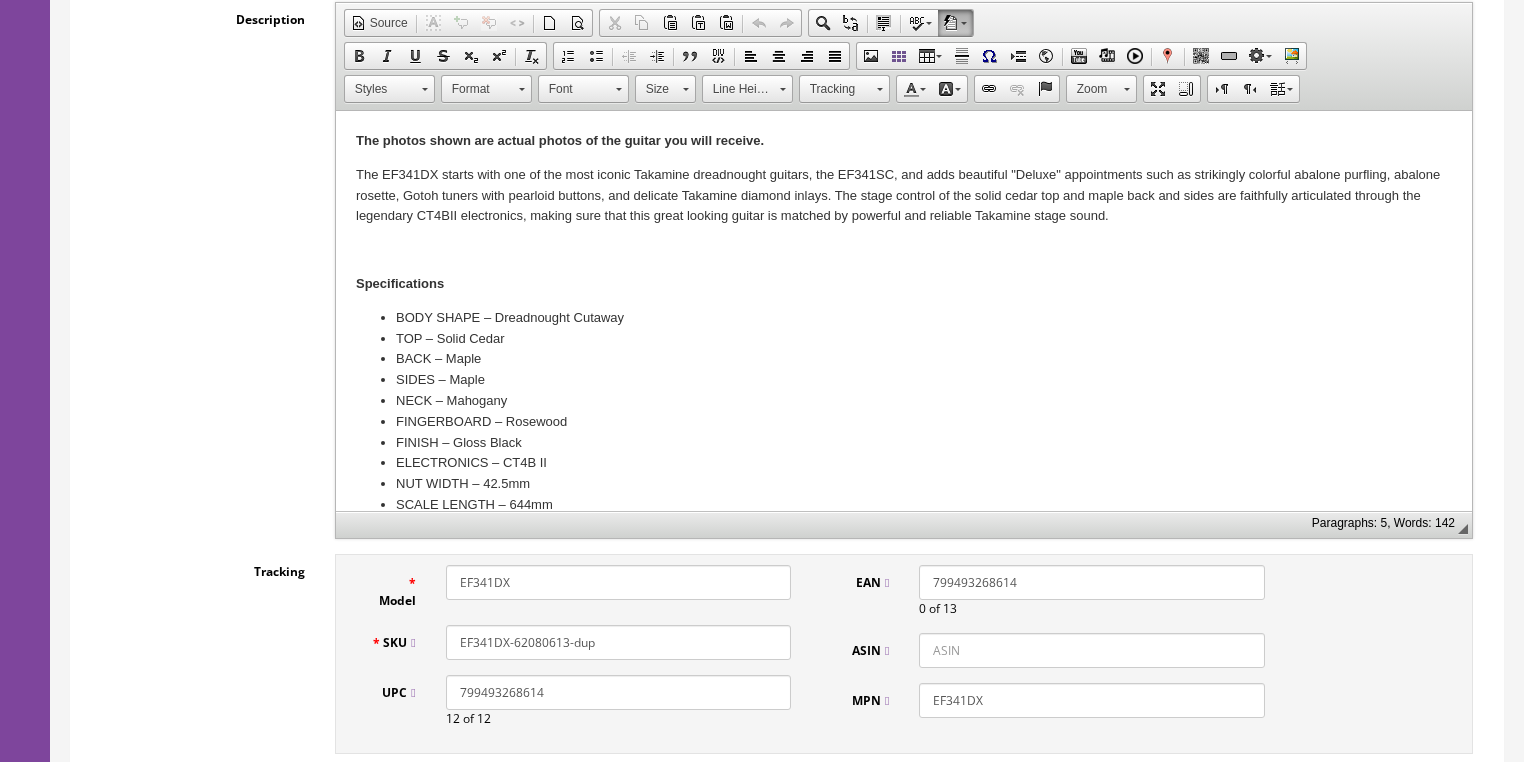 click on "799493268614" at bounding box center (1091, 582) 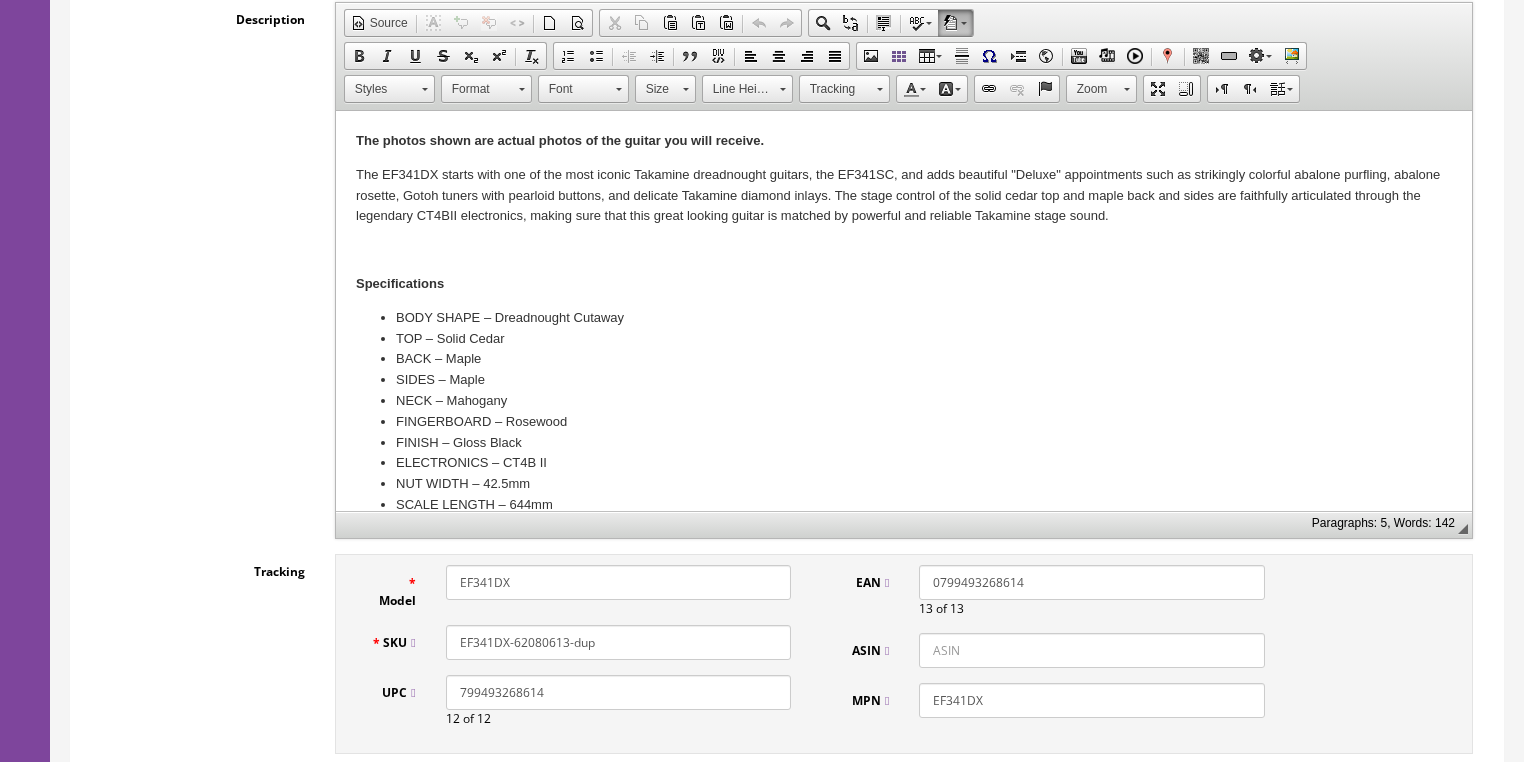 type on "0799493268614" 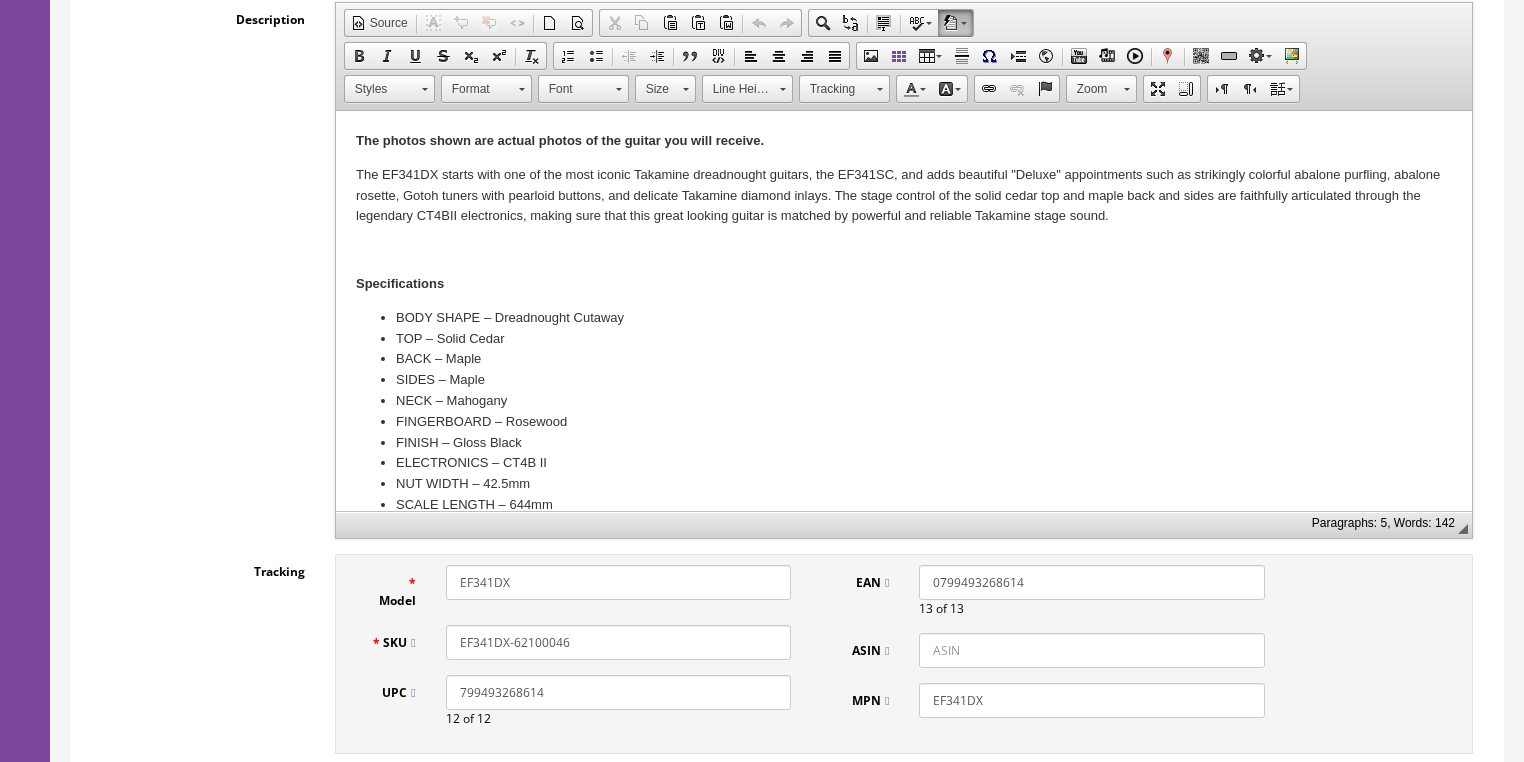 drag, startPoint x: 449, startPoint y: 641, endPoint x: 546, endPoint y: 644, distance: 97.04638 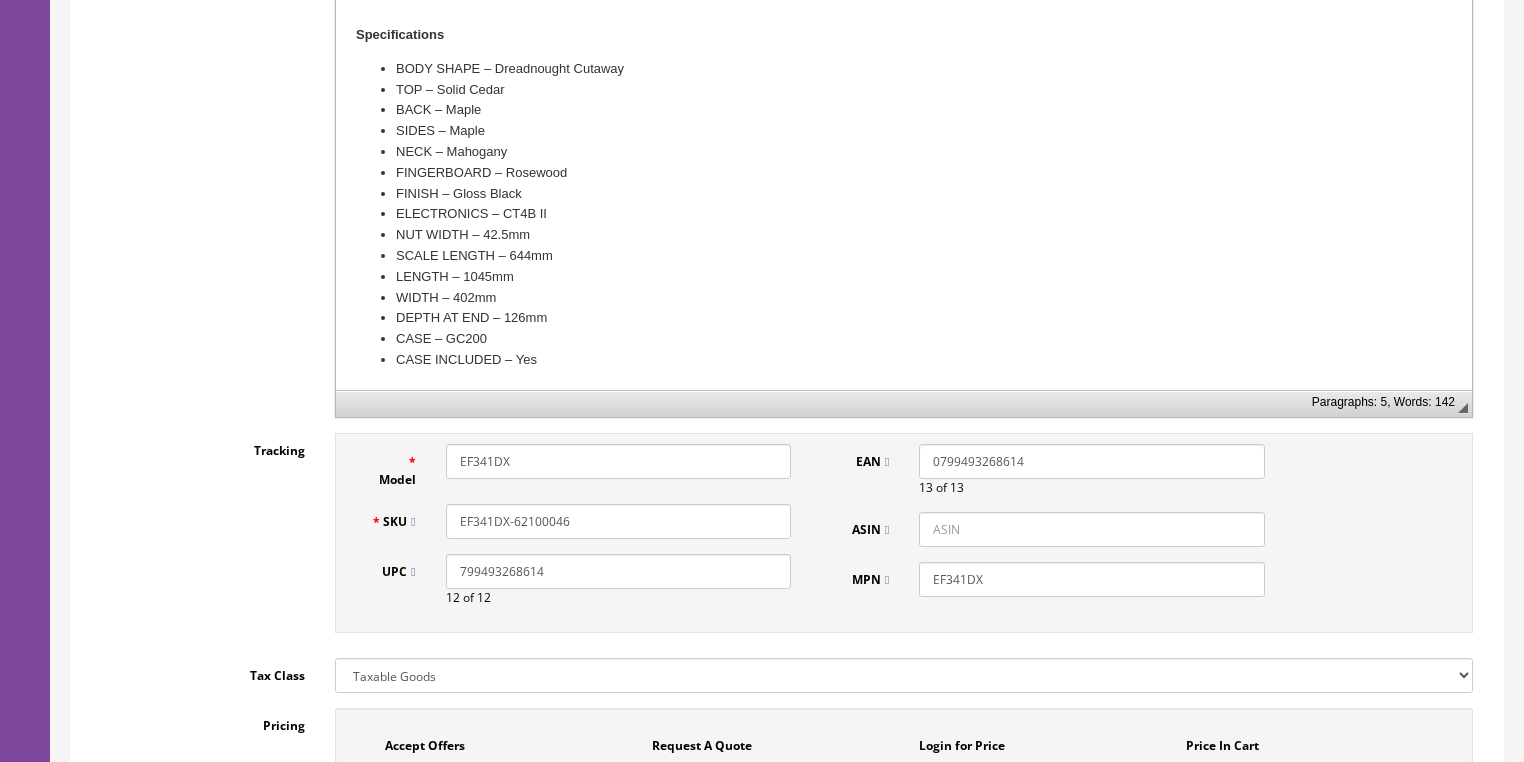 scroll, scrollTop: 720, scrollLeft: 0, axis: vertical 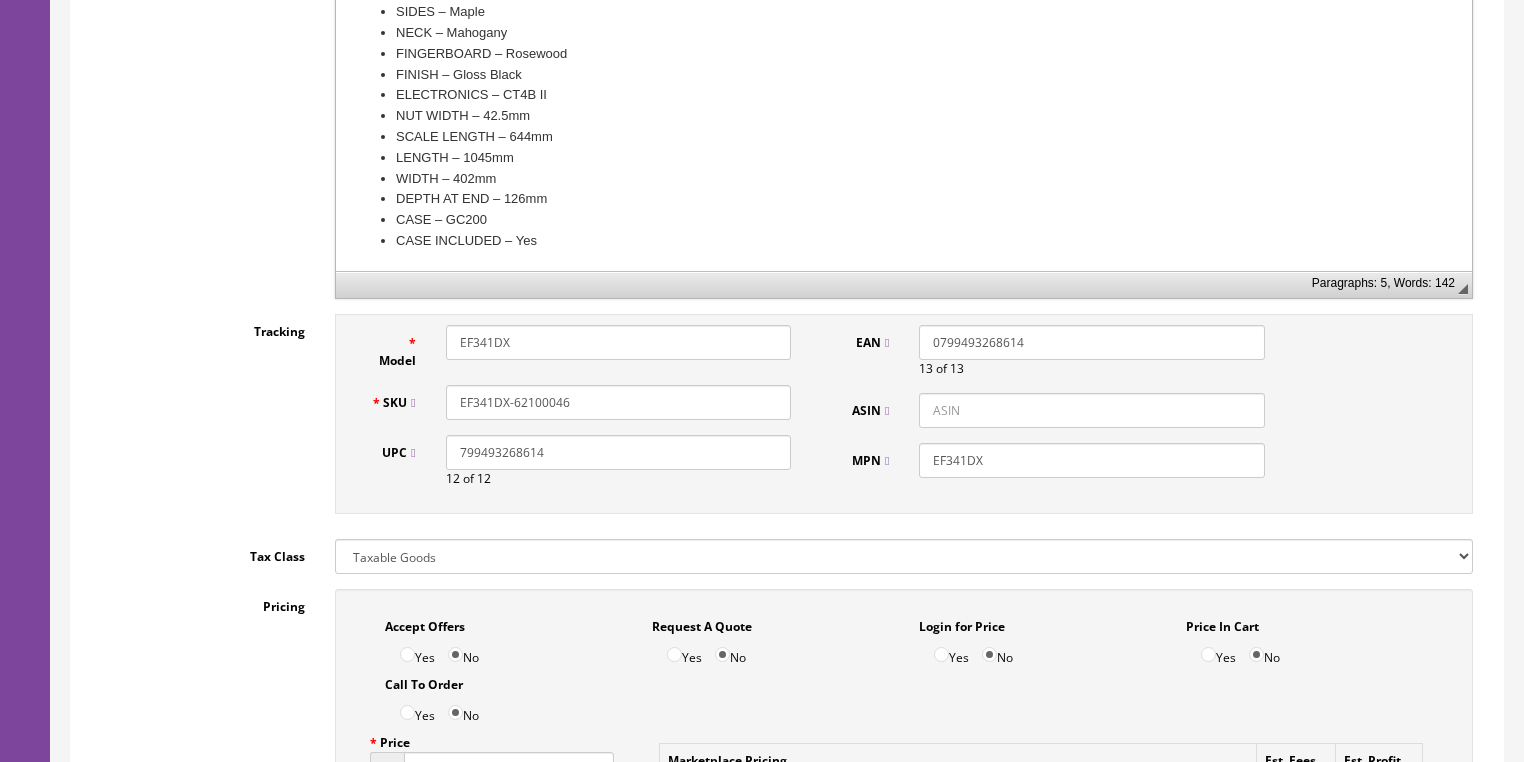 type on "EF341DX-62100046" 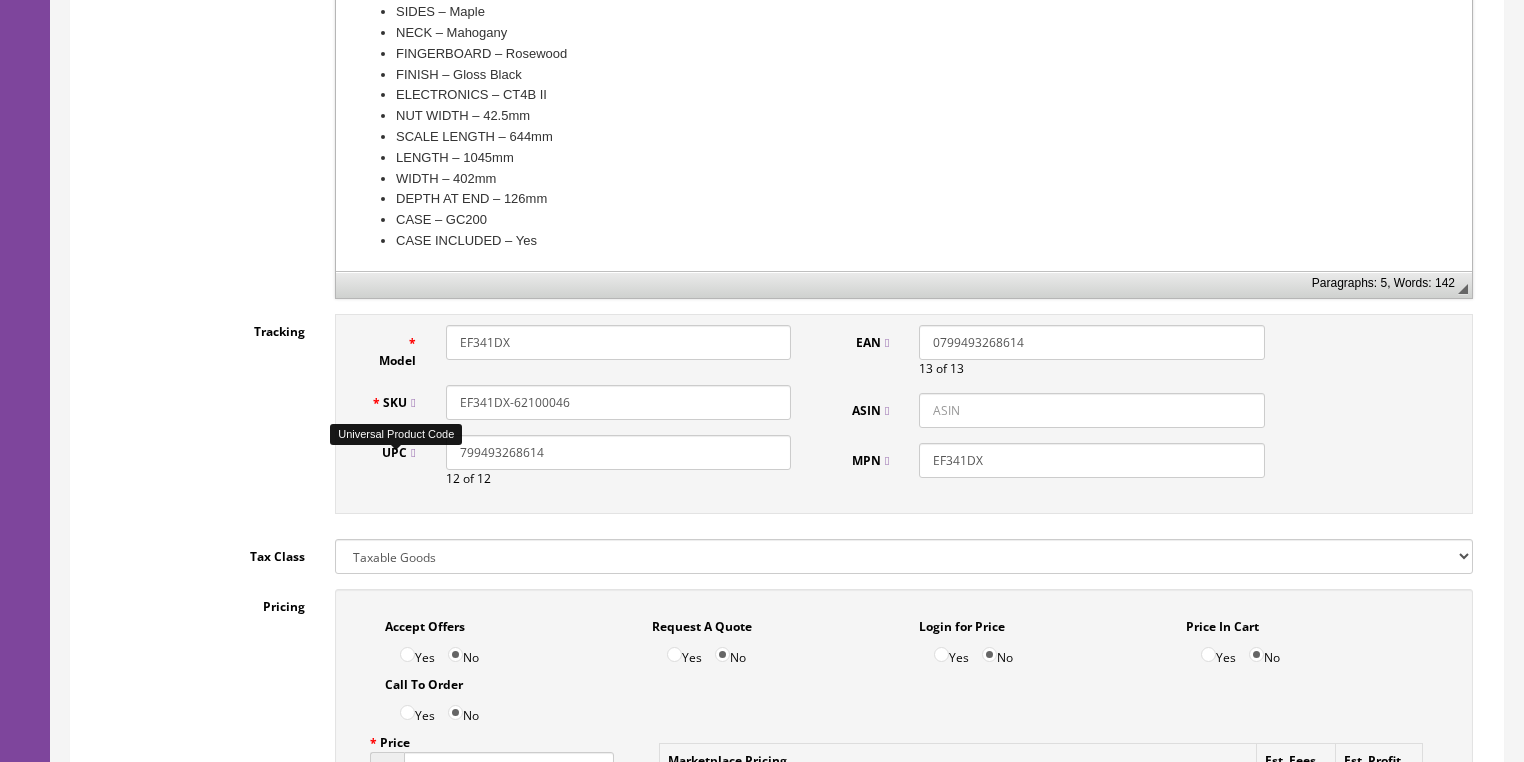 drag, startPoint x: 543, startPoint y: 456, endPoint x: 469, endPoint y: 456, distance: 74 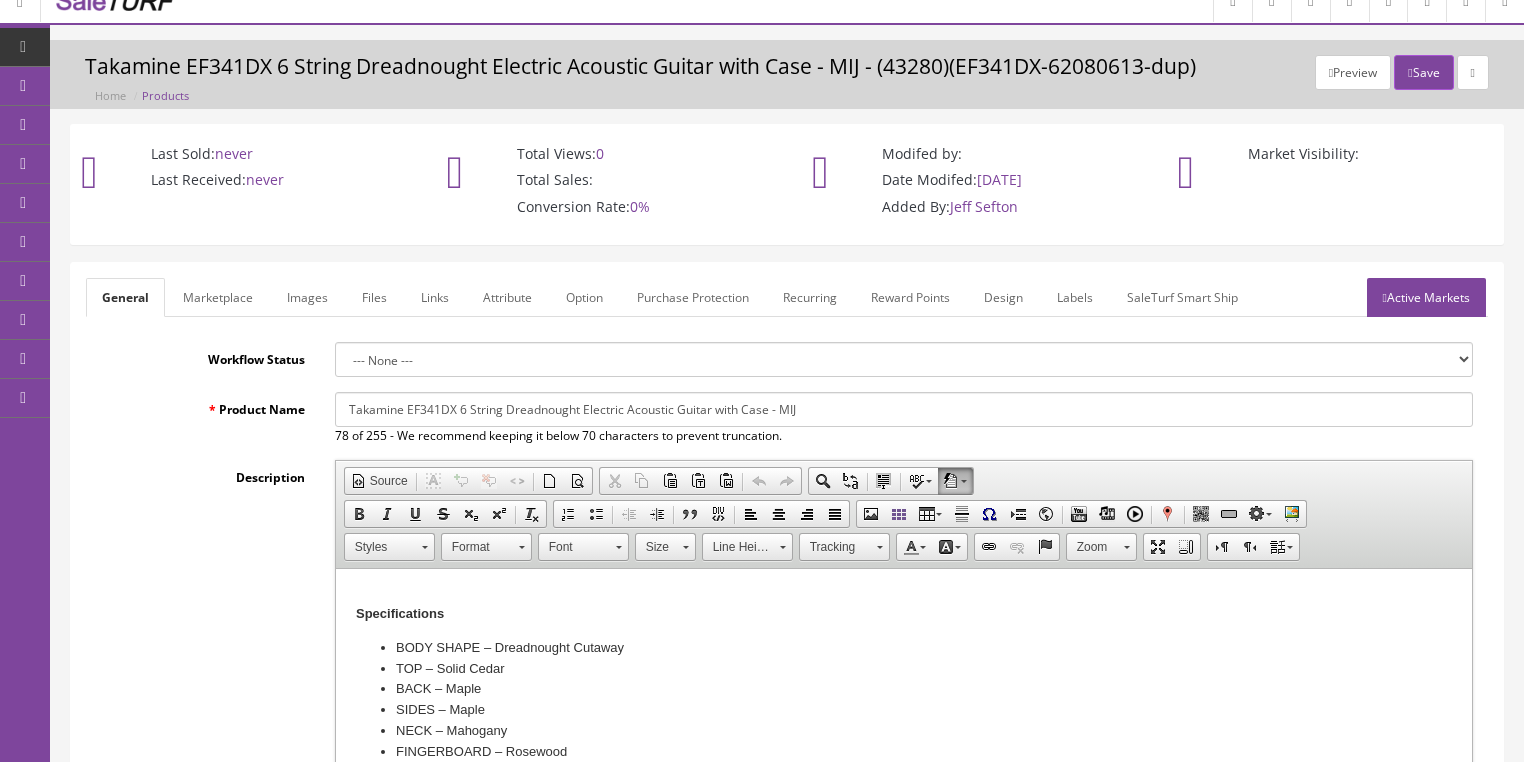 scroll, scrollTop: 0, scrollLeft: 0, axis: both 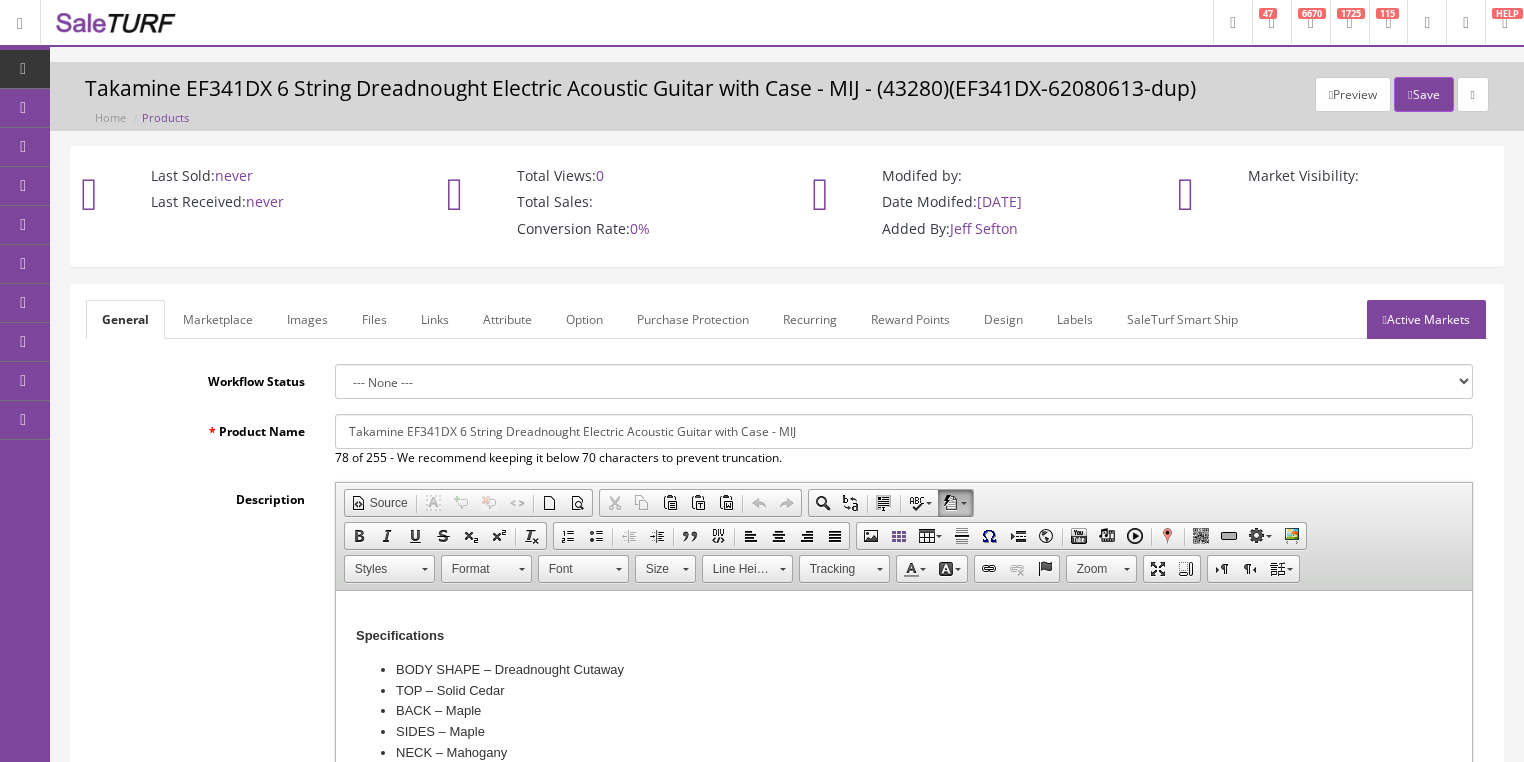 click on "Active Markets" at bounding box center [1426, 319] 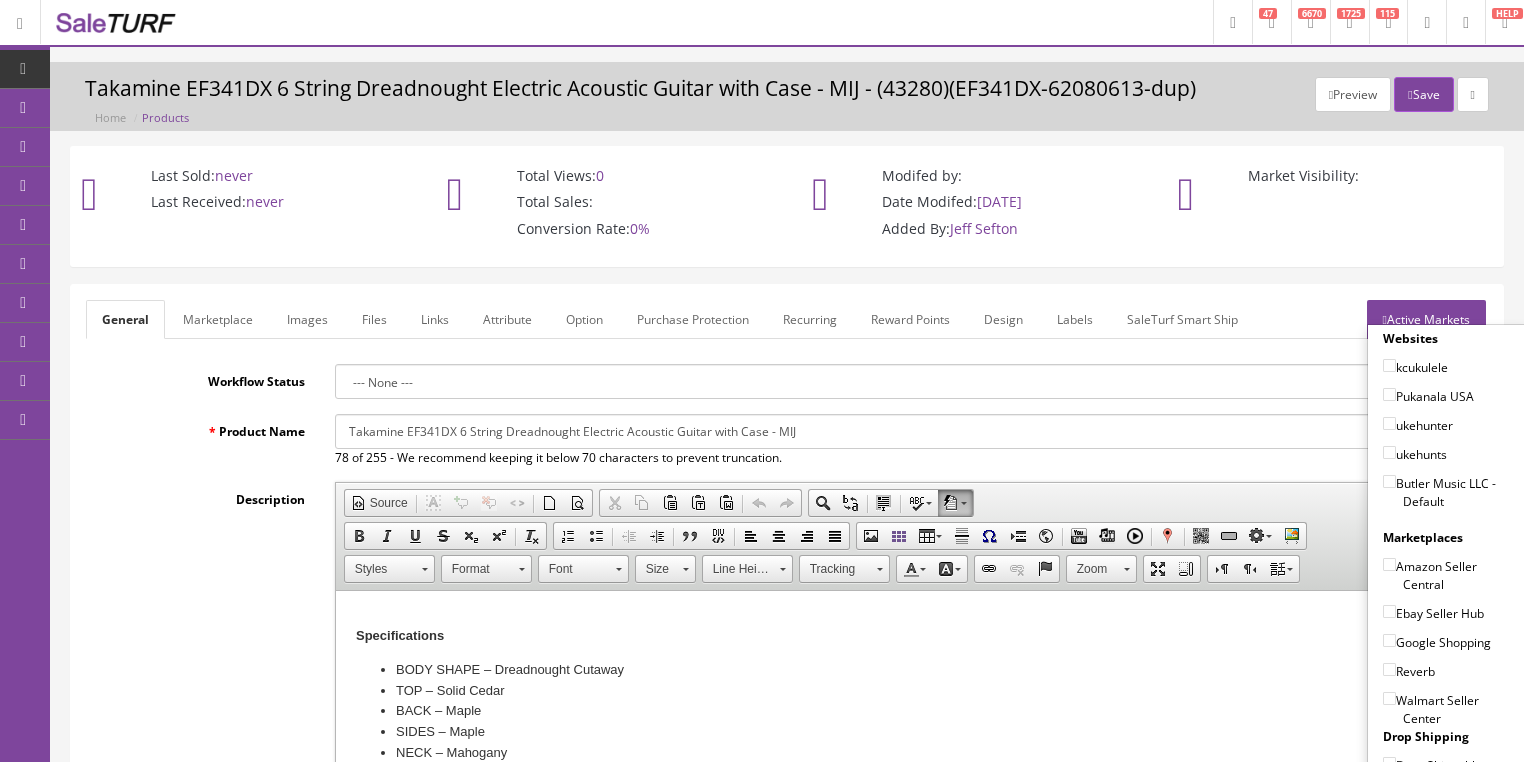 click on "Butler Music LLC - Default" at bounding box center [1389, 481] 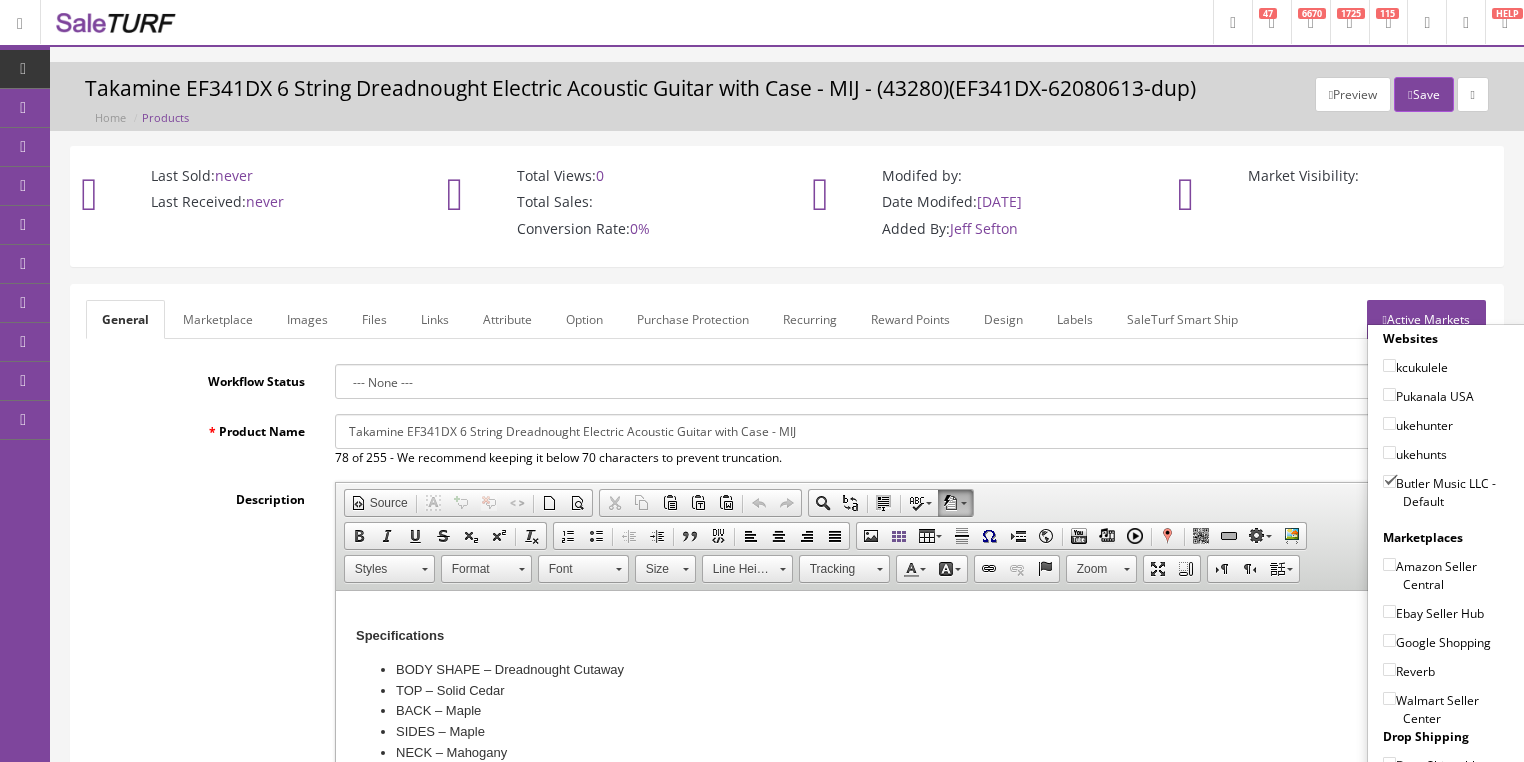 drag, startPoint x: 1382, startPoint y: 565, endPoint x: 1382, endPoint y: 581, distance: 16 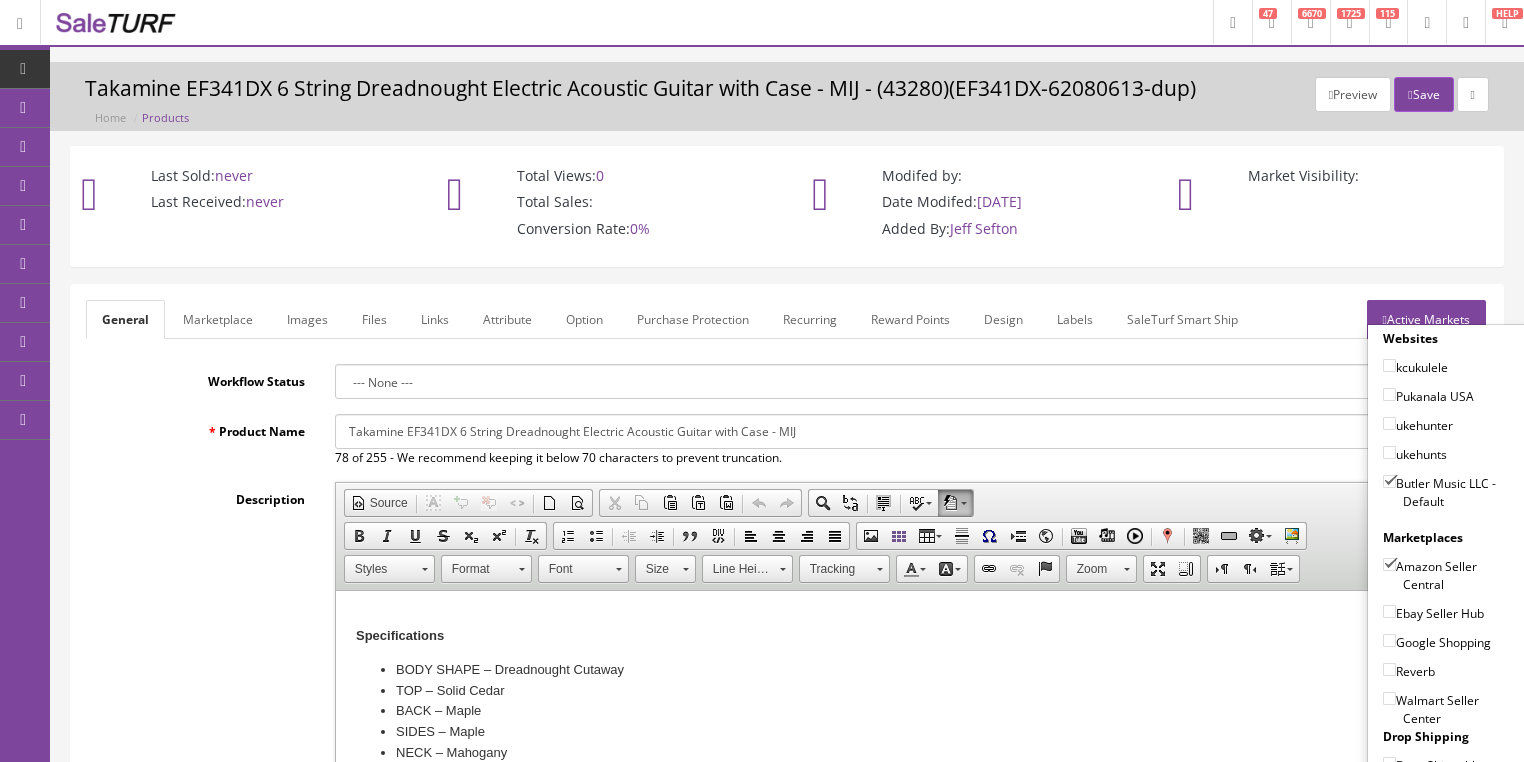 click on "Ebay Seller Hub" at bounding box center (1389, 611) 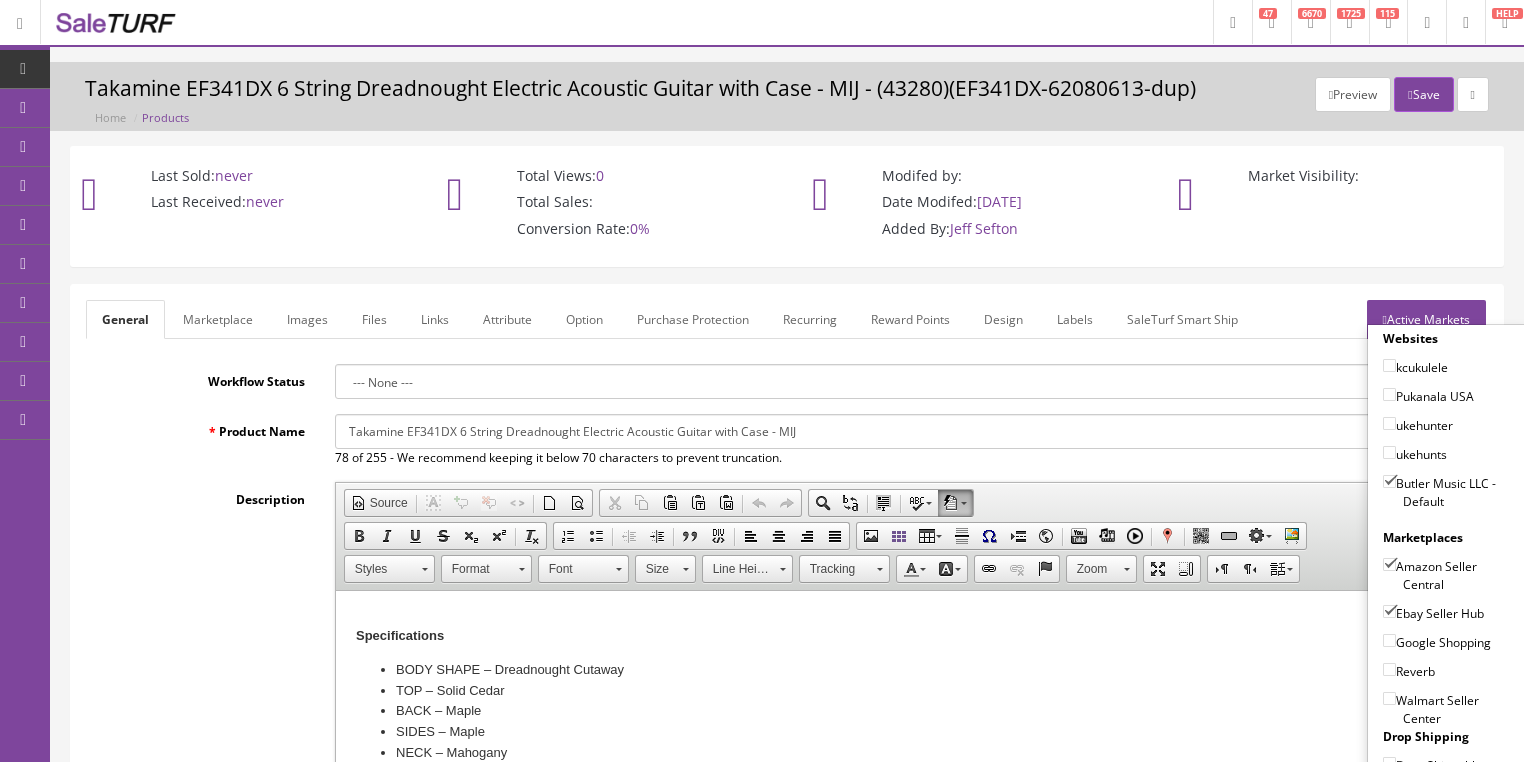 click on "Google Shopping" at bounding box center (1389, 640) 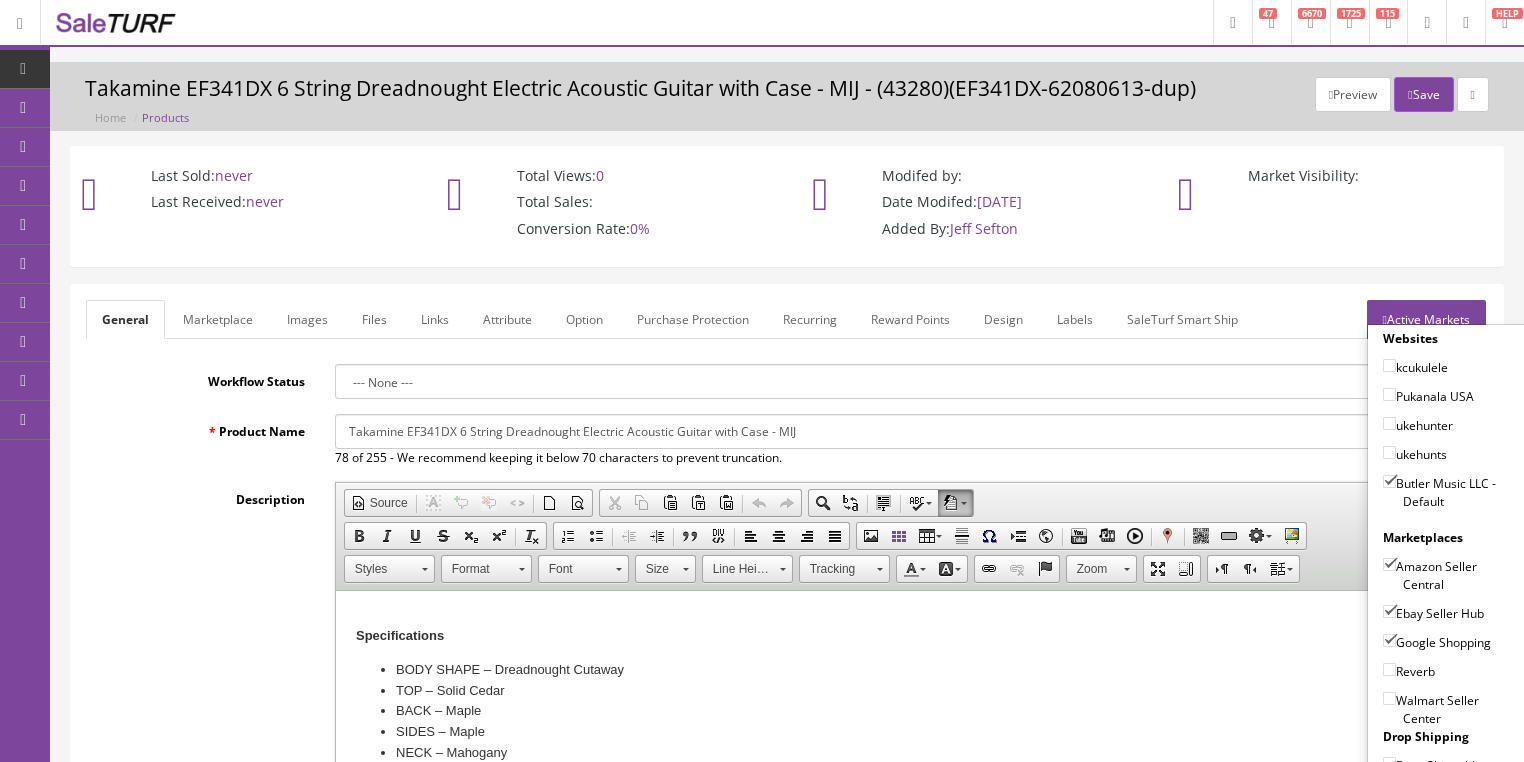 drag, startPoint x: 1380, startPoint y: 664, endPoint x: 1381, endPoint y: 687, distance: 23.021729 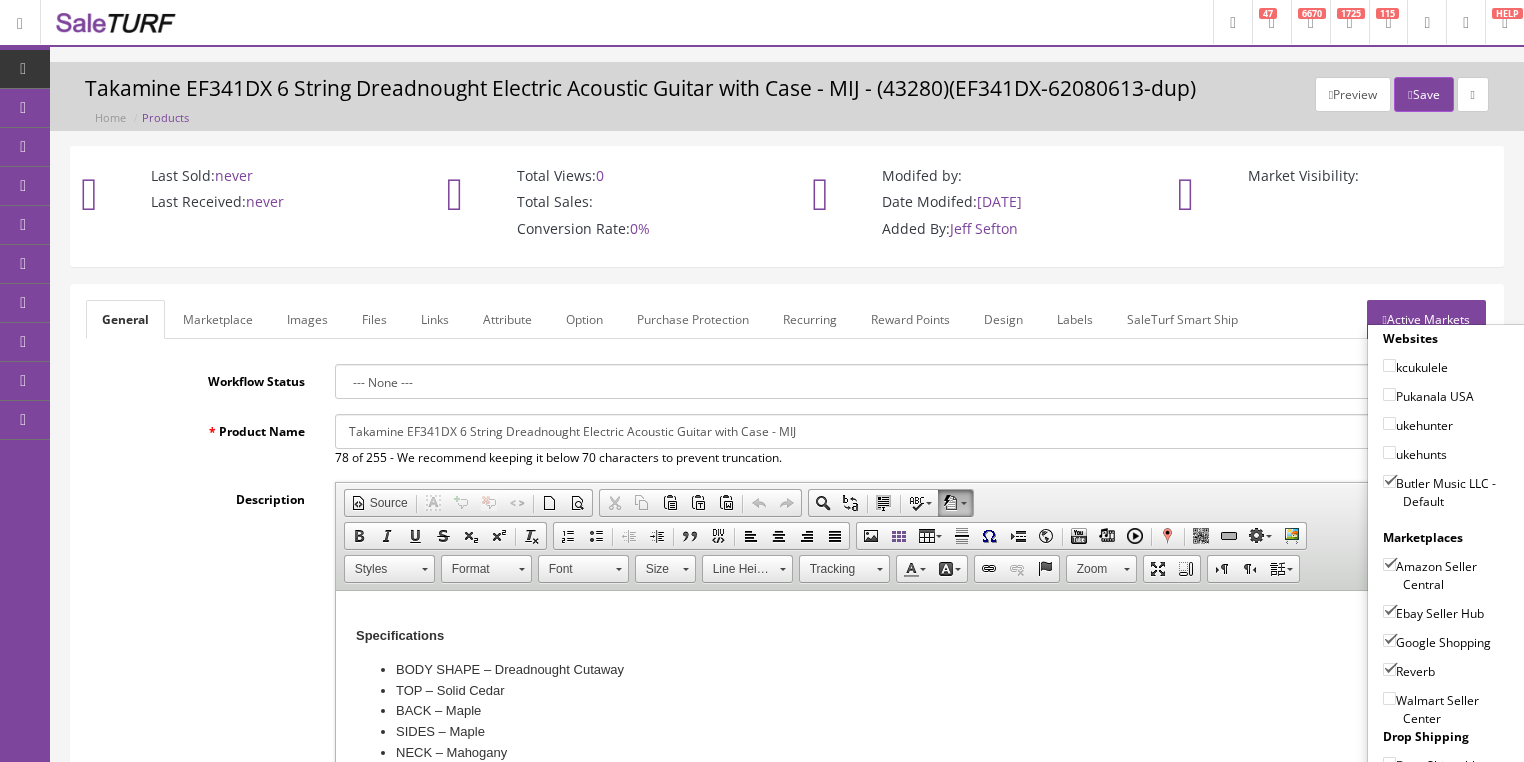 click on "Active Markets" at bounding box center [1426, 319] 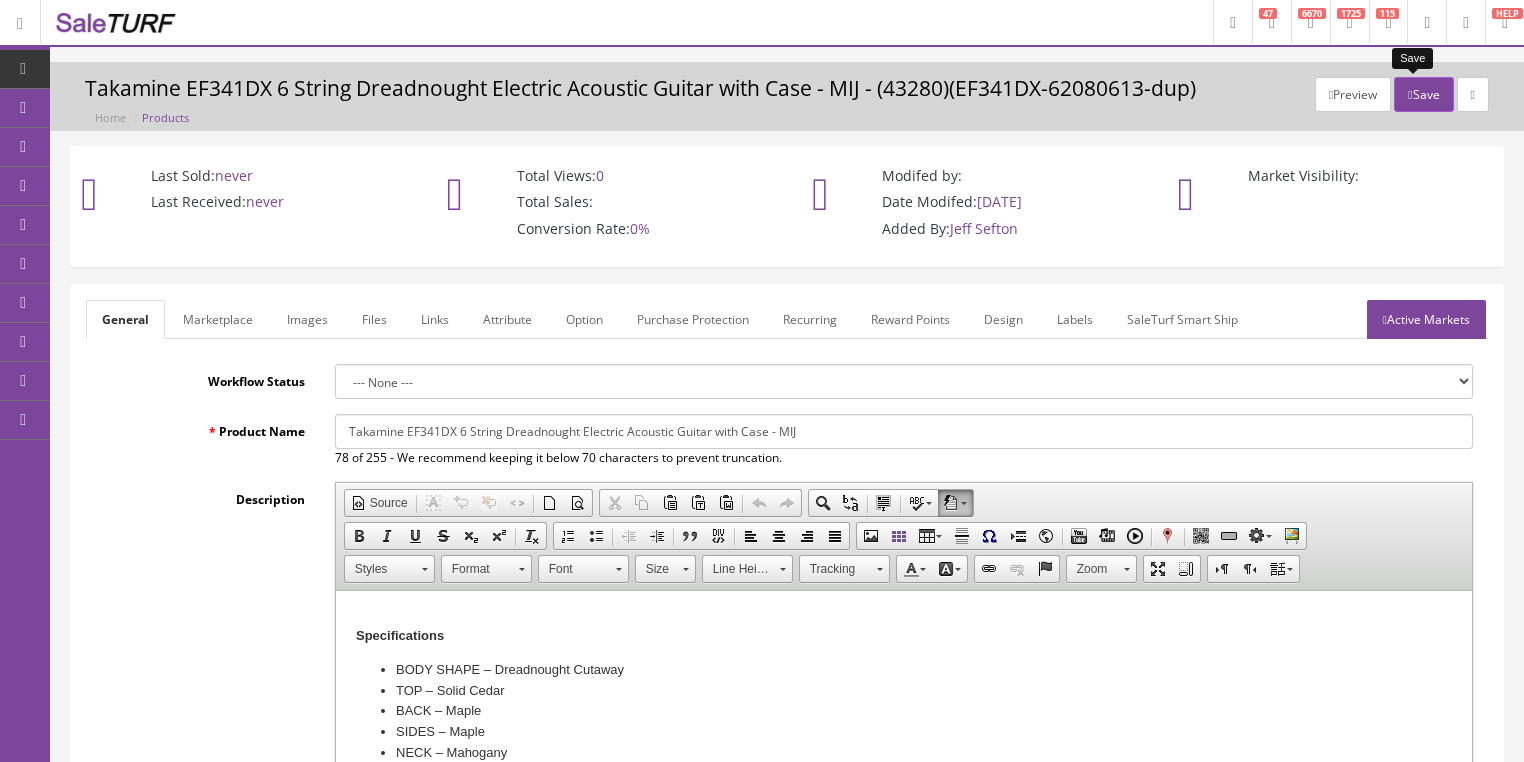 click on "Save" at bounding box center [1423, 94] 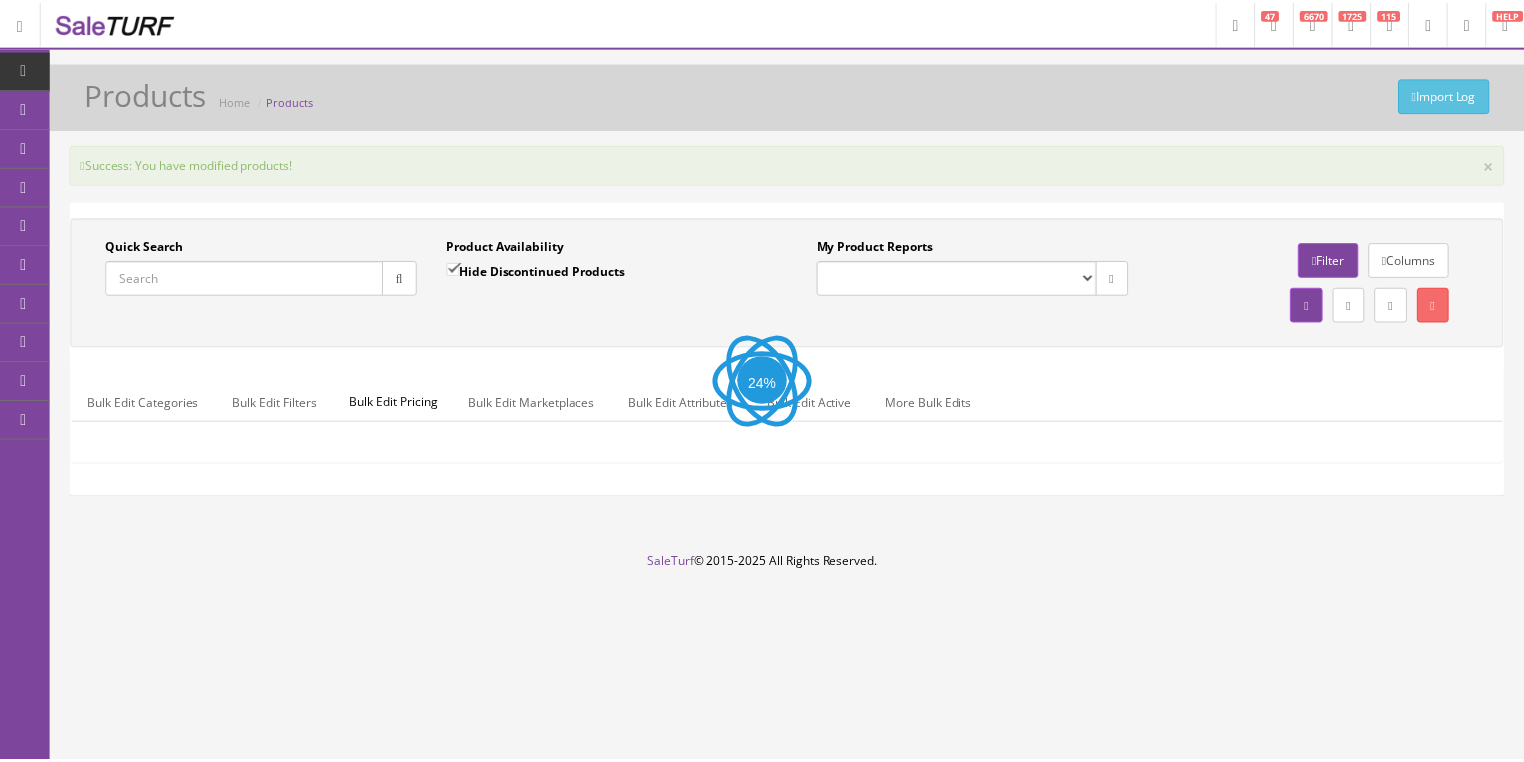 scroll, scrollTop: 0, scrollLeft: 0, axis: both 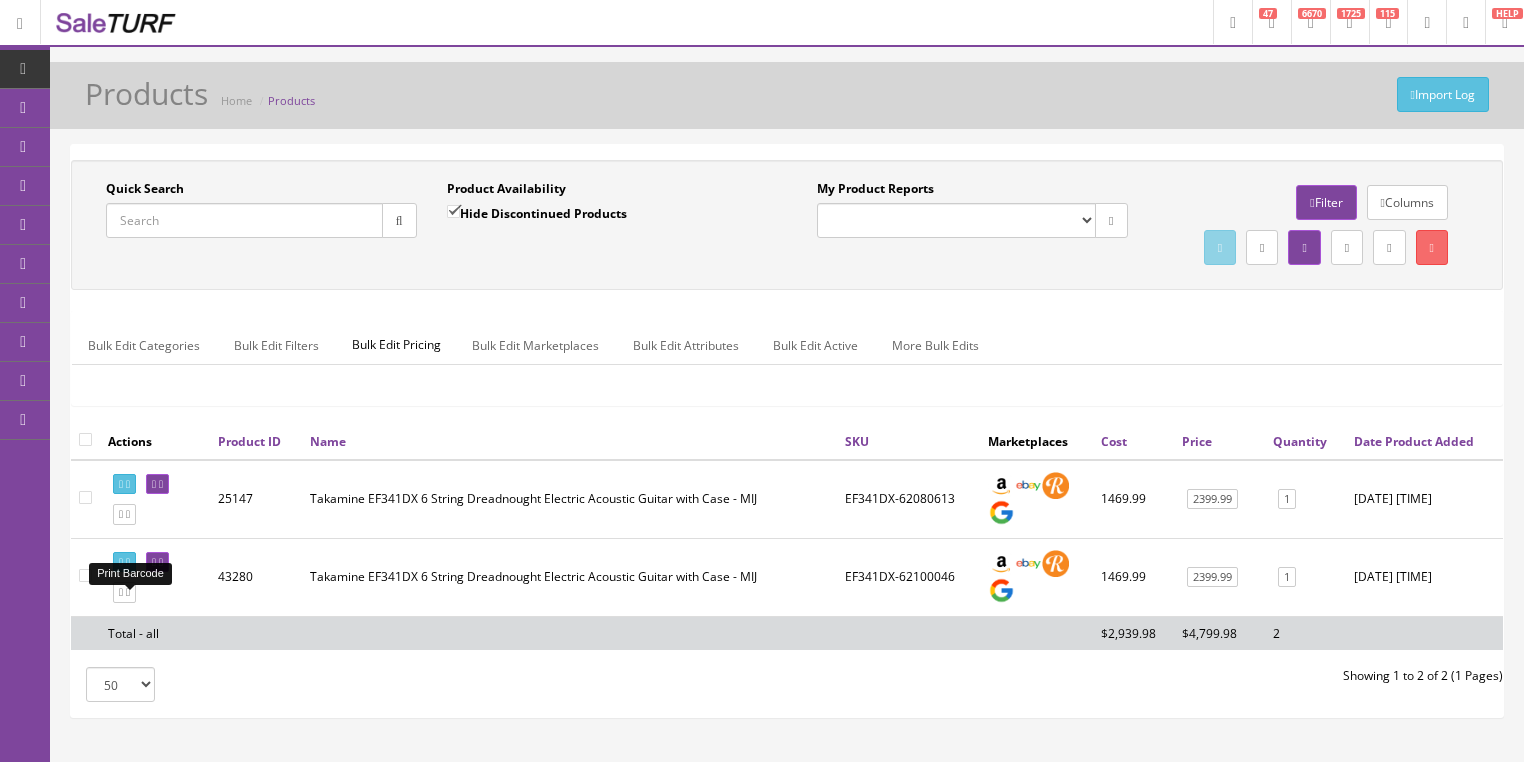 click at bounding box center (128, 562) 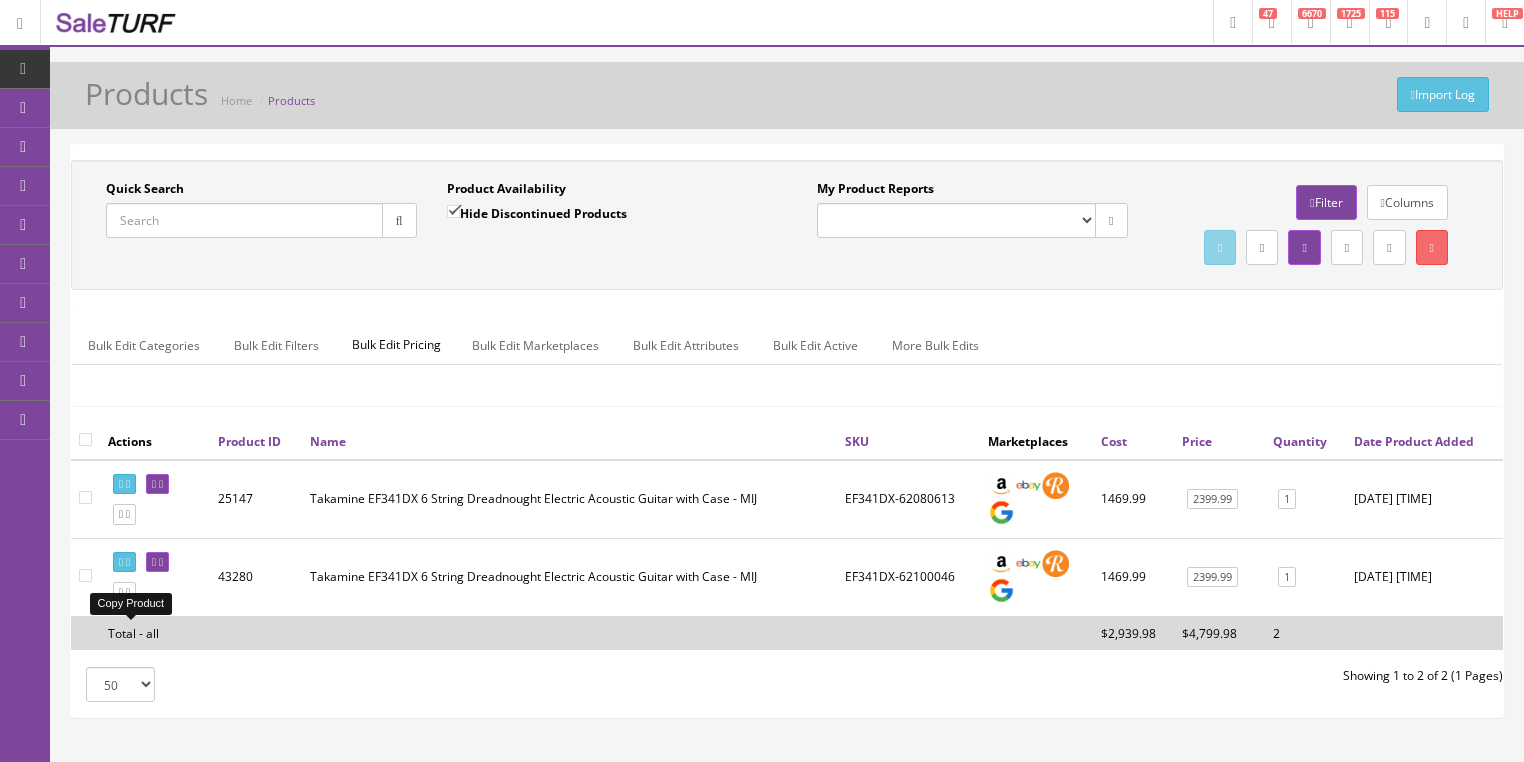 click at bounding box center [121, 592] 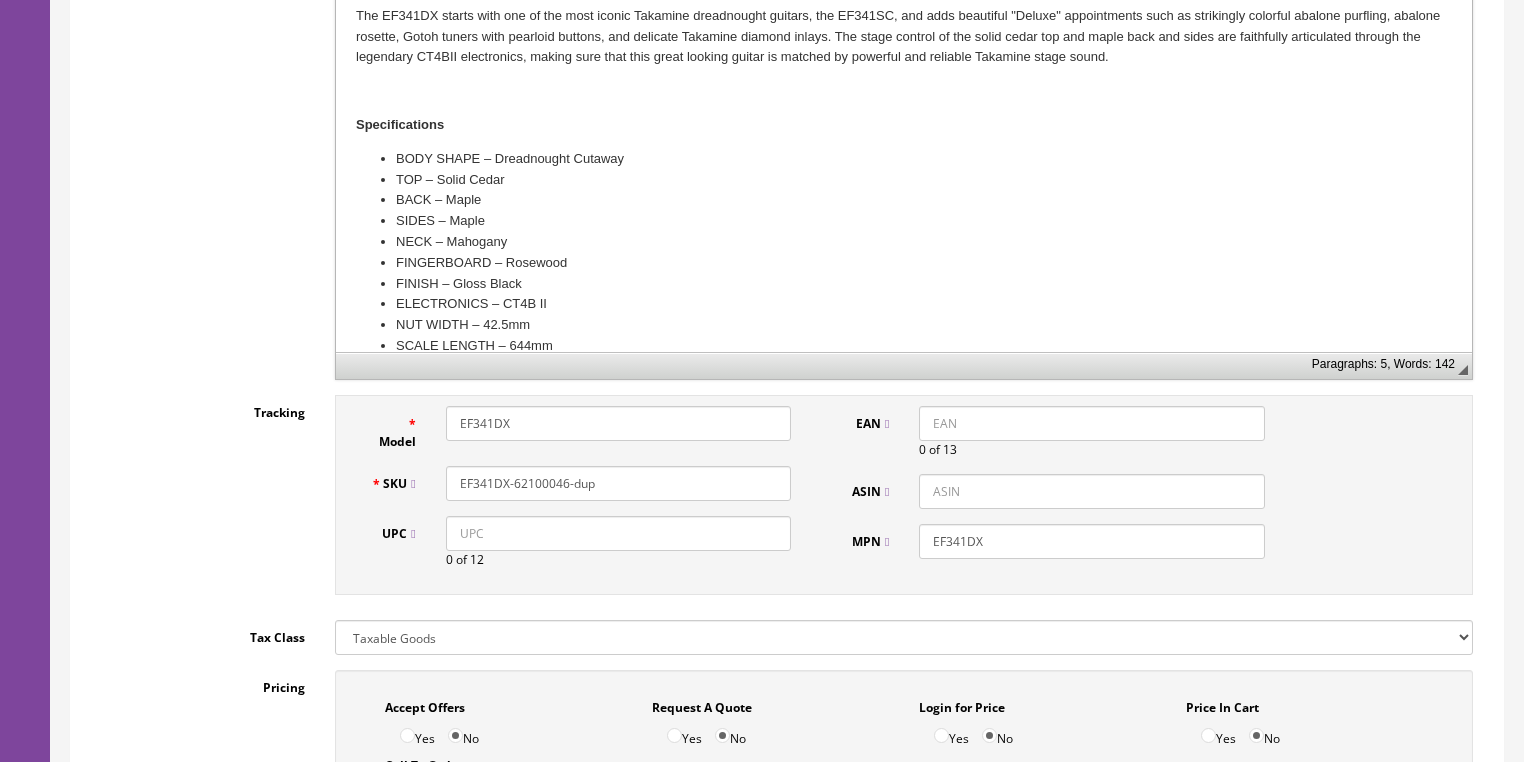 scroll, scrollTop: 640, scrollLeft: 0, axis: vertical 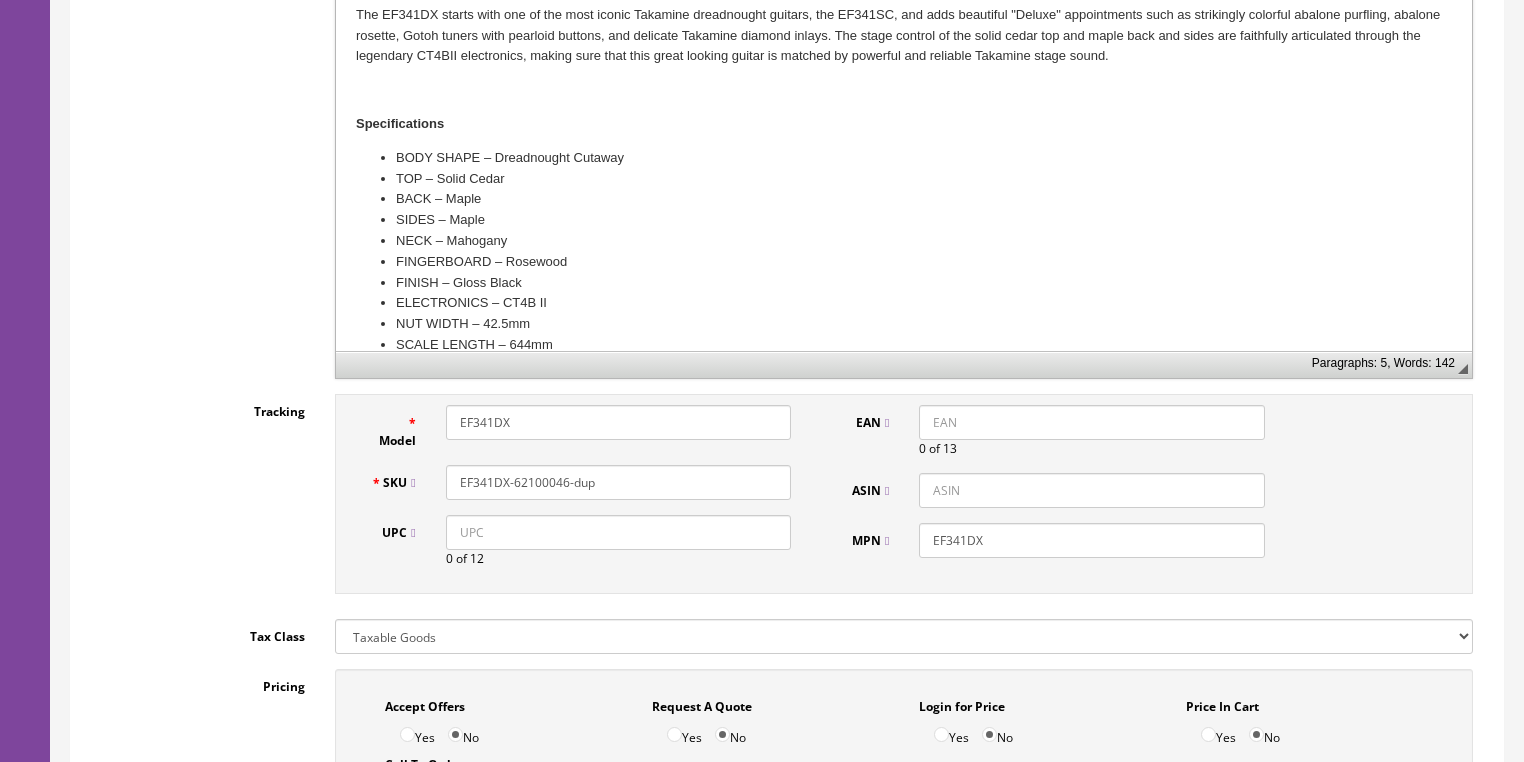 drag, startPoint x: 548, startPoint y: 483, endPoint x: 665, endPoint y: 486, distance: 117.03845 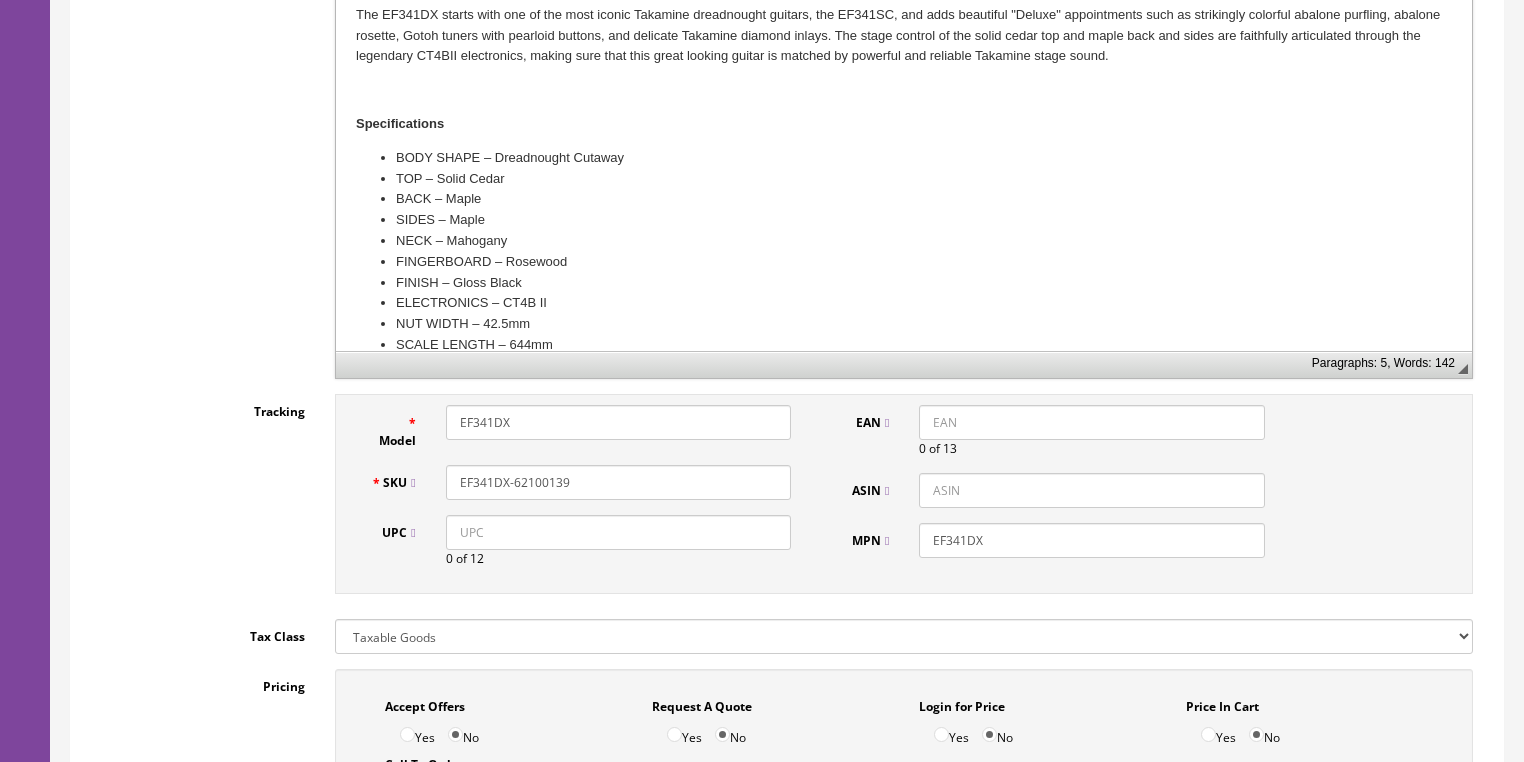 type on "EF341DX-62100139" 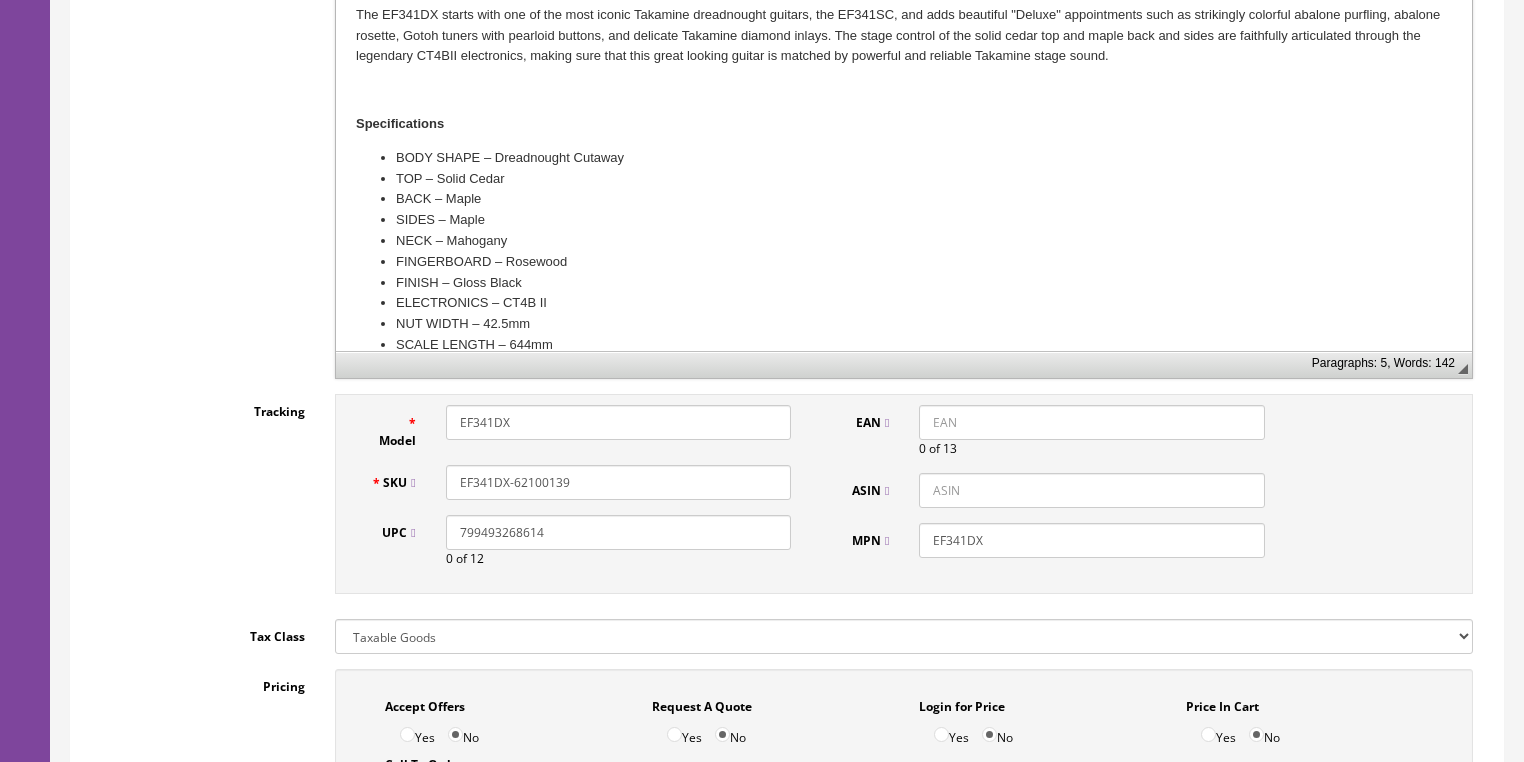 drag, startPoint x: 451, startPoint y: 536, endPoint x: 376, endPoint y: 532, distance: 75.10659 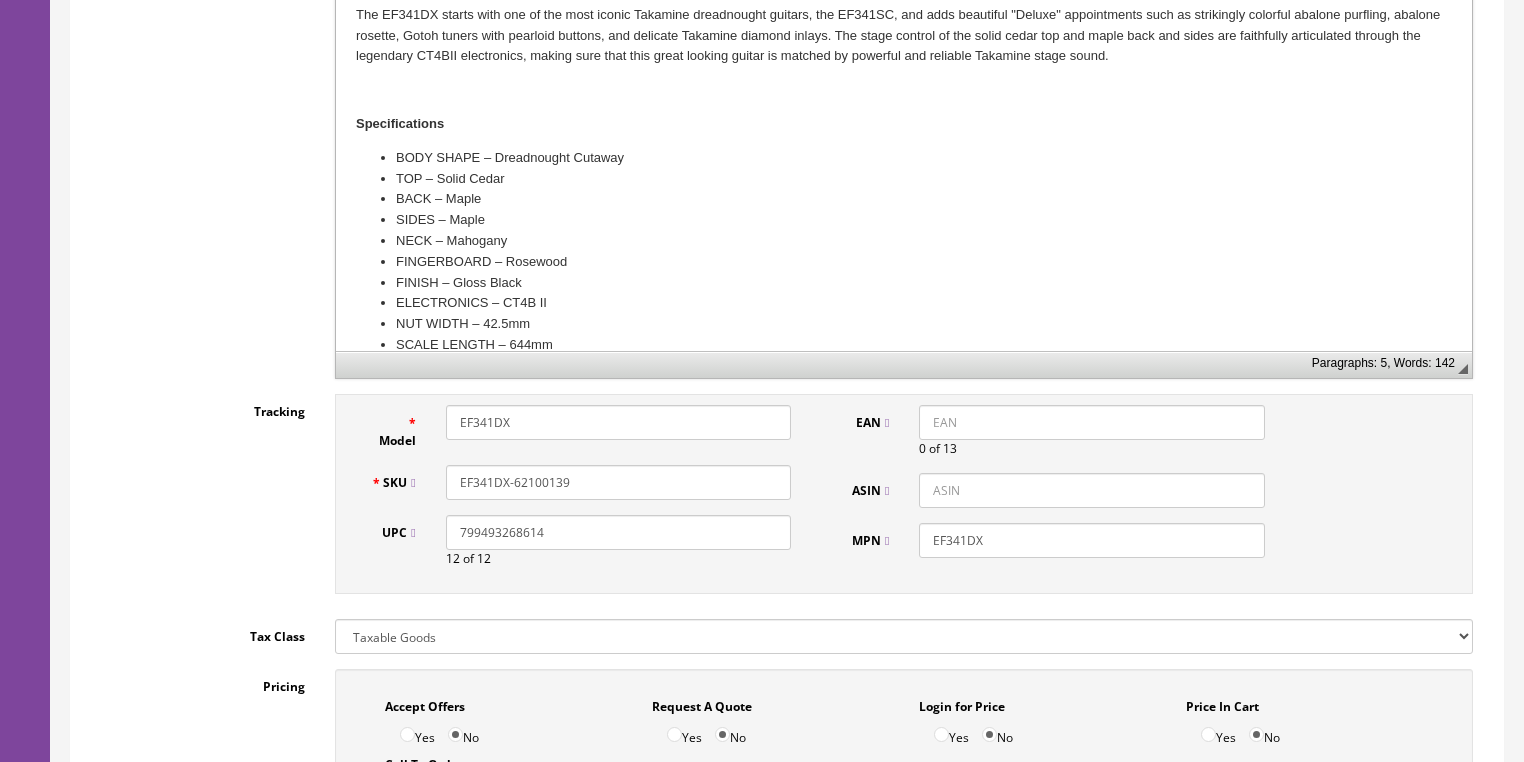 click on "EAN" at bounding box center (1091, 422) 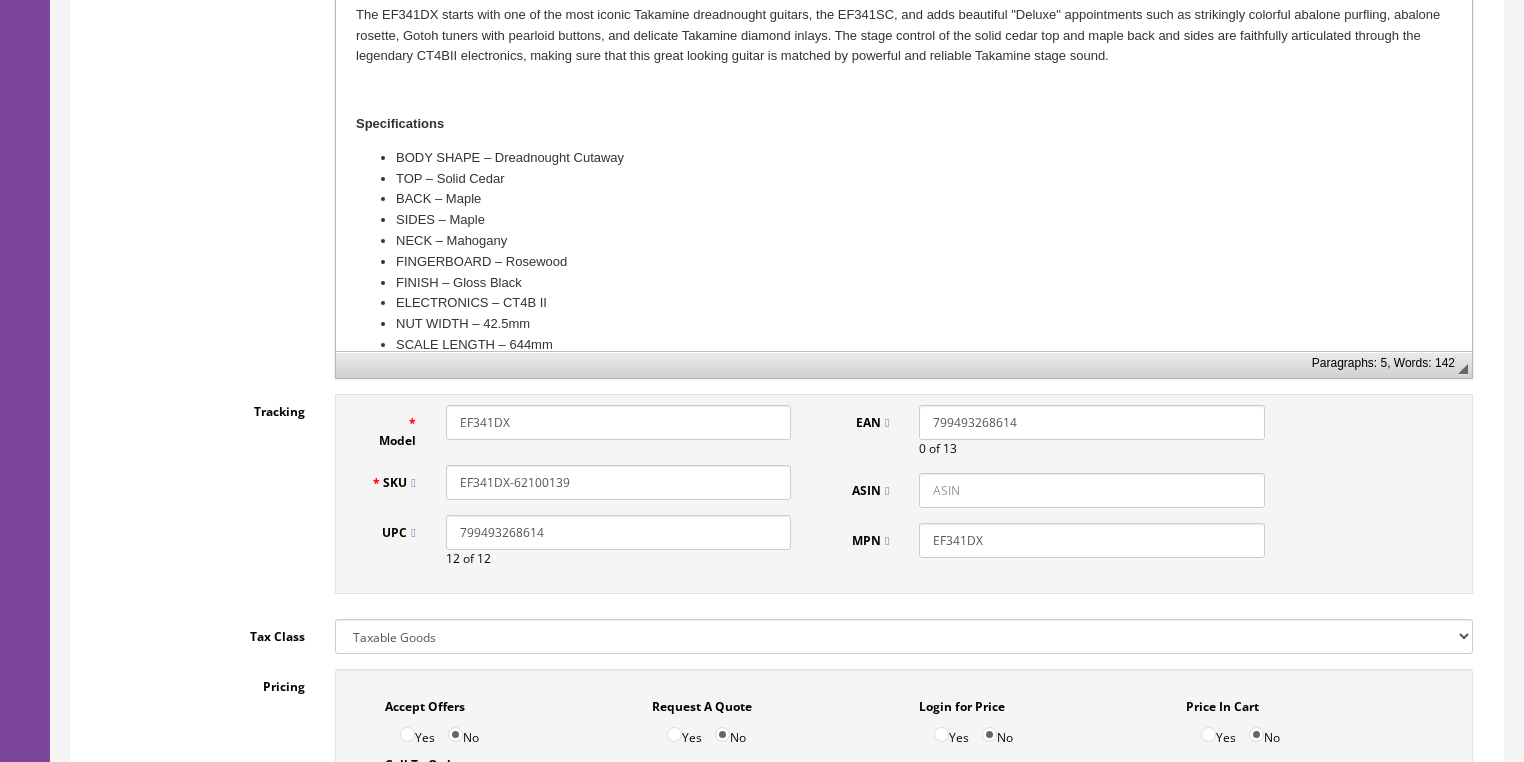 click on "799493268614" at bounding box center [1091, 422] 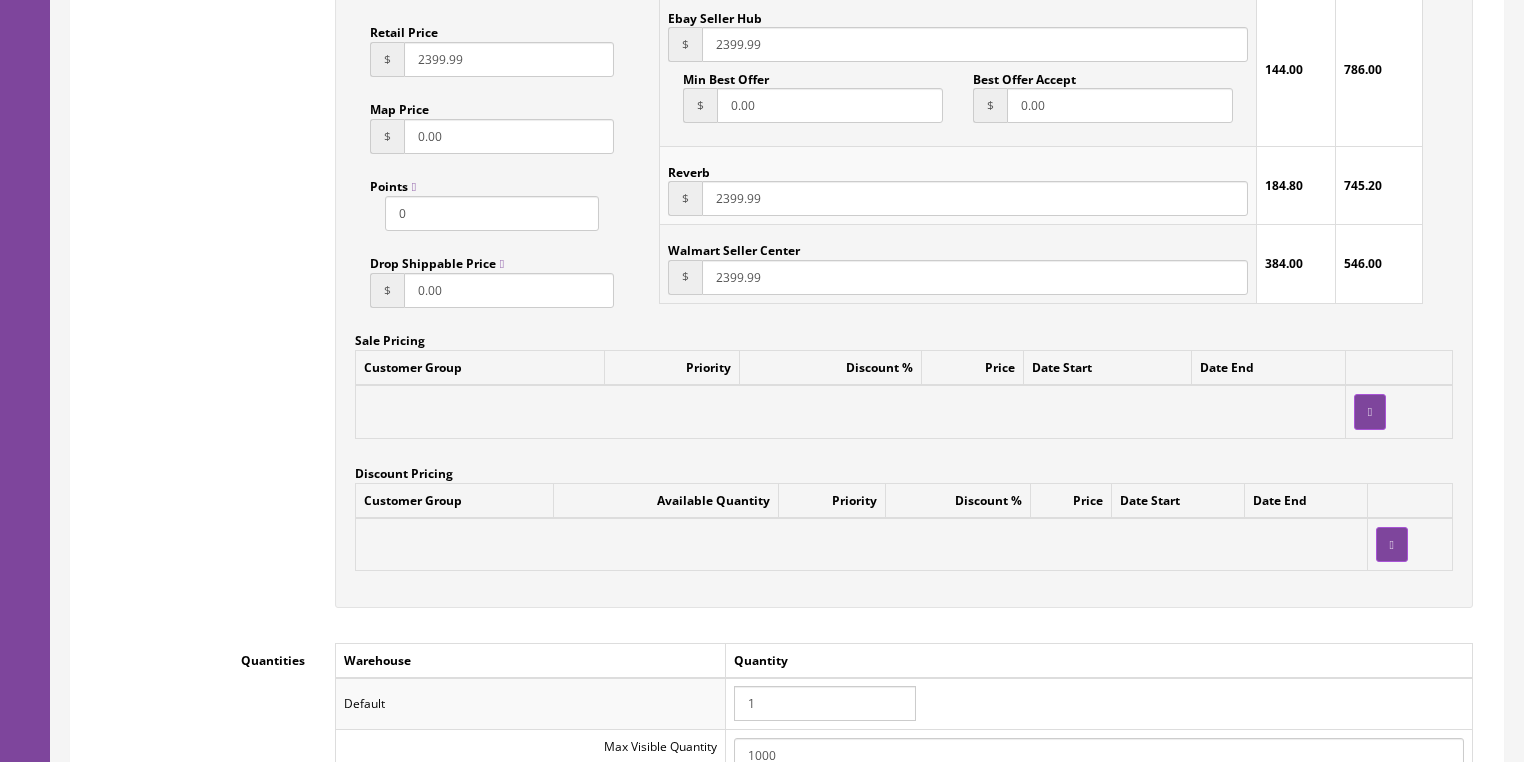scroll, scrollTop: 1760, scrollLeft: 0, axis: vertical 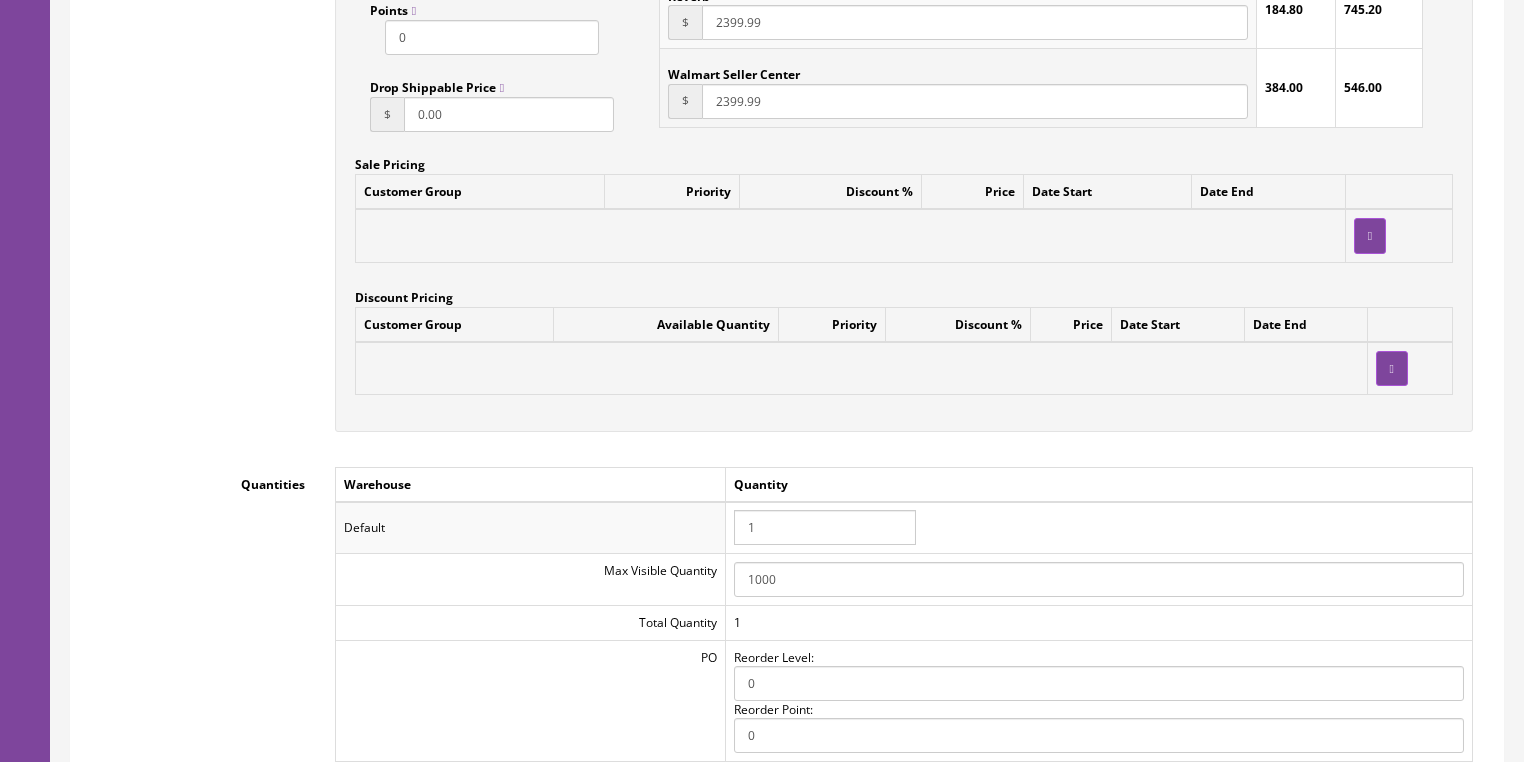 type on "0799493268614" 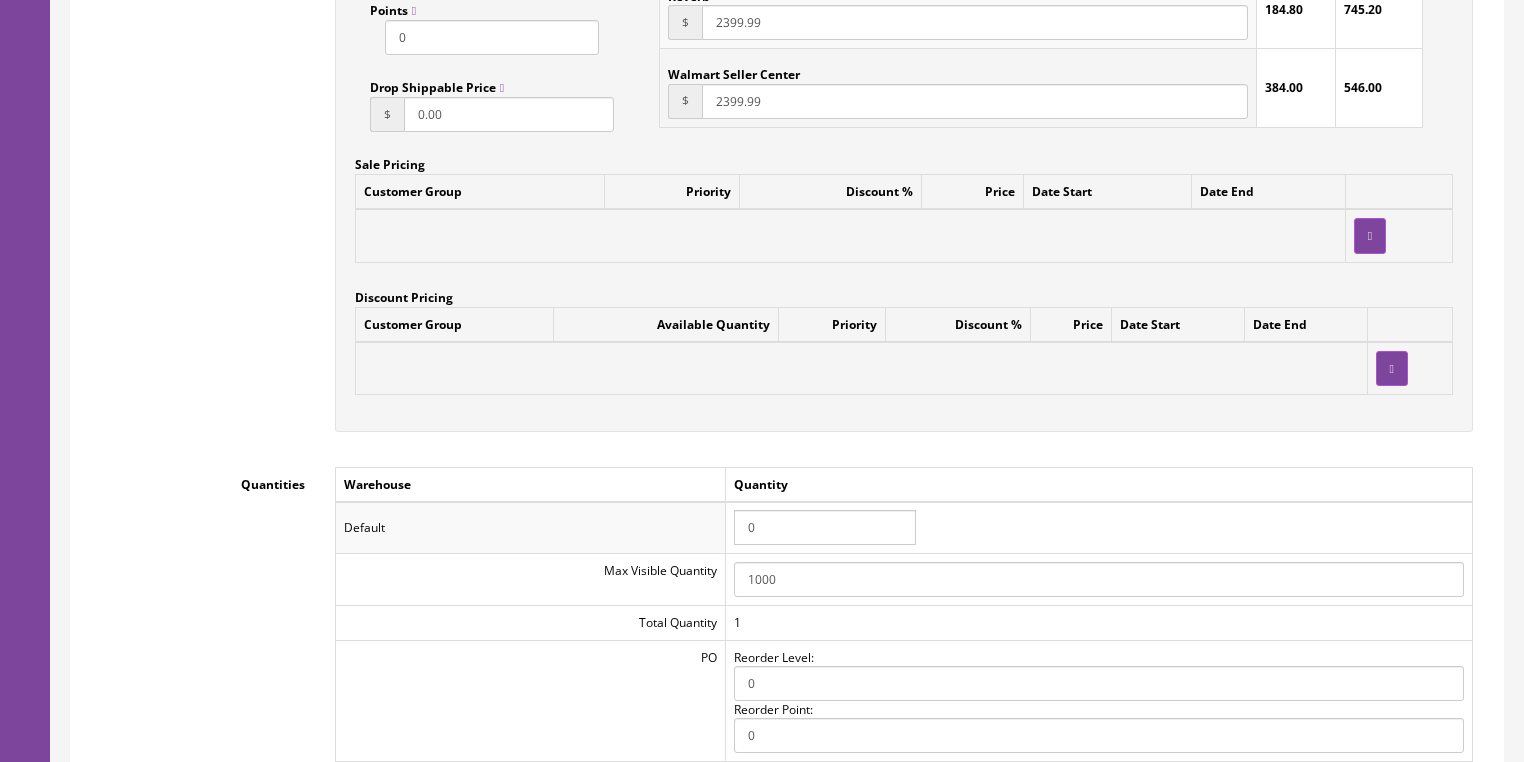 type on "0" 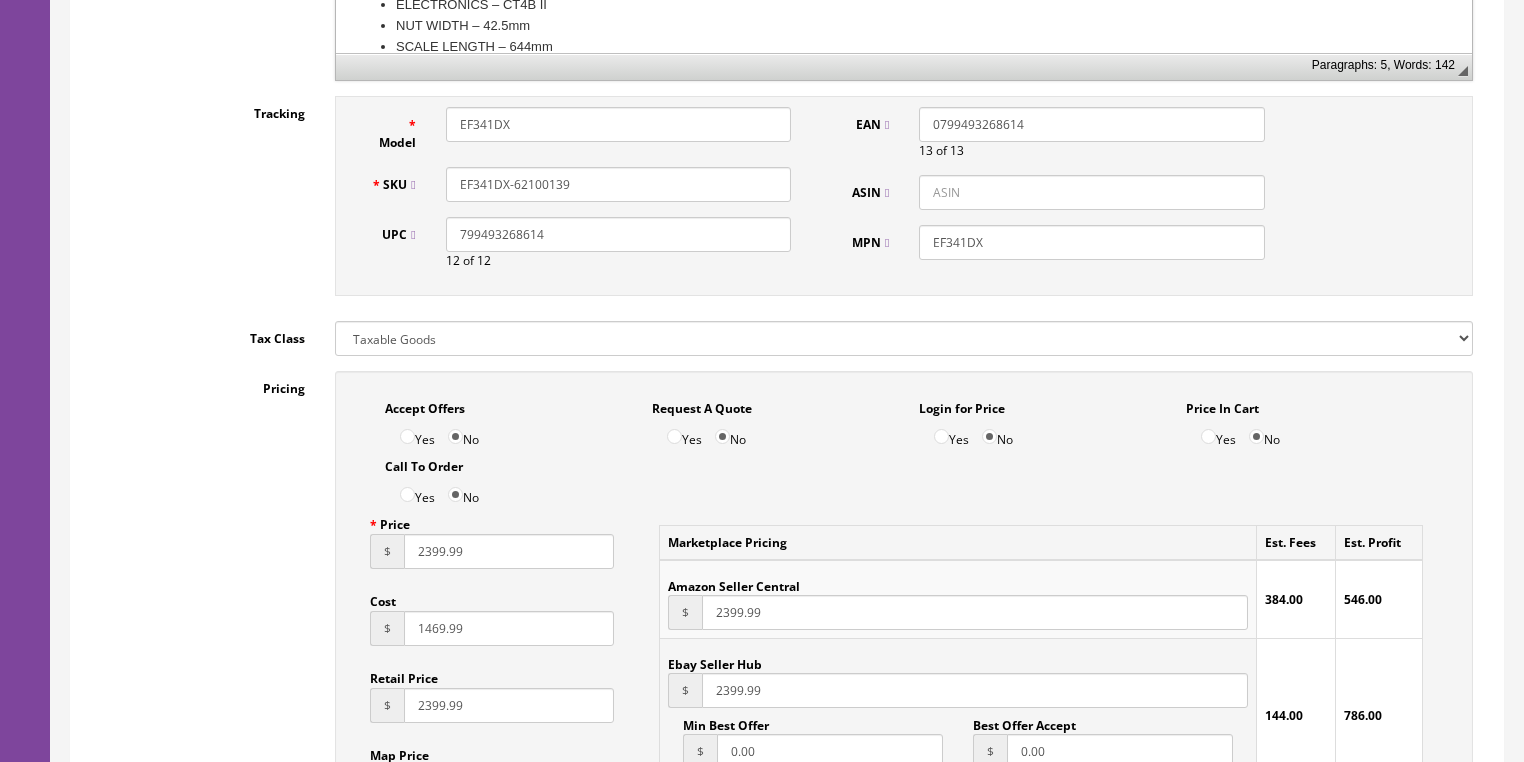 scroll, scrollTop: 880, scrollLeft: 0, axis: vertical 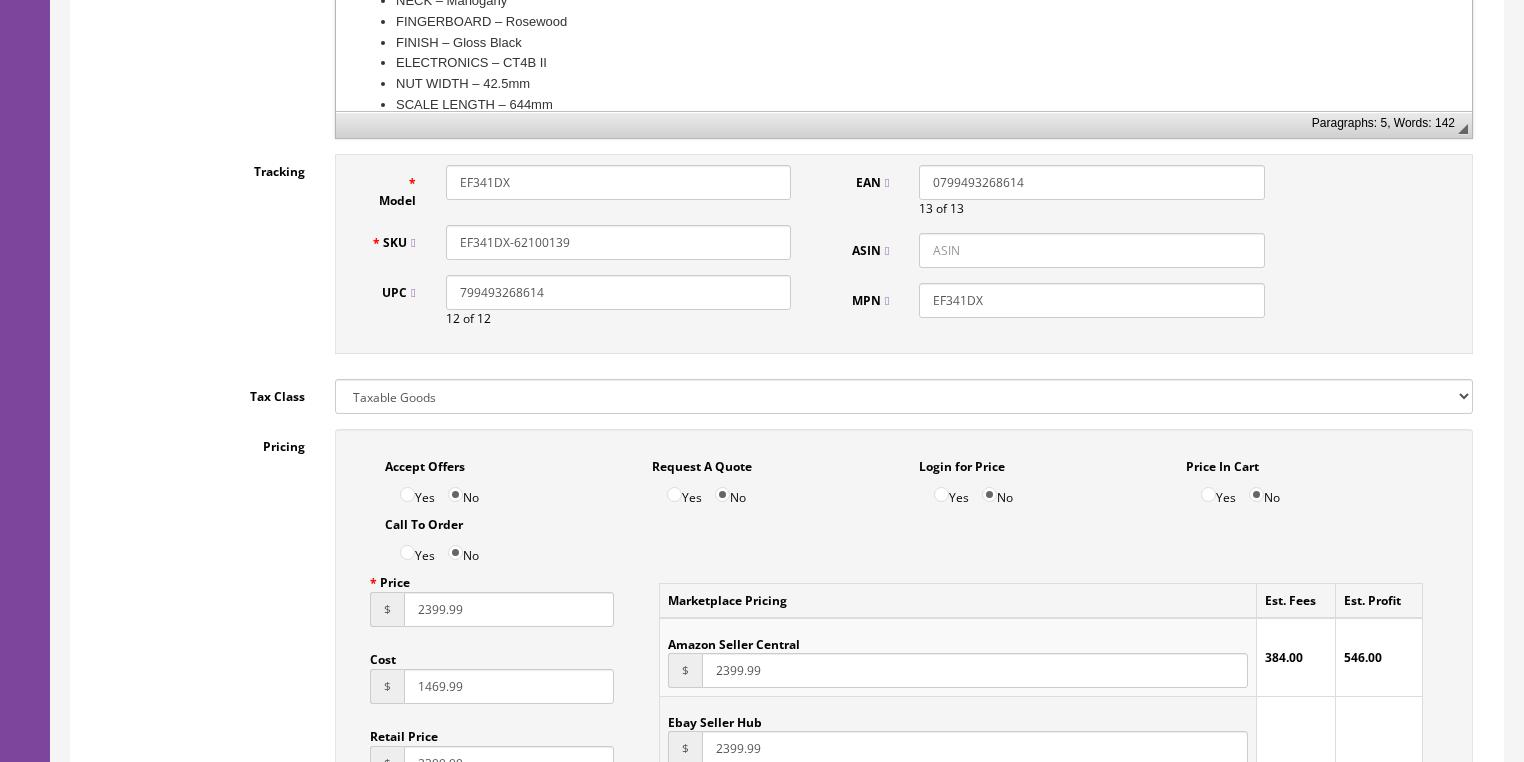 drag, startPoint x: 600, startPoint y: 243, endPoint x: 516, endPoint y: 232, distance: 84.71718 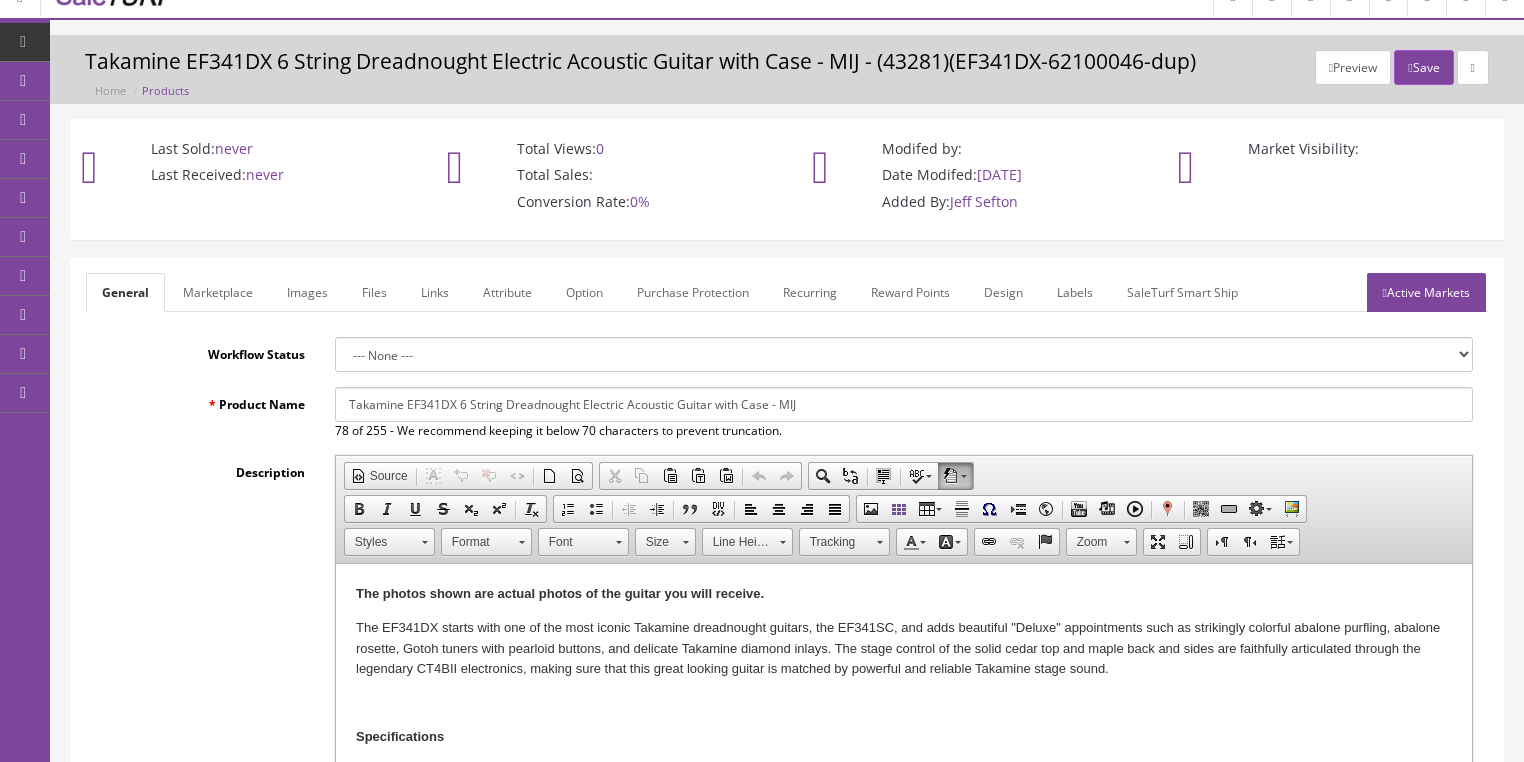 scroll, scrollTop: 0, scrollLeft: 0, axis: both 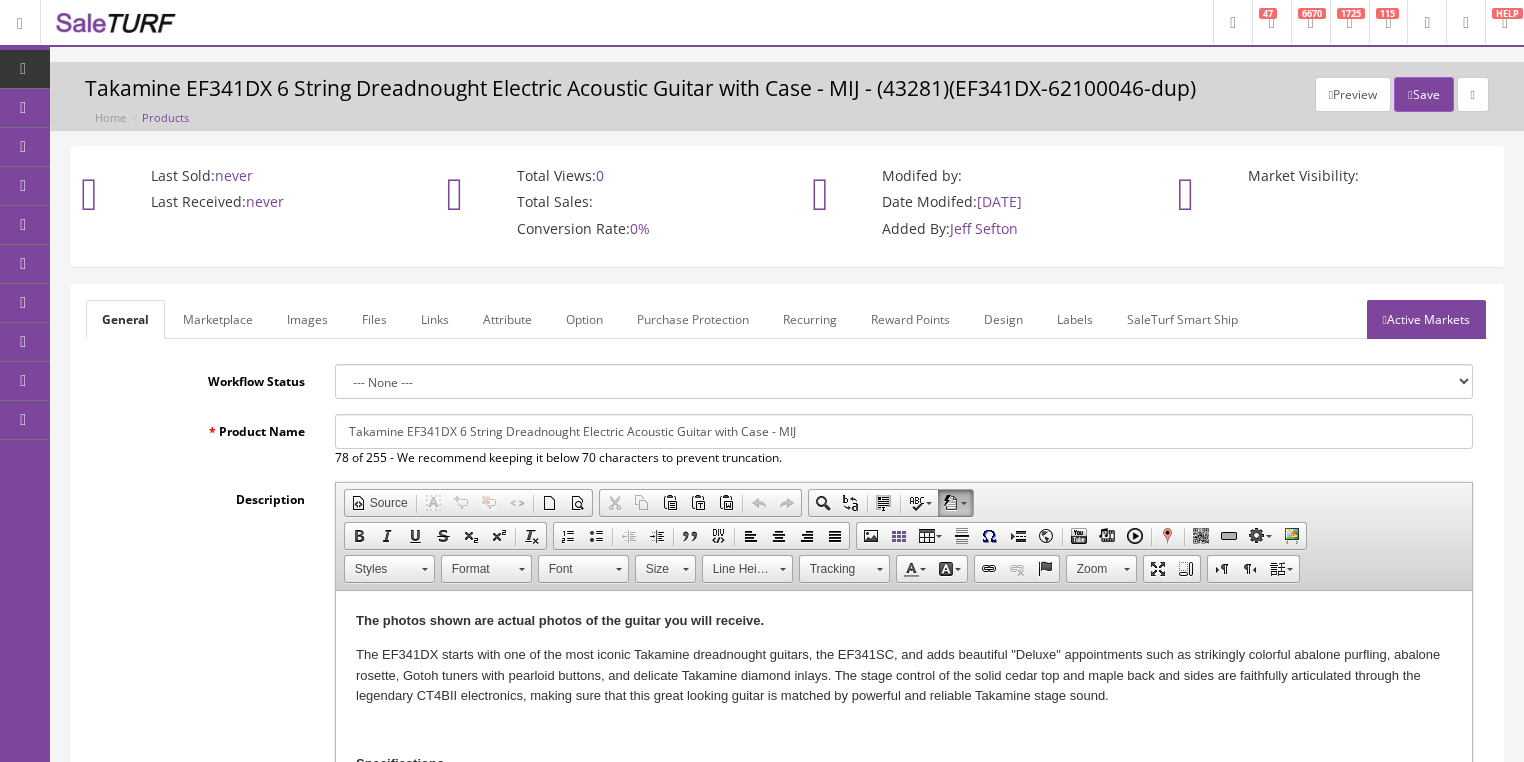 click on "Active Markets" at bounding box center (1426, 319) 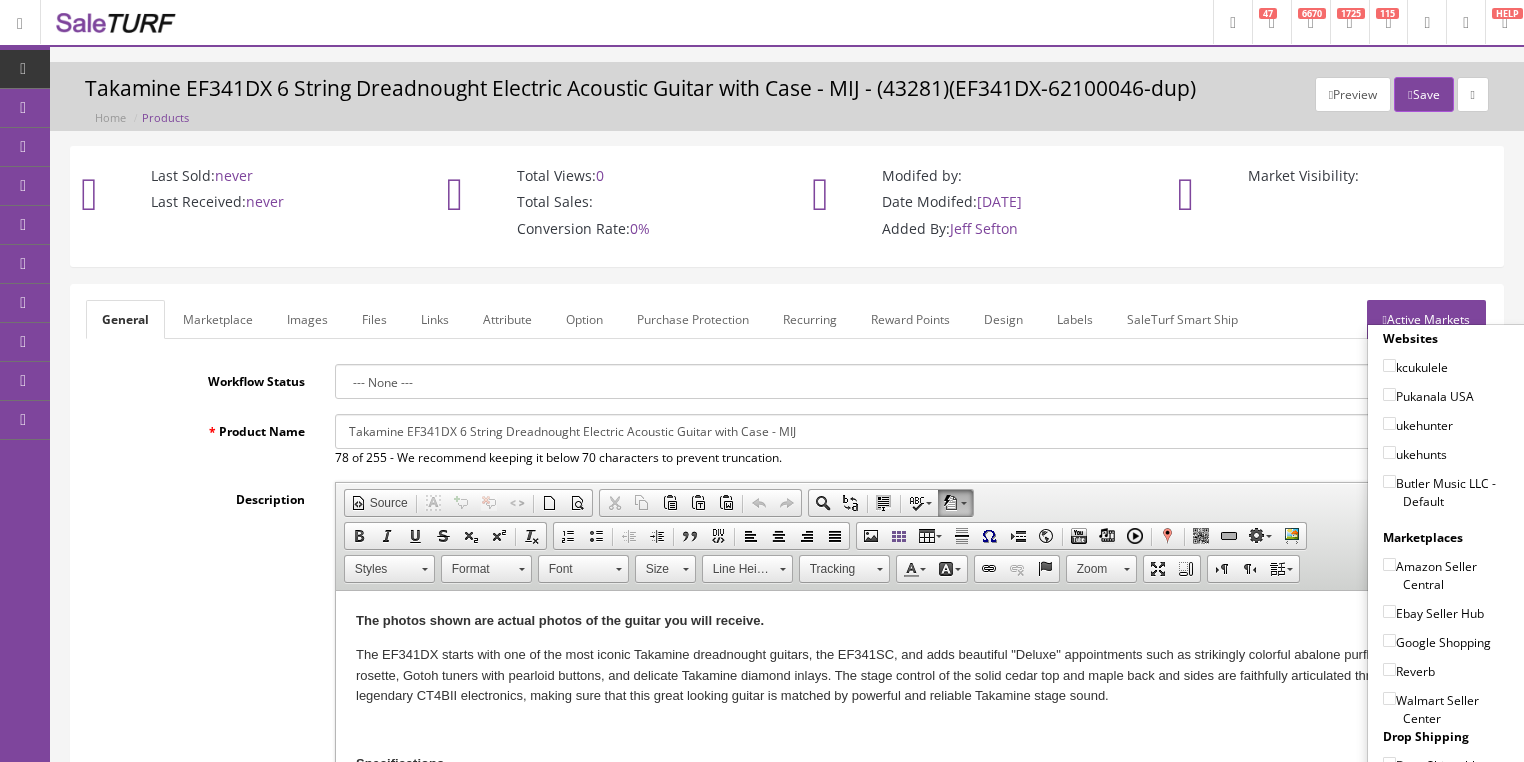 drag, startPoint x: 1380, startPoint y: 476, endPoint x: 1381, endPoint y: 516, distance: 40.012497 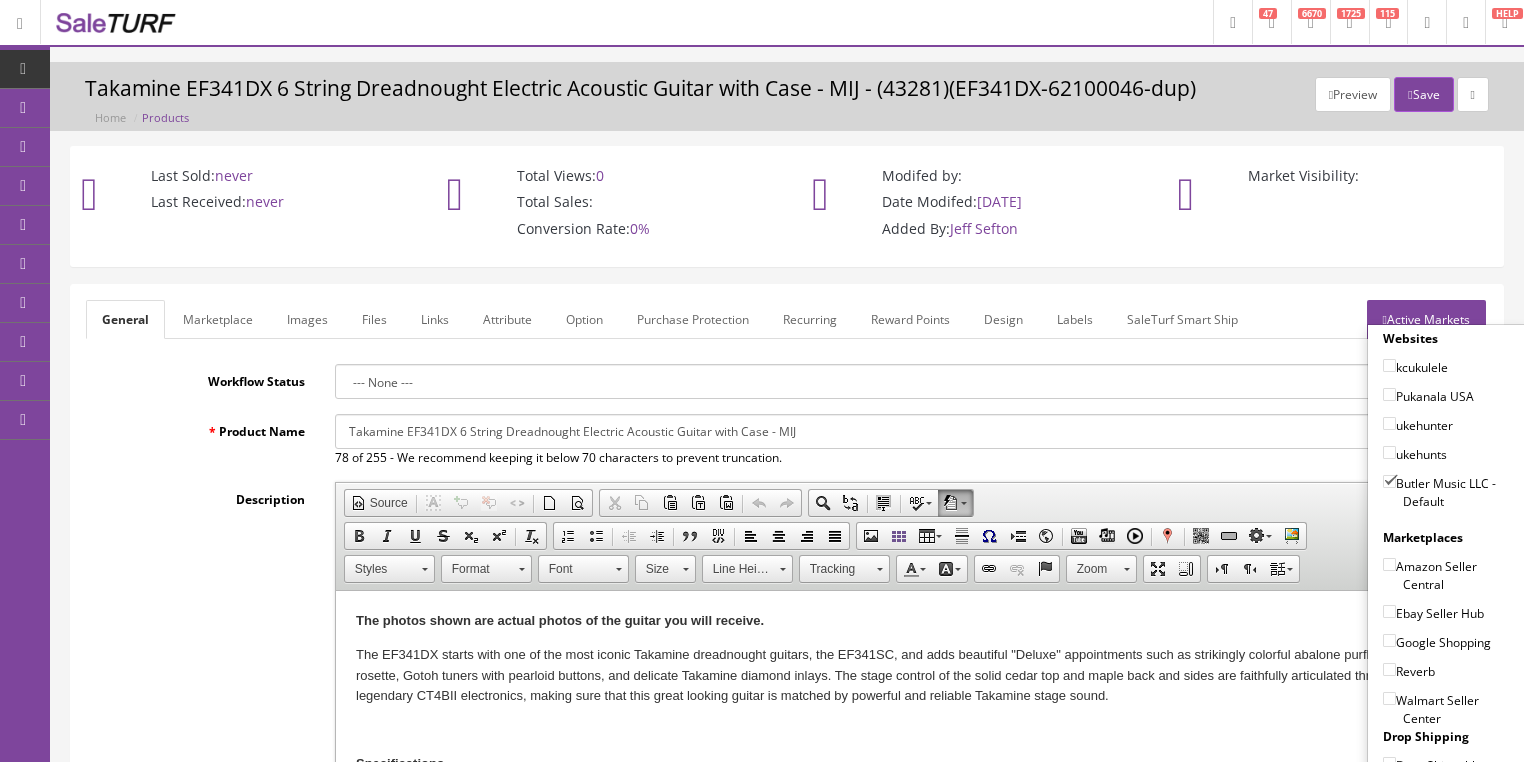 click on "Amazon Seller Central" at bounding box center (1389, 564) 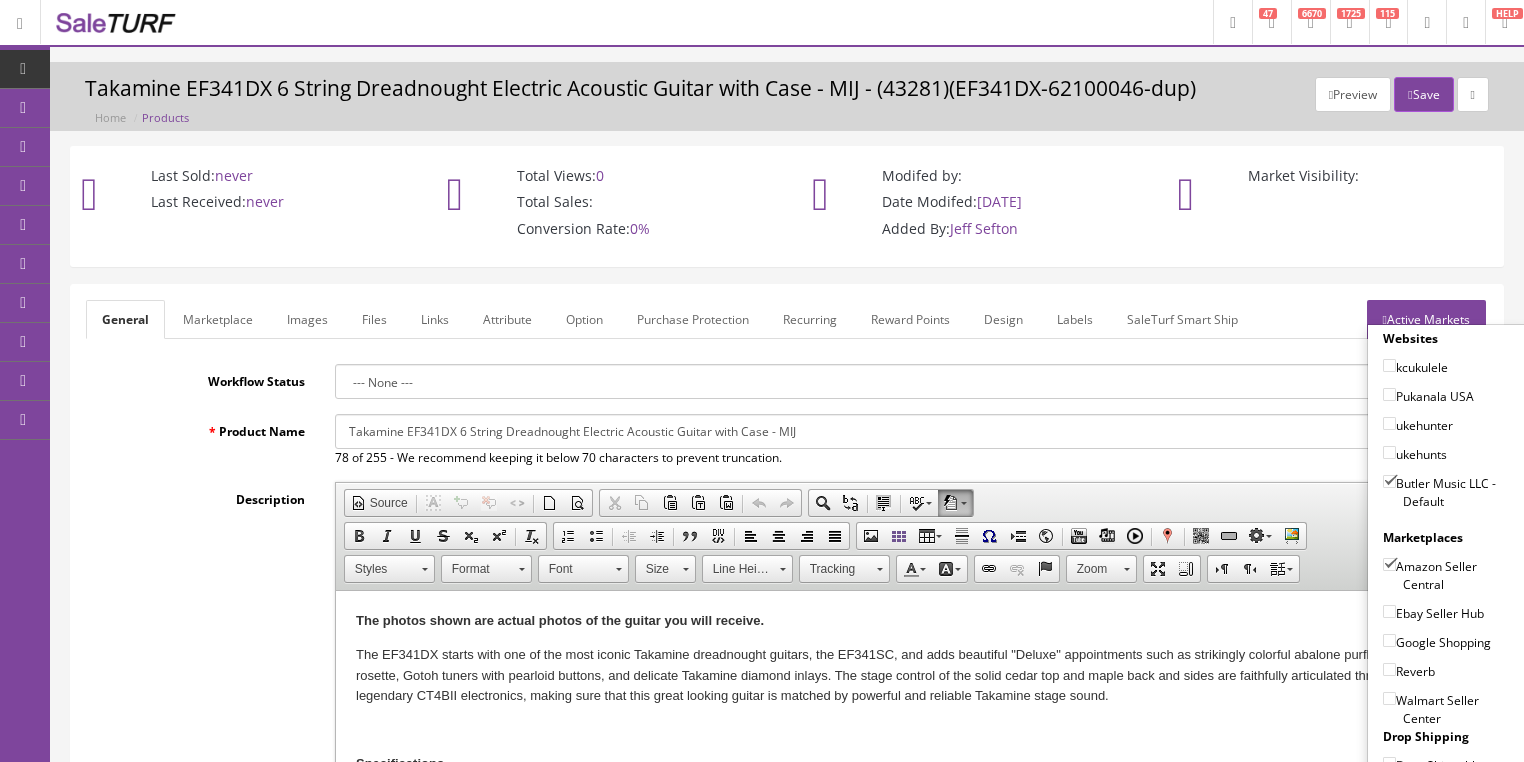 click on "Ebay Seller Hub" at bounding box center [1389, 611] 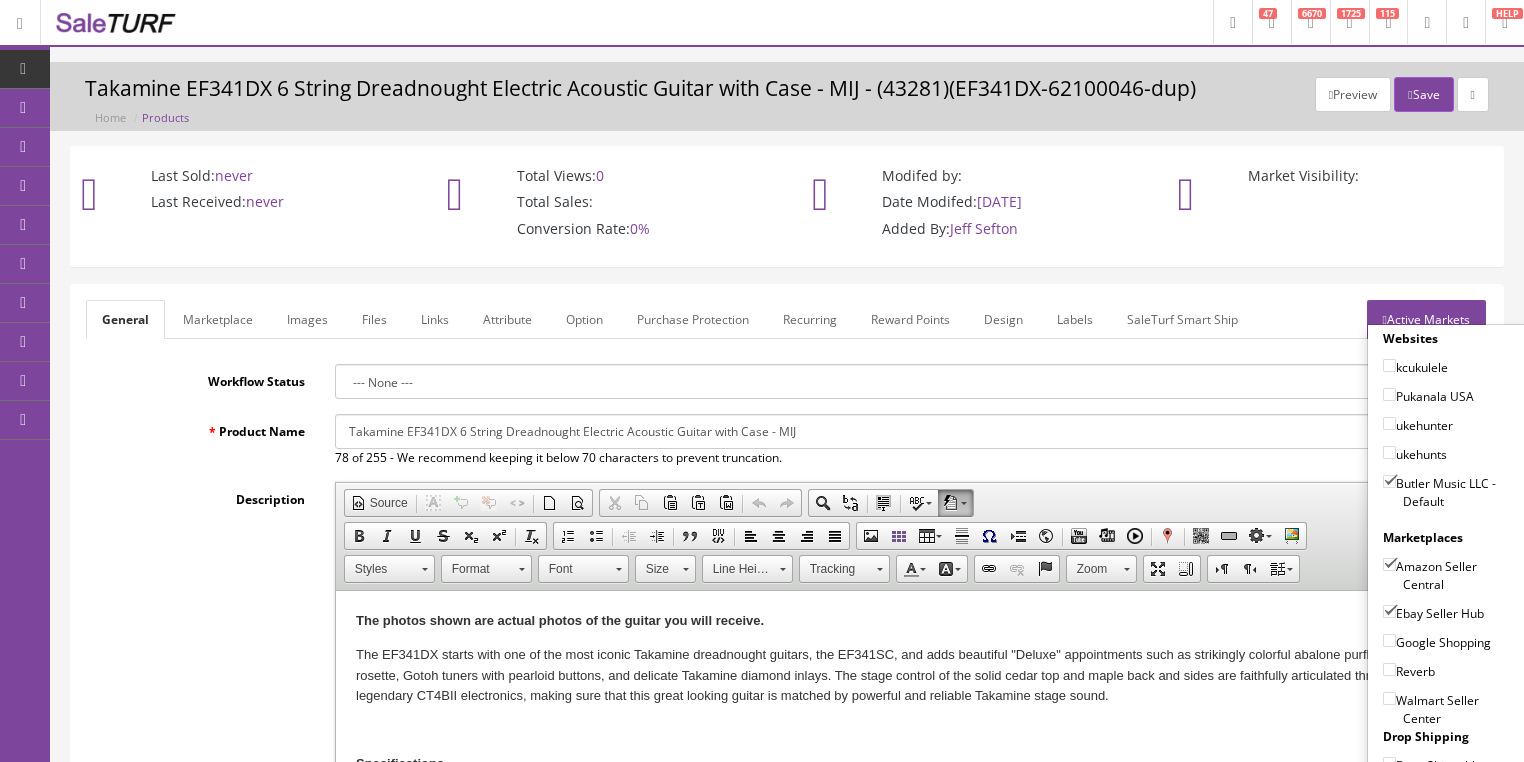 drag, startPoint x: 1381, startPoint y: 635, endPoint x: 1381, endPoint y: 659, distance: 24 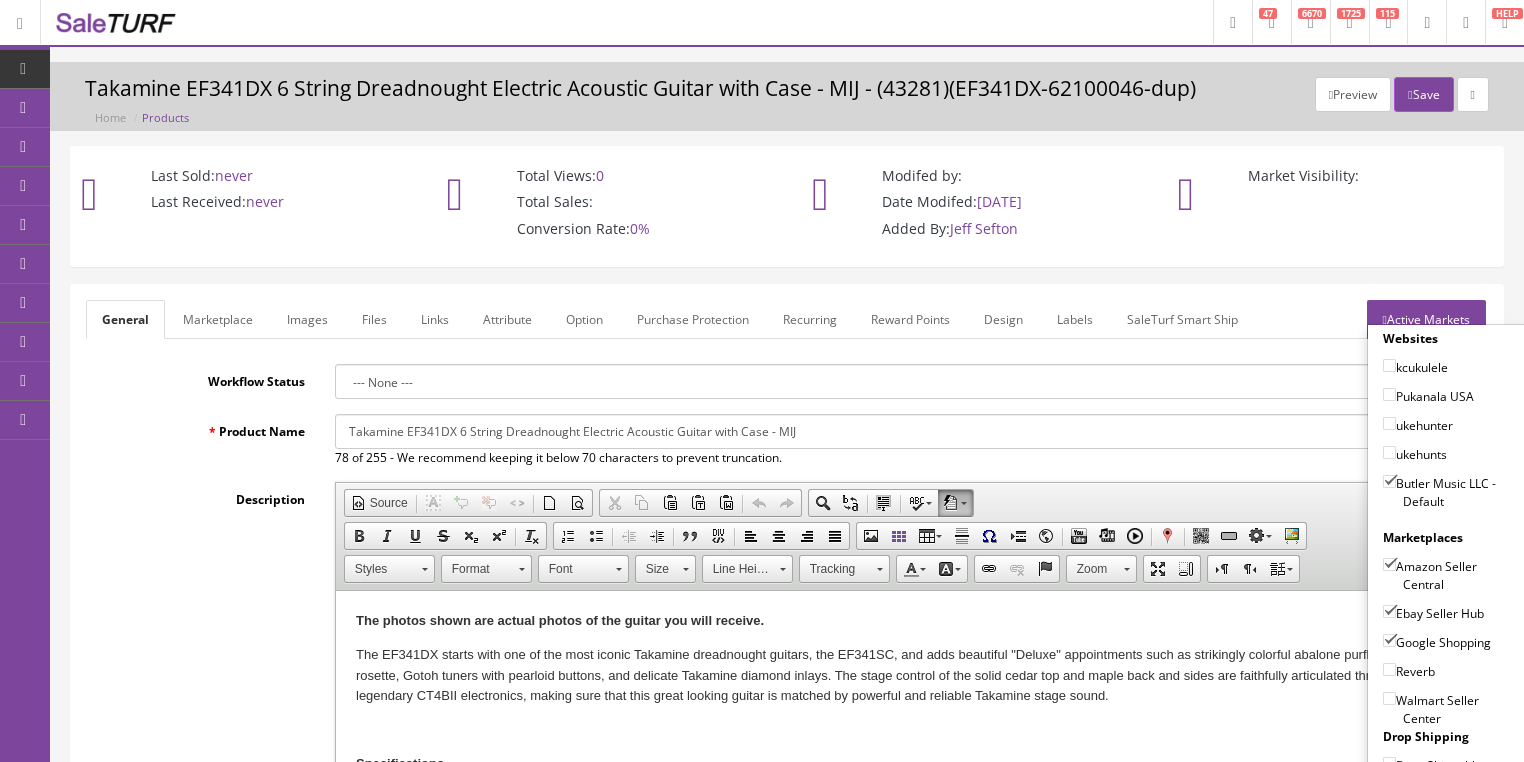 click on "Reverb" at bounding box center (1389, 669) 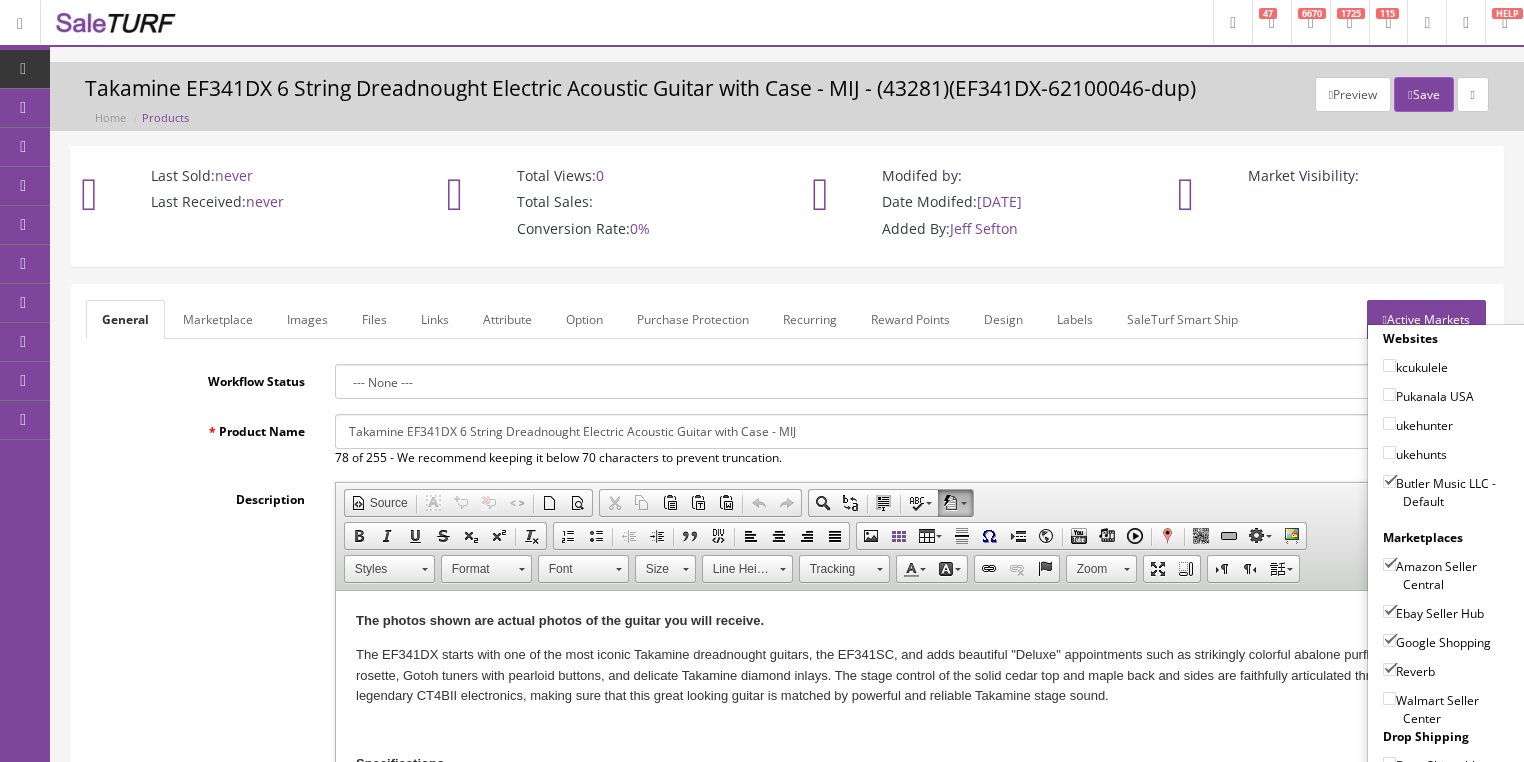 click on "Active Markets" at bounding box center [1426, 319] 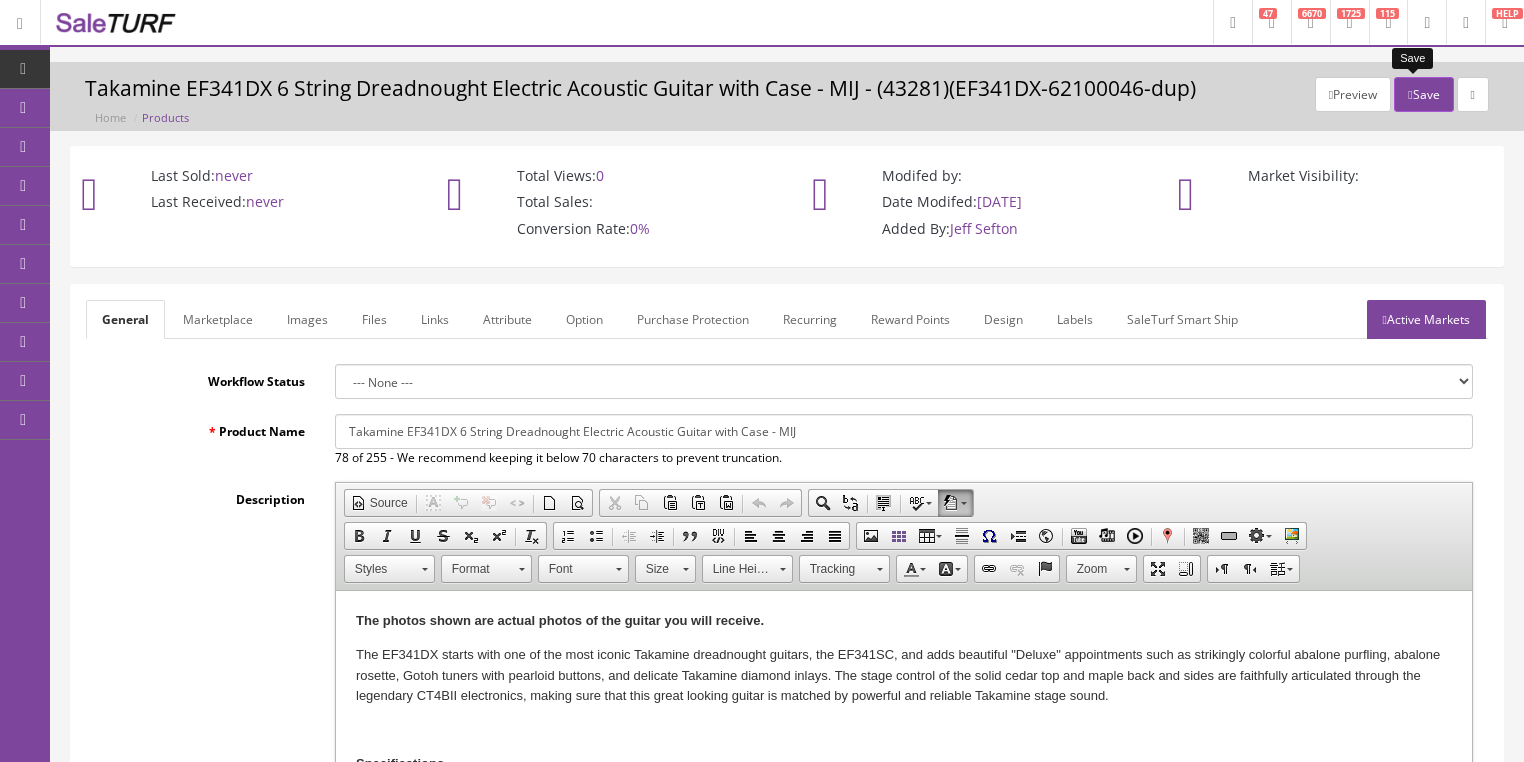 click on "Save" at bounding box center (1423, 94) 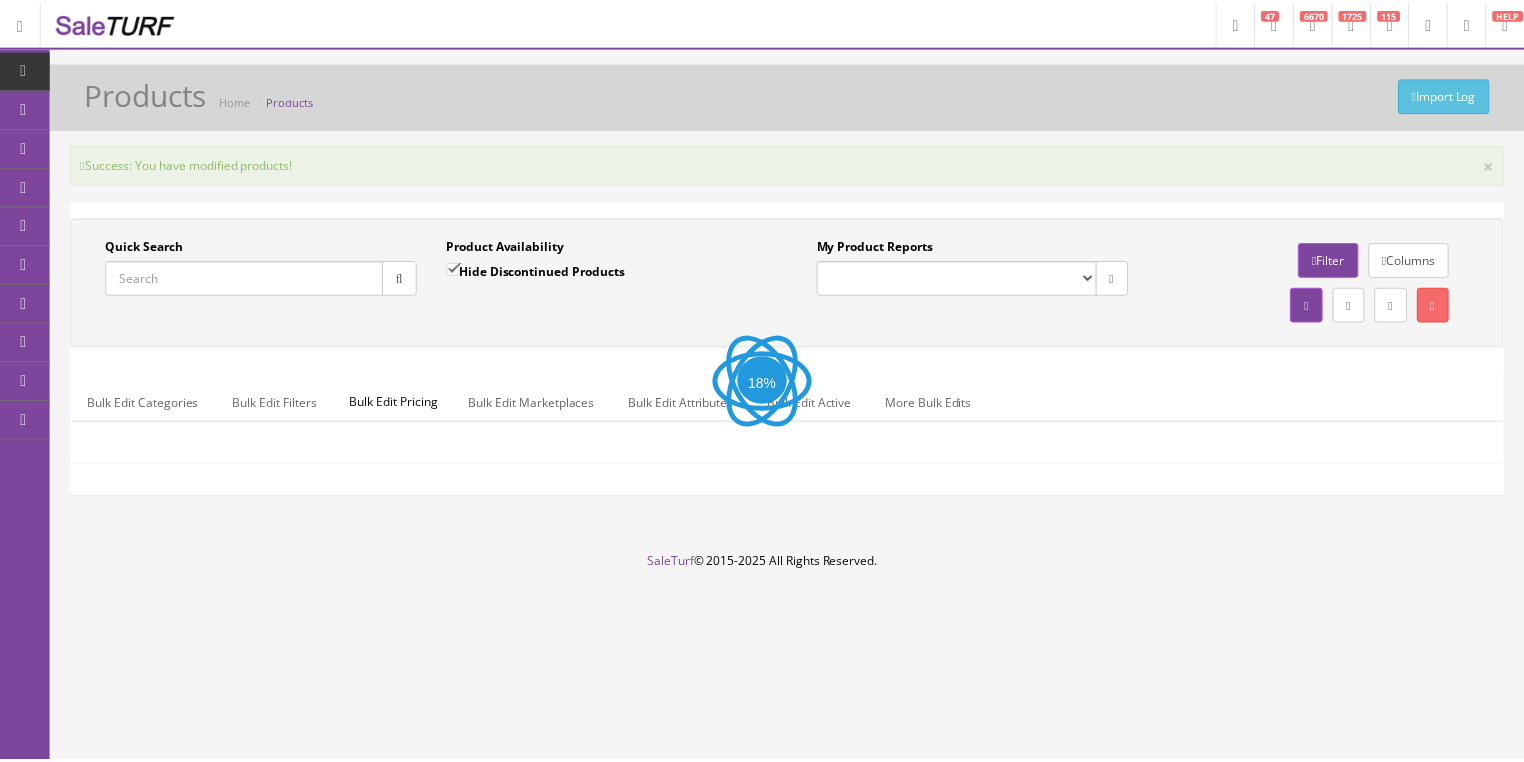 scroll, scrollTop: 0, scrollLeft: 0, axis: both 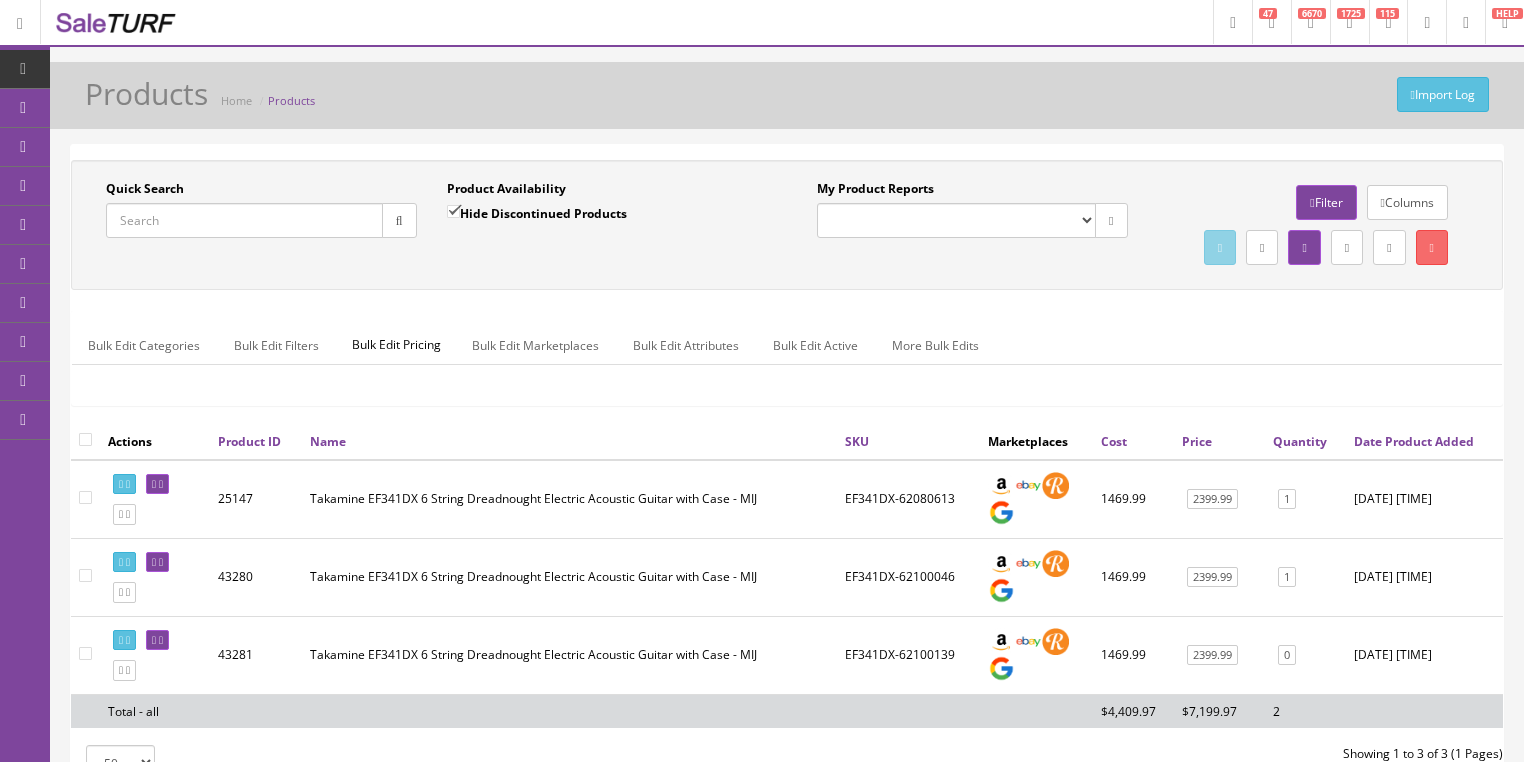 click on "Quick Search" at bounding box center [244, 220] 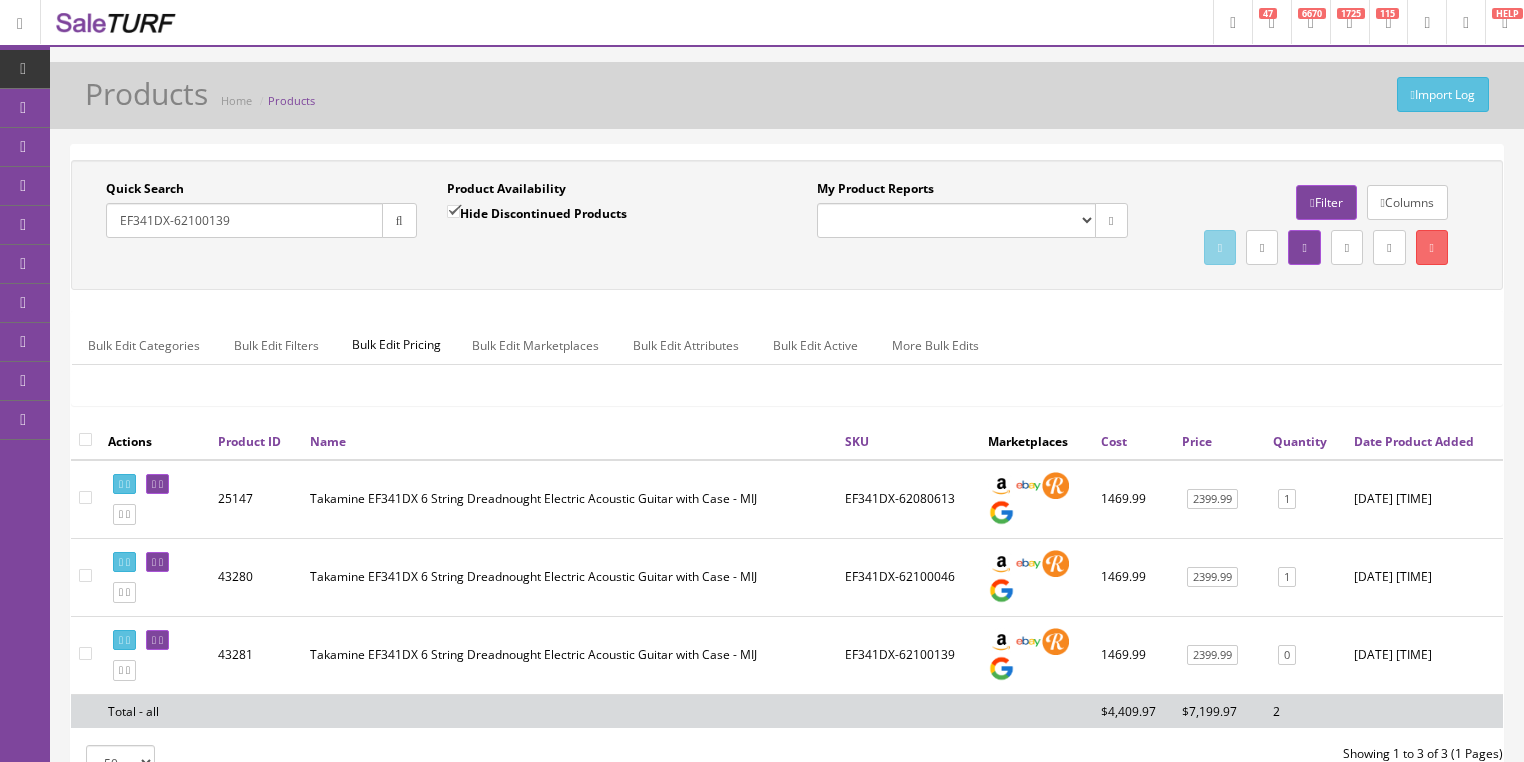 type on "EF341DX-62100139" 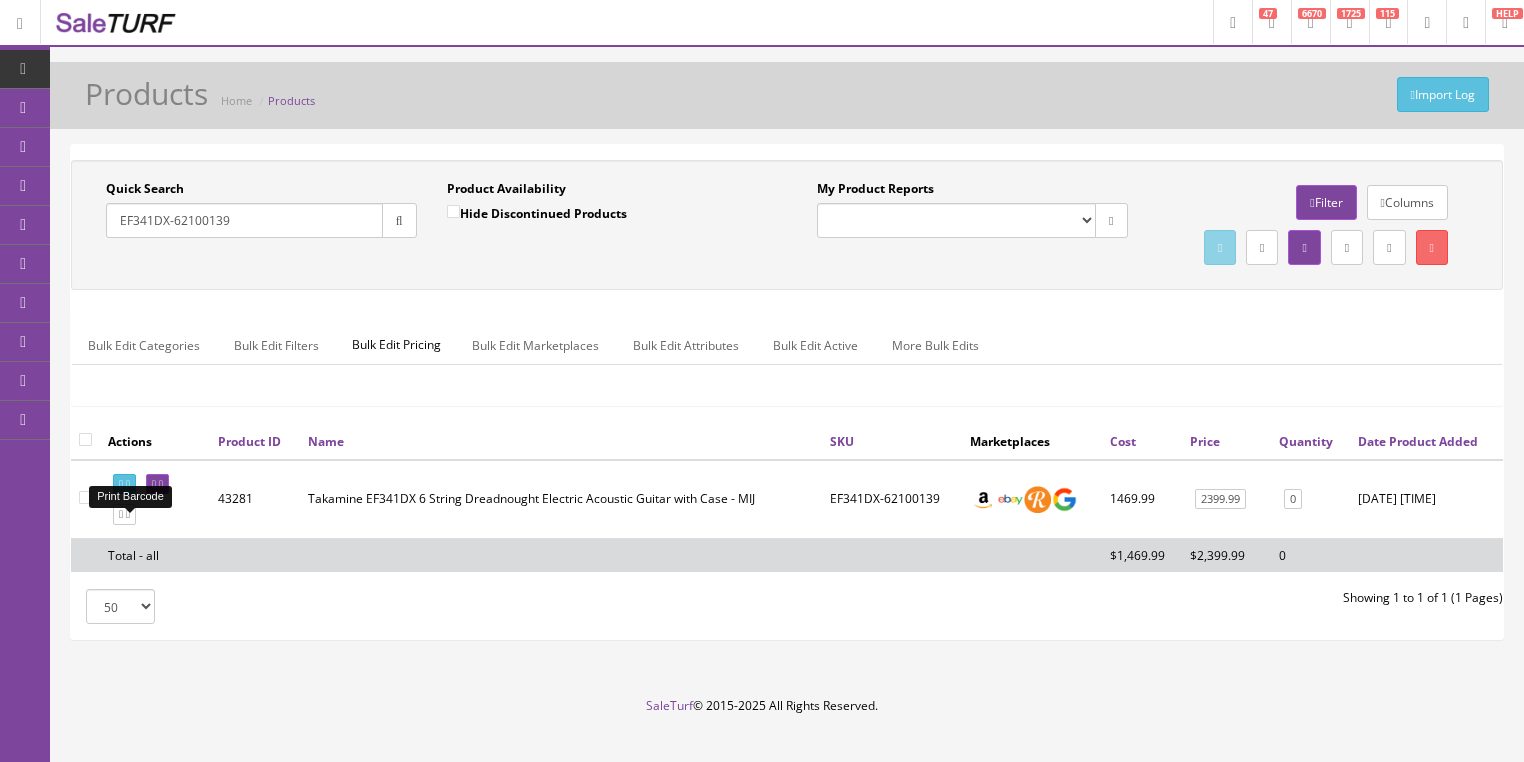 click at bounding box center [128, 484] 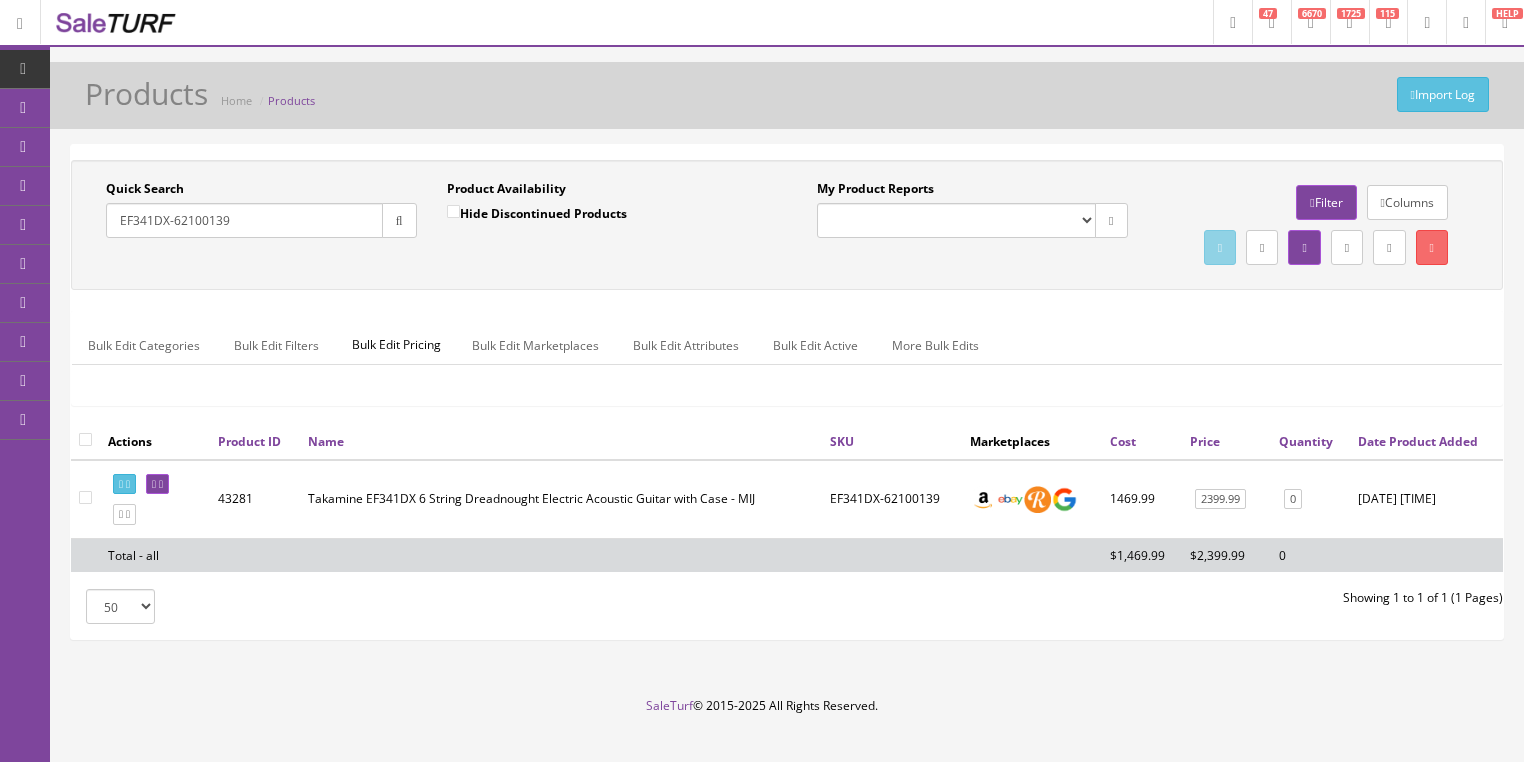 drag, startPoint x: 302, startPoint y: 221, endPoint x: 109, endPoint y: 296, distance: 207.06038 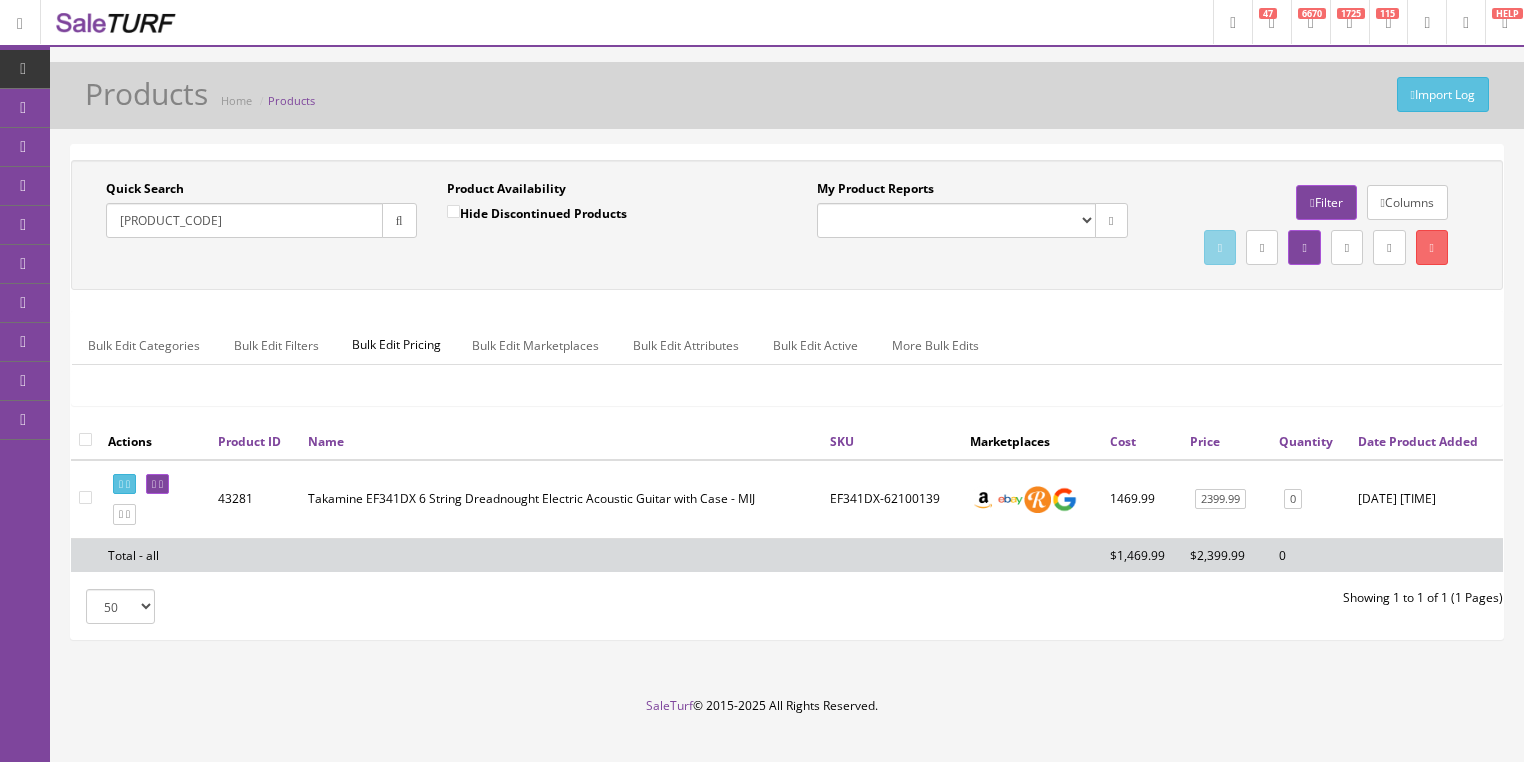 click at bounding box center (399, 220) 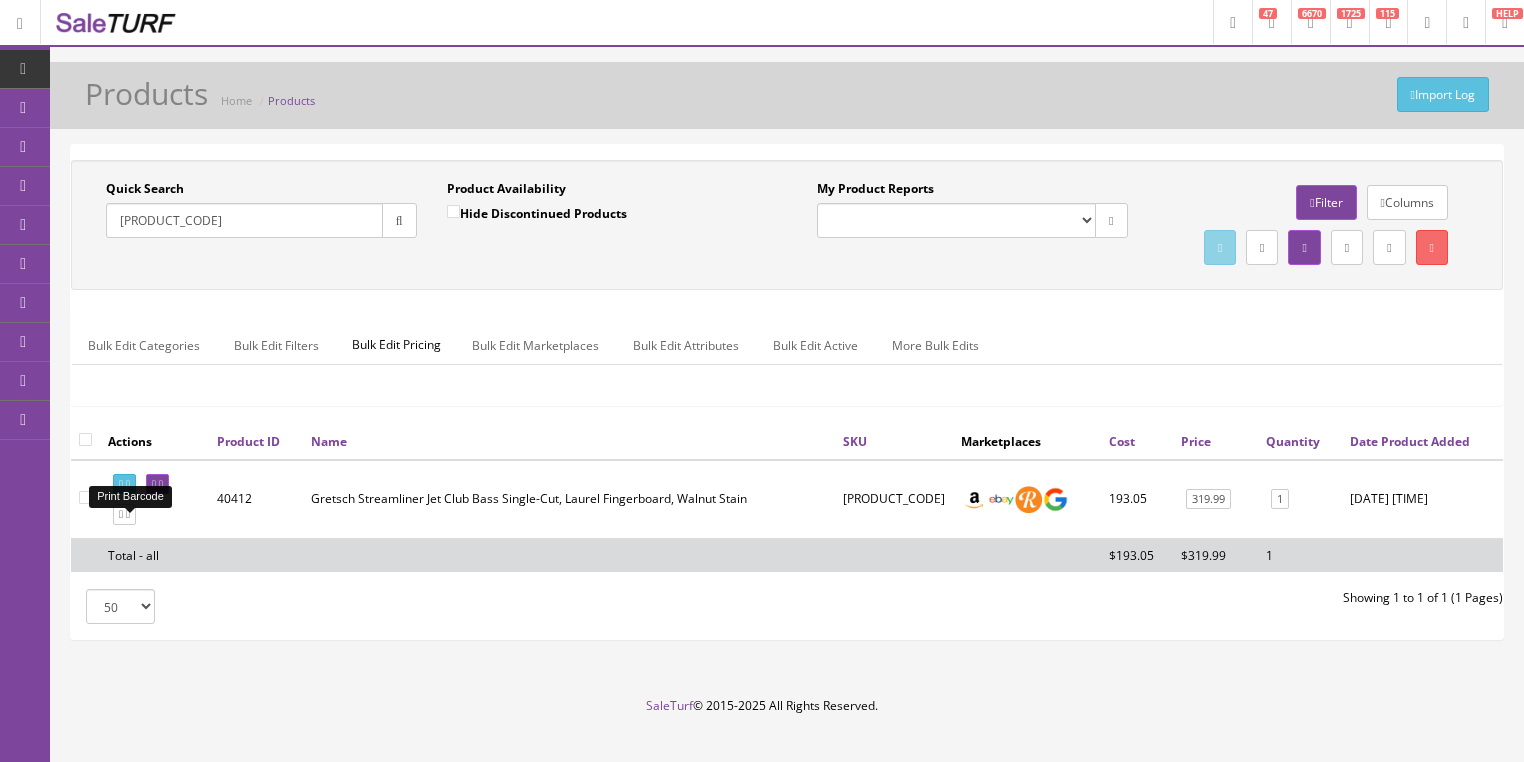 click at bounding box center (128, 484) 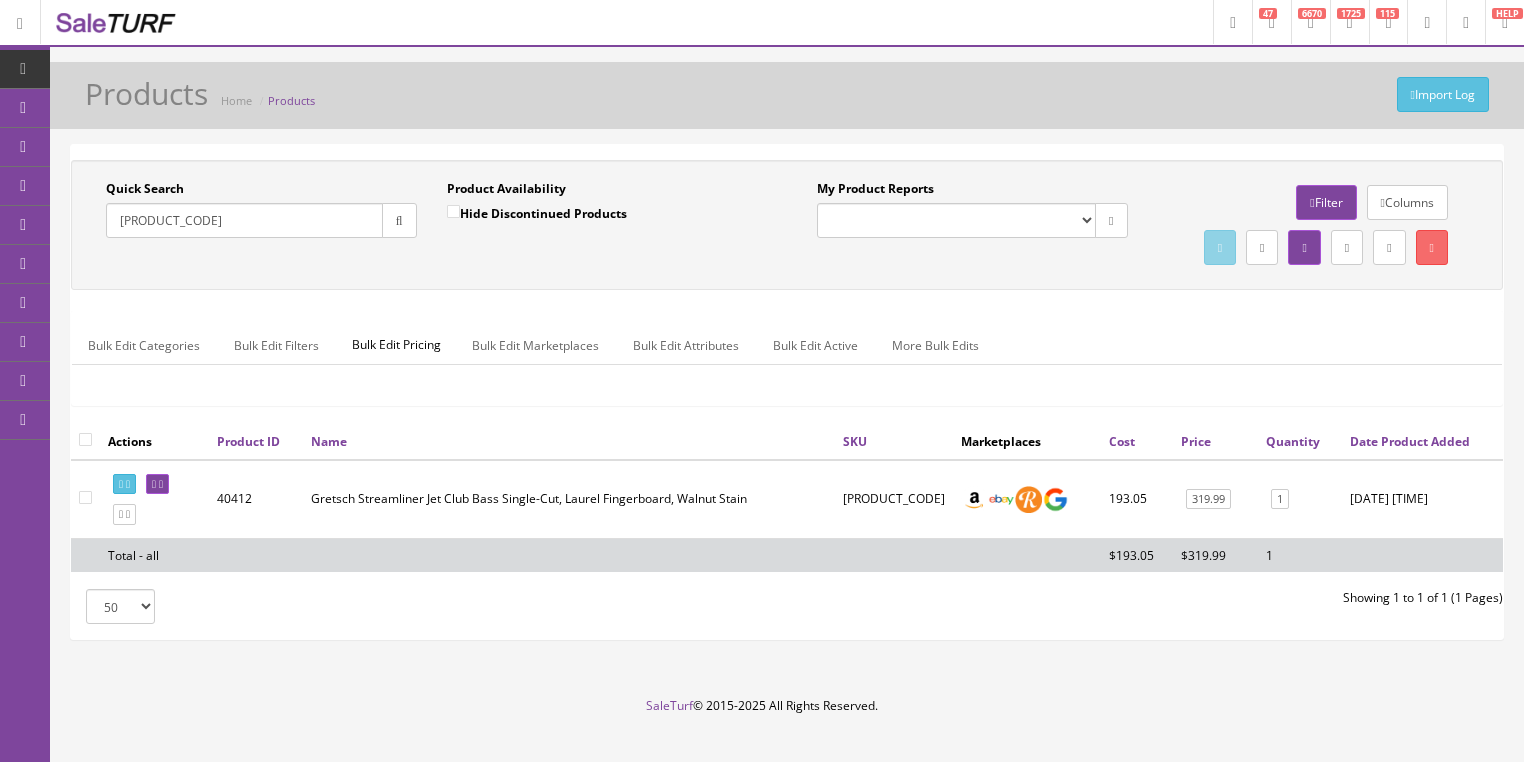 drag, startPoint x: 221, startPoint y: 227, endPoint x: 103, endPoint y: 294, distance: 135.6945 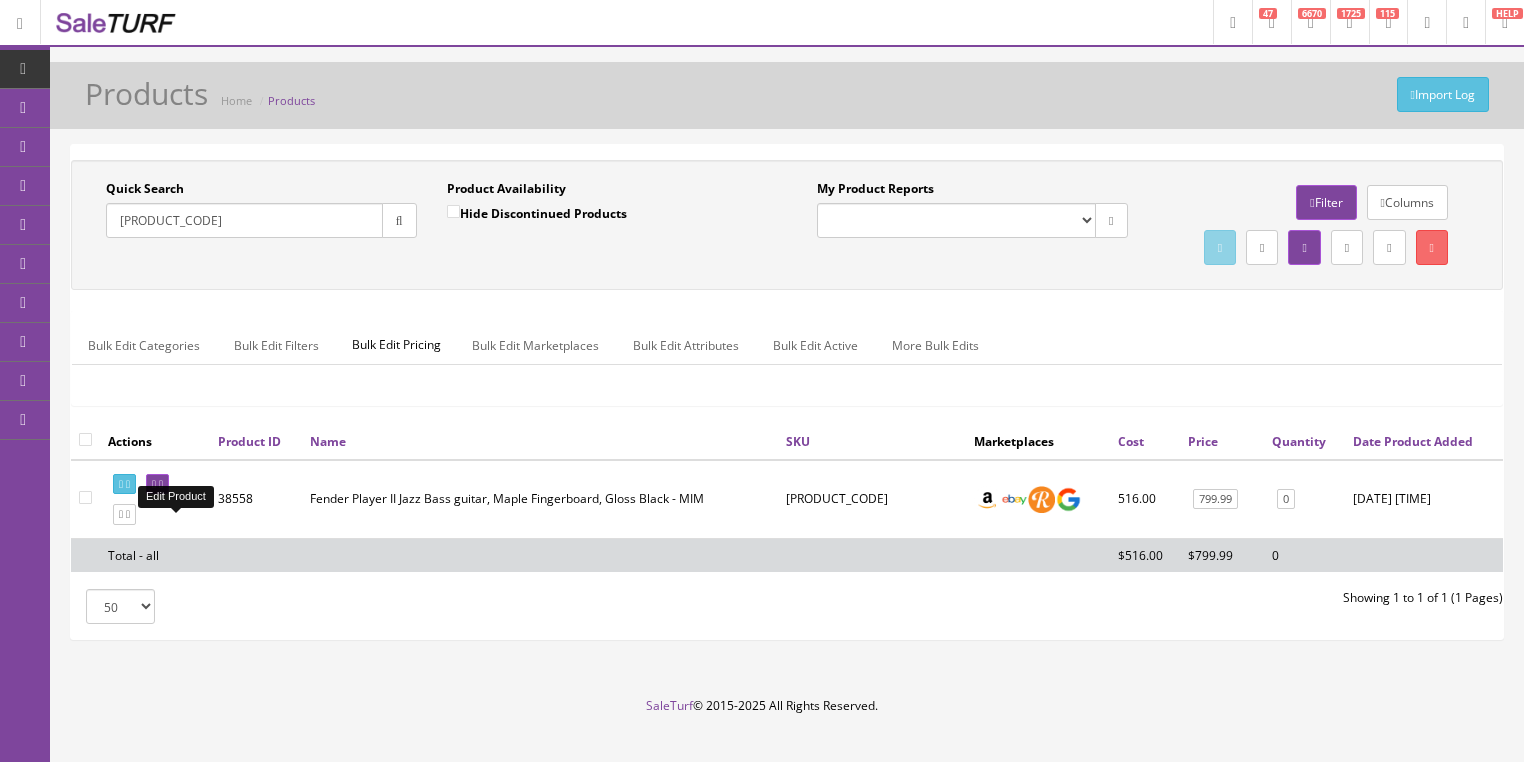click at bounding box center (161, 484) 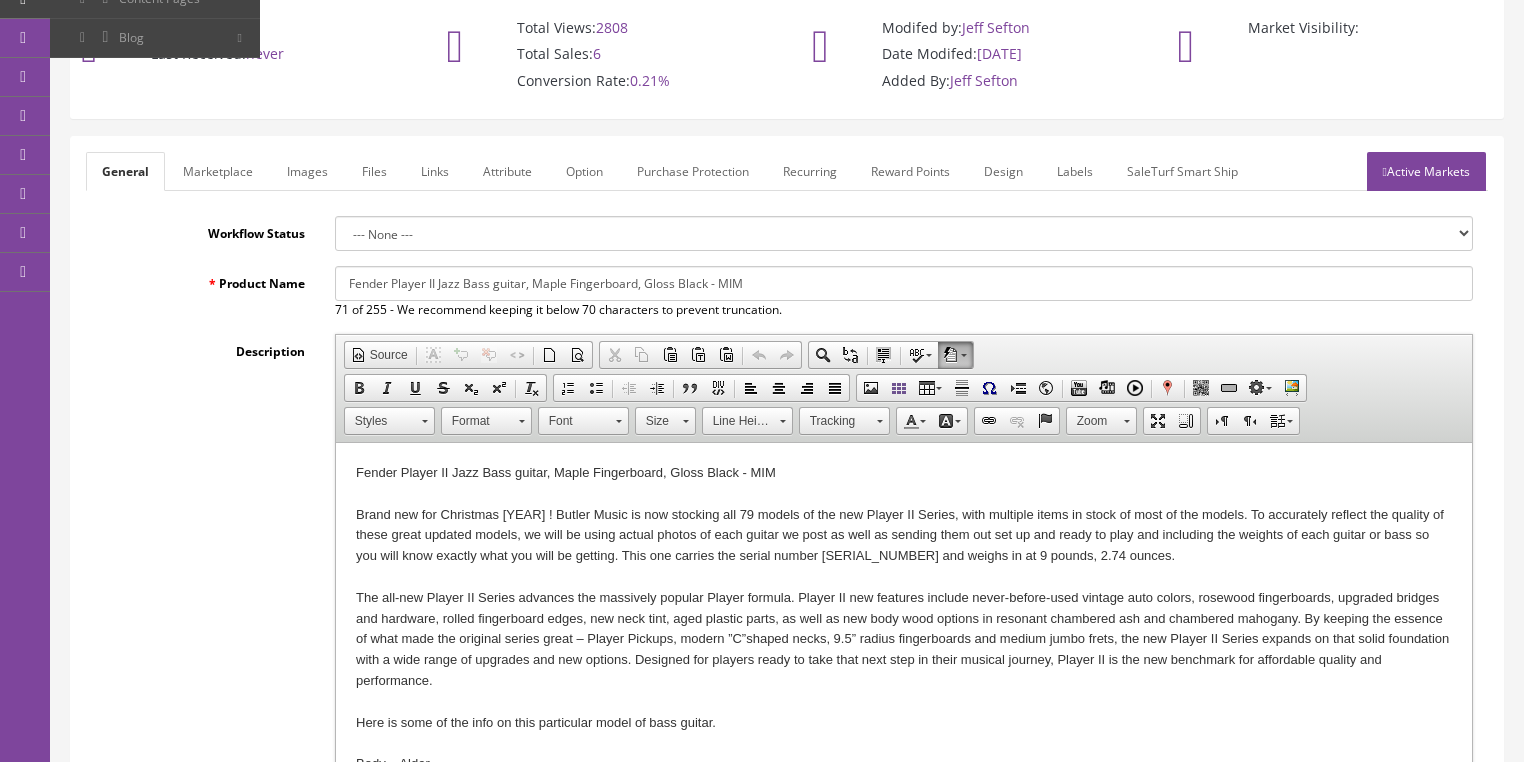 scroll, scrollTop: 240, scrollLeft: 0, axis: vertical 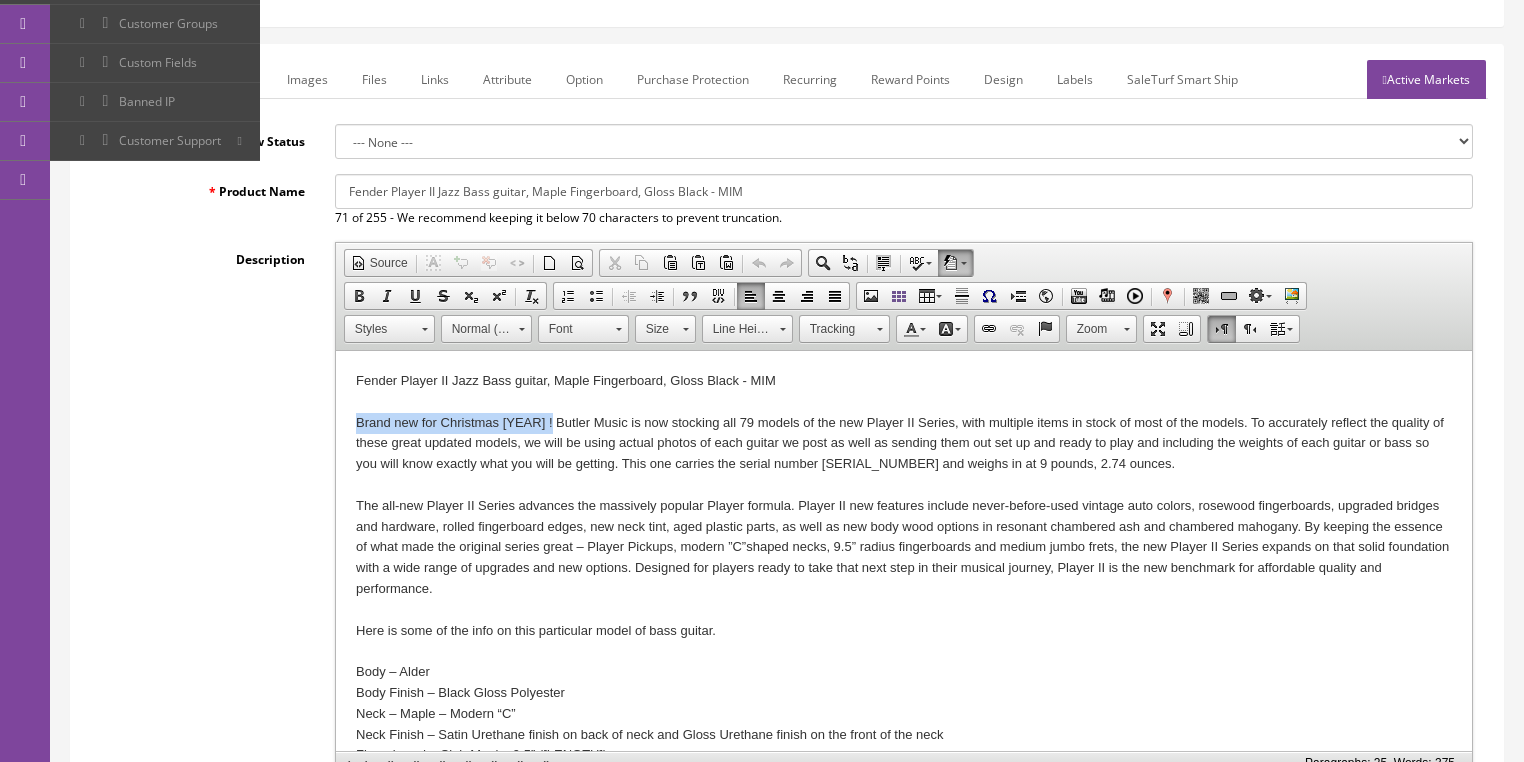 drag, startPoint x: 354, startPoint y: 426, endPoint x: 502, endPoint y: 418, distance: 148.21606 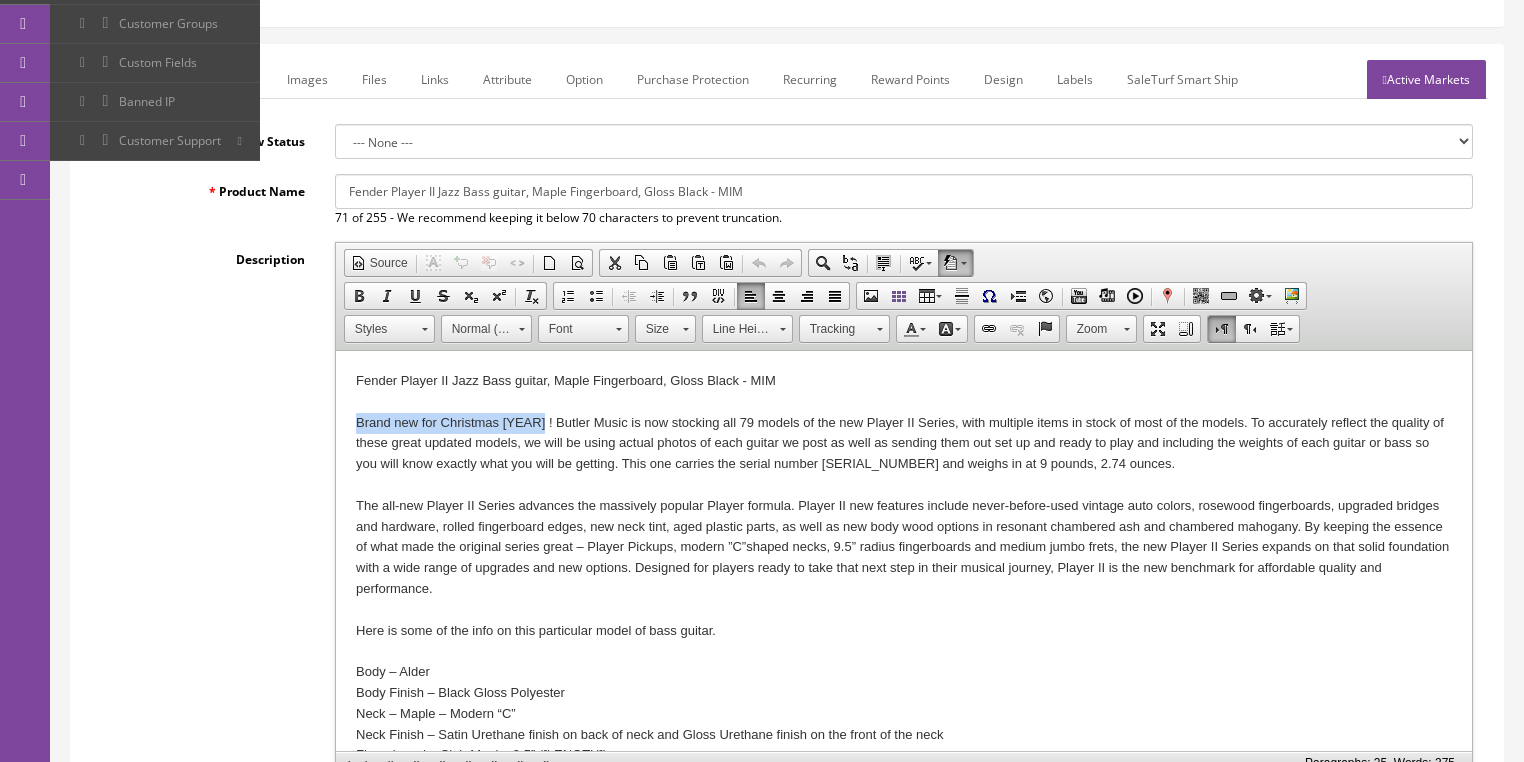 type 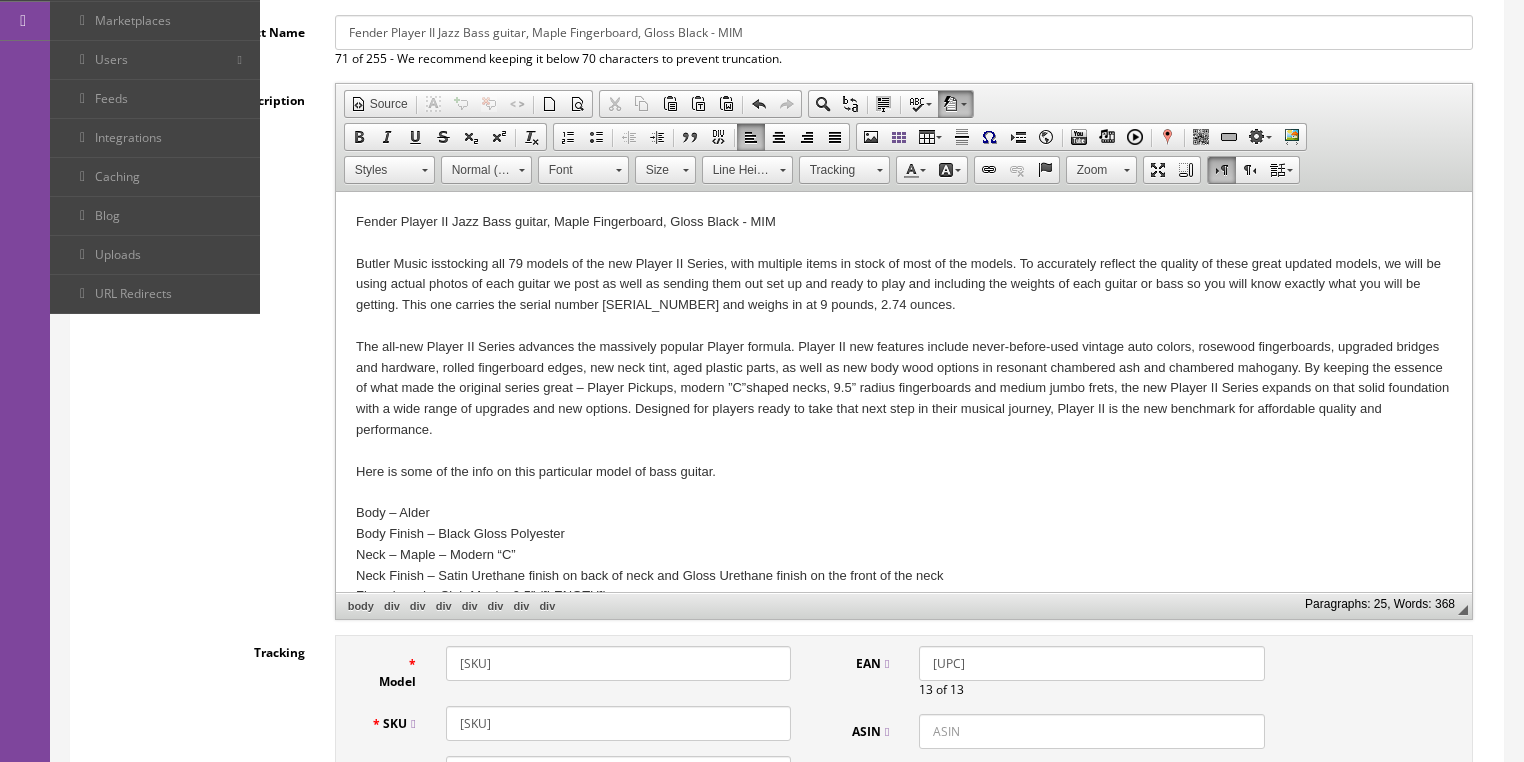 scroll, scrollTop: 400, scrollLeft: 0, axis: vertical 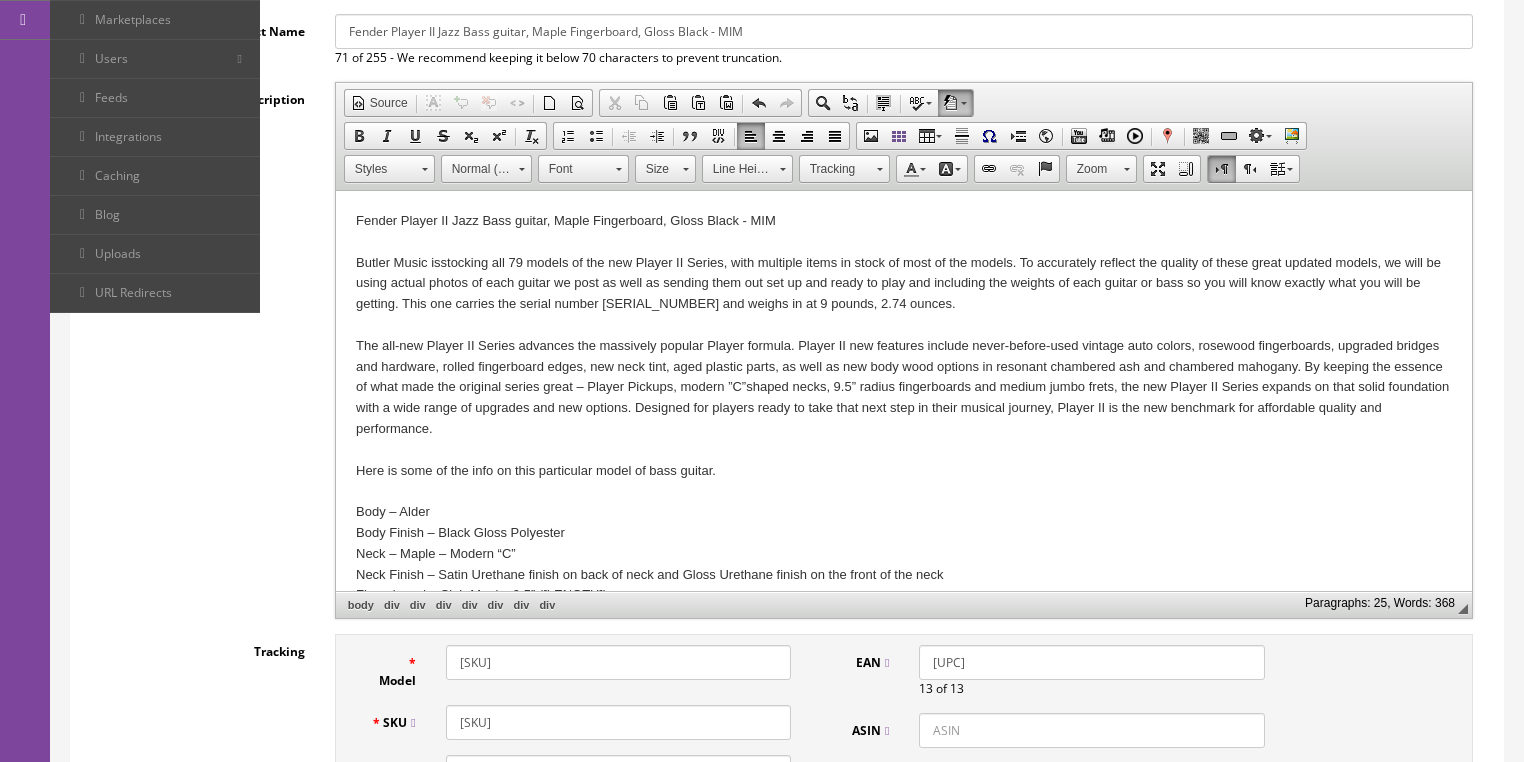 click on "Butler Music is stocking all 79 models of the new Player II Series, with multiple items in stock of most of the models. To accurately reflect the quality of these great updated models, we will be using actual photos of each guitar we post as well as sending them out set up and ready to play and including the weights of each guitar or bass so you will know exactly what you will be getting. This one carries the serial number [SERIAL_NUMBER] and weighs in at 9 pounds, 2.74 ounces." at bounding box center (903, 284) 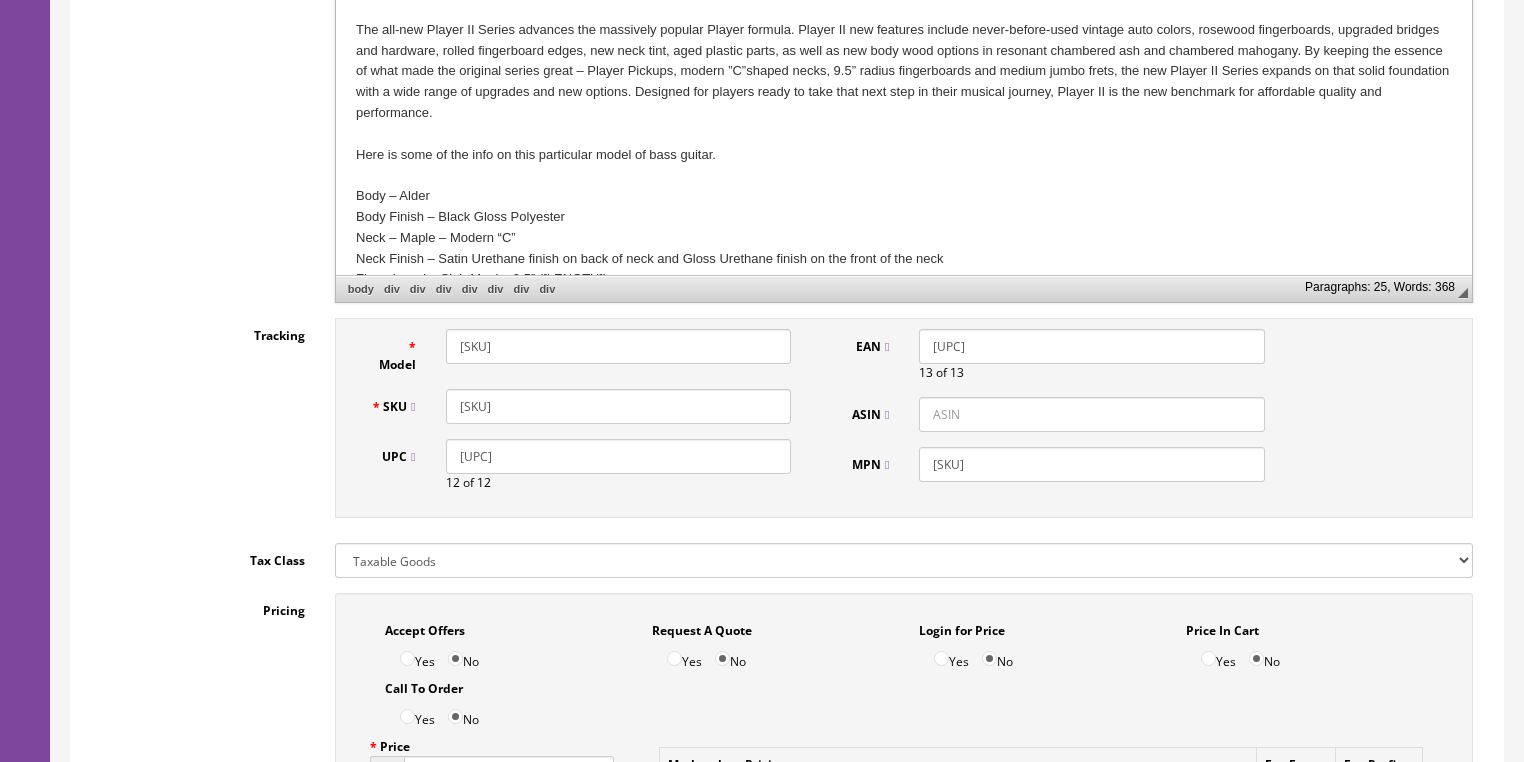 scroll, scrollTop: 800, scrollLeft: 0, axis: vertical 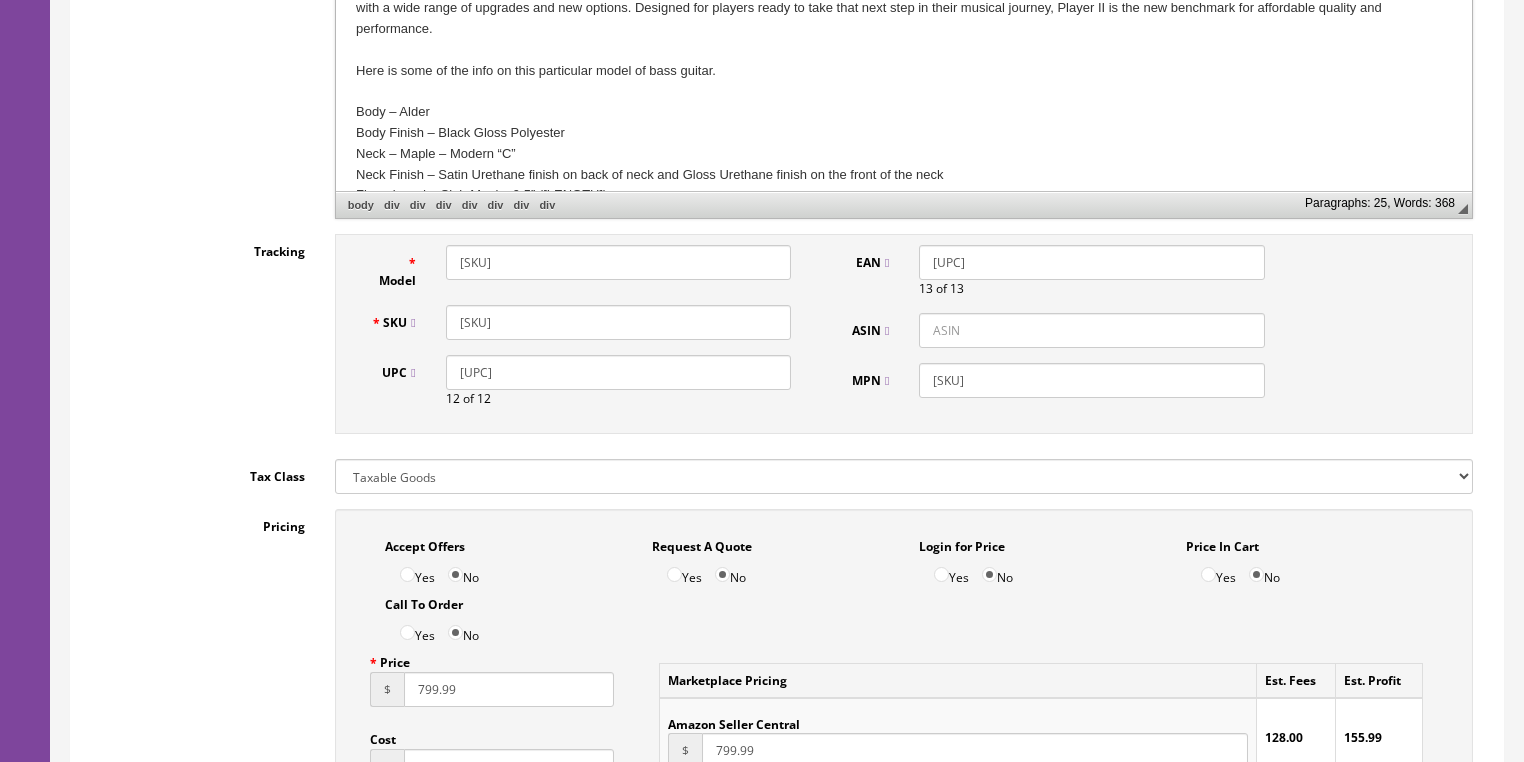 drag, startPoint x: 556, startPoint y: 328, endPoint x: 697, endPoint y: 329, distance: 141.00354 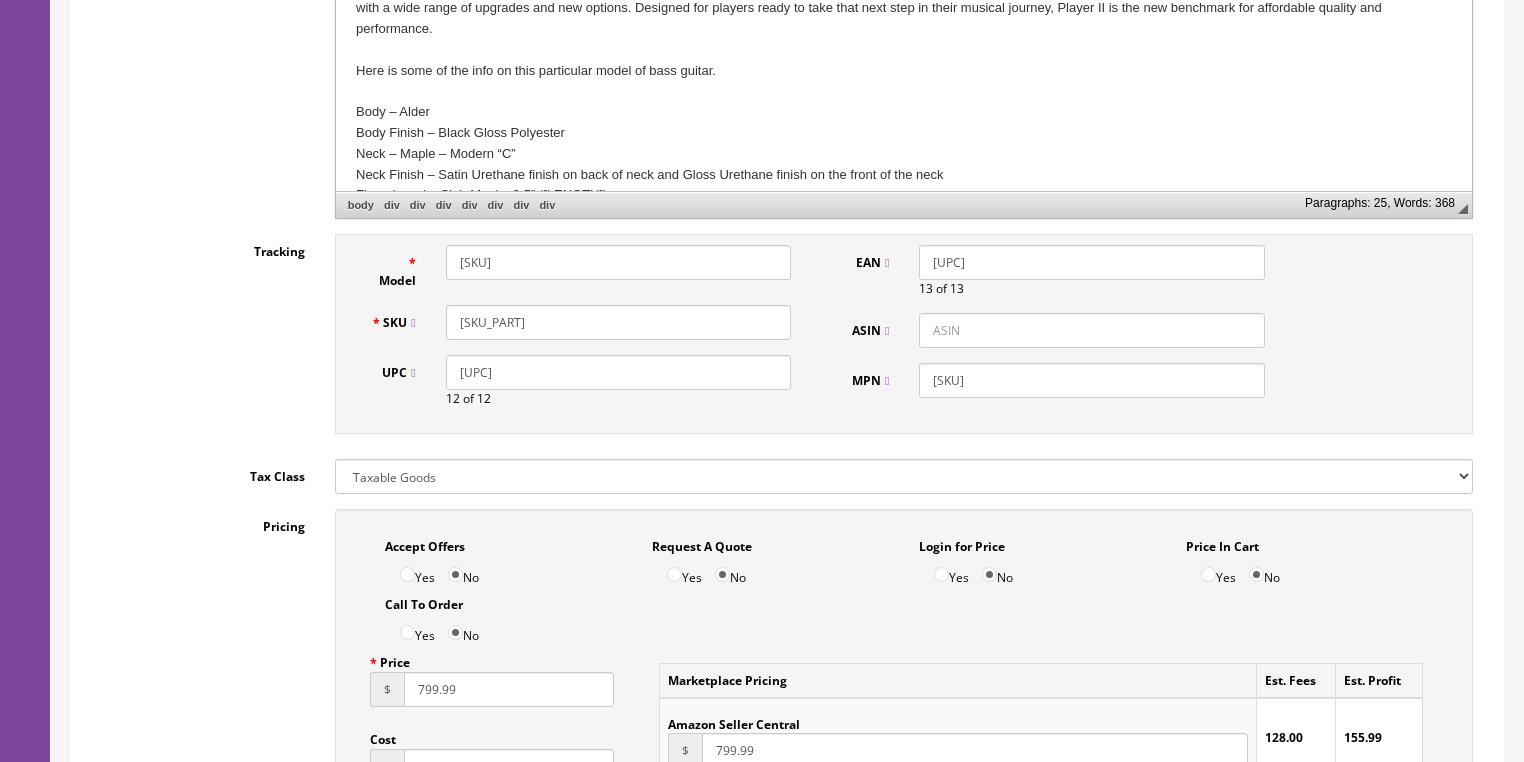 type on "[SKU_PART]" 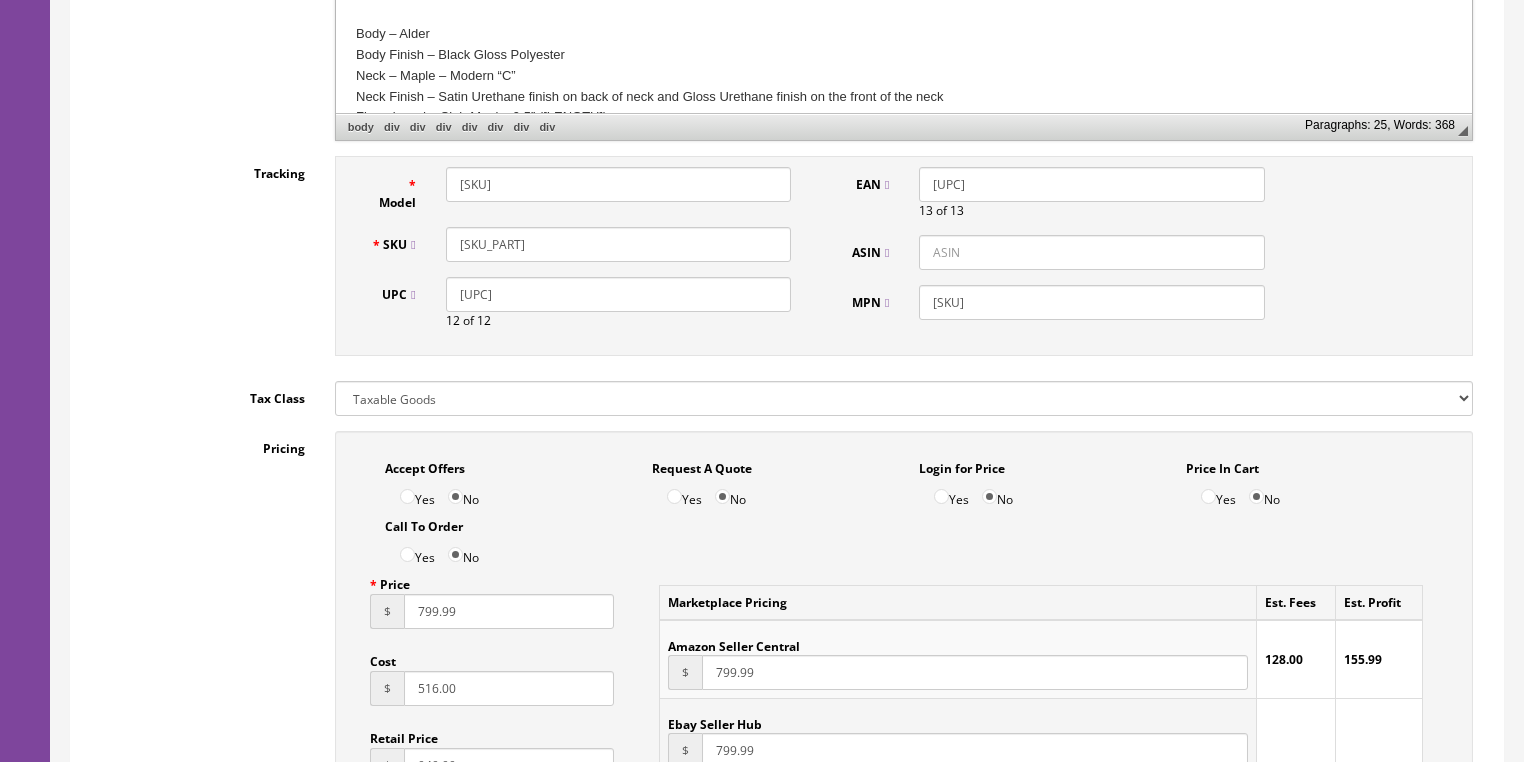 scroll, scrollTop: 880, scrollLeft: 0, axis: vertical 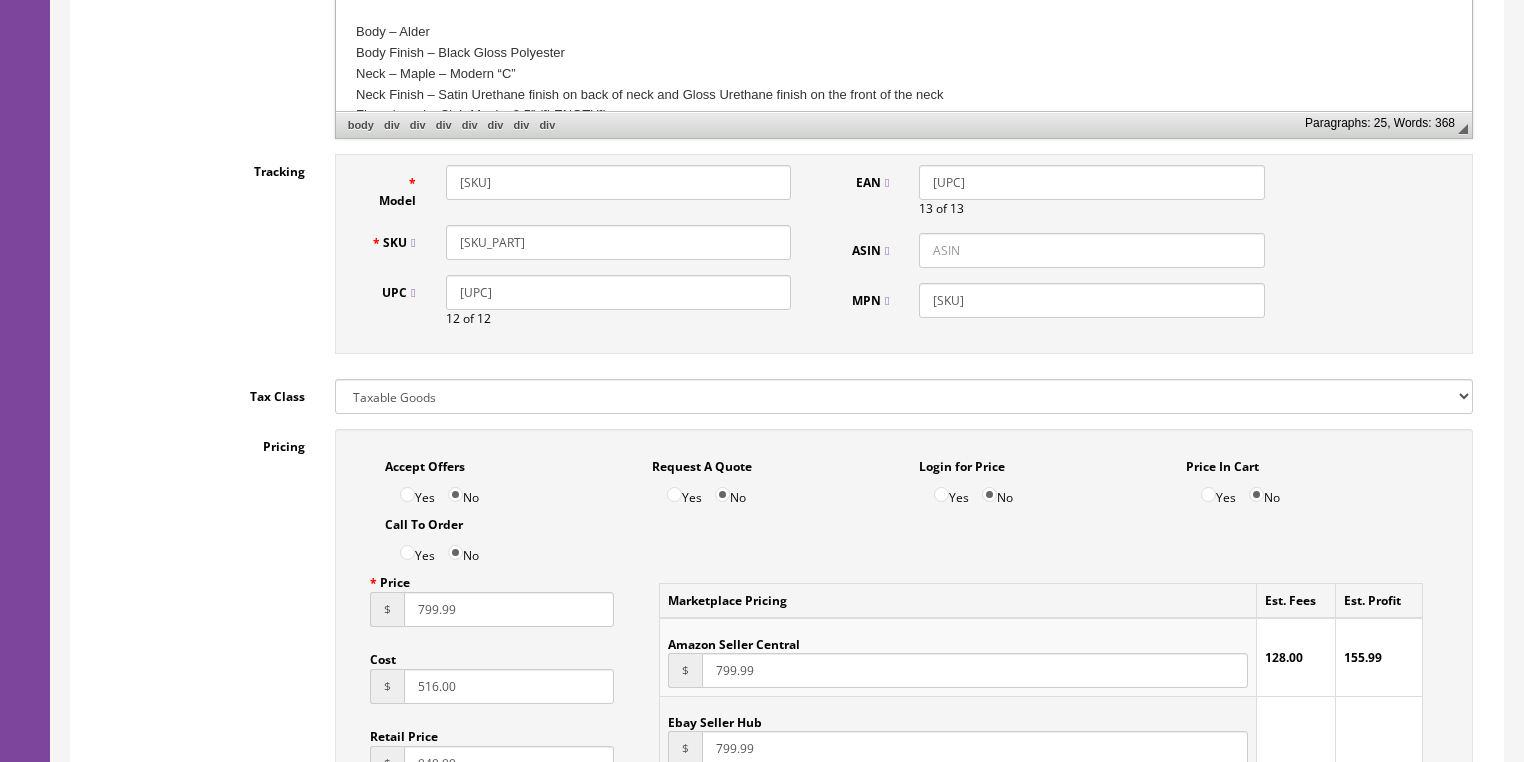 drag, startPoint x: 474, startPoint y: 612, endPoint x: 311, endPoint y: 626, distance: 163.60013 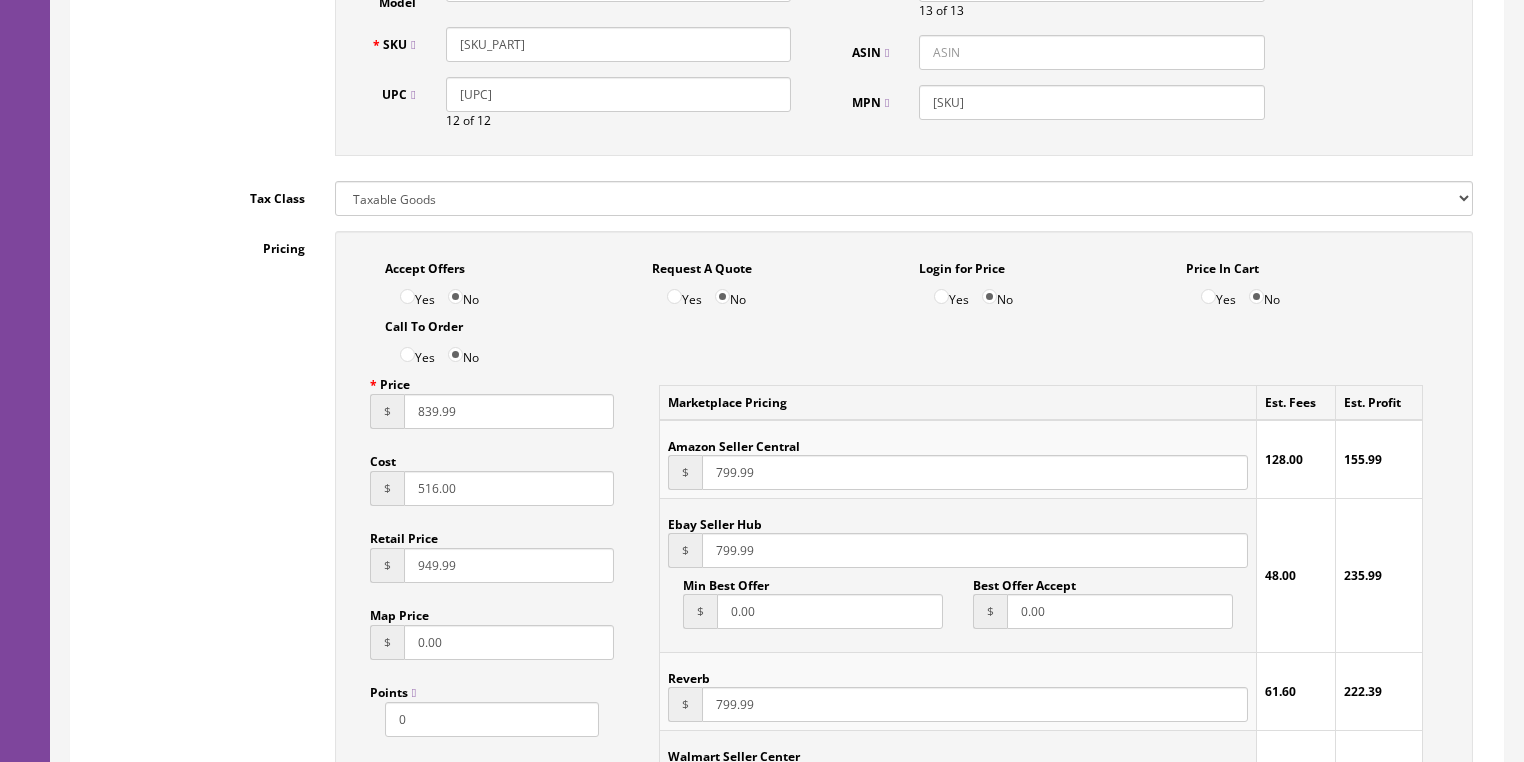 scroll, scrollTop: 1120, scrollLeft: 0, axis: vertical 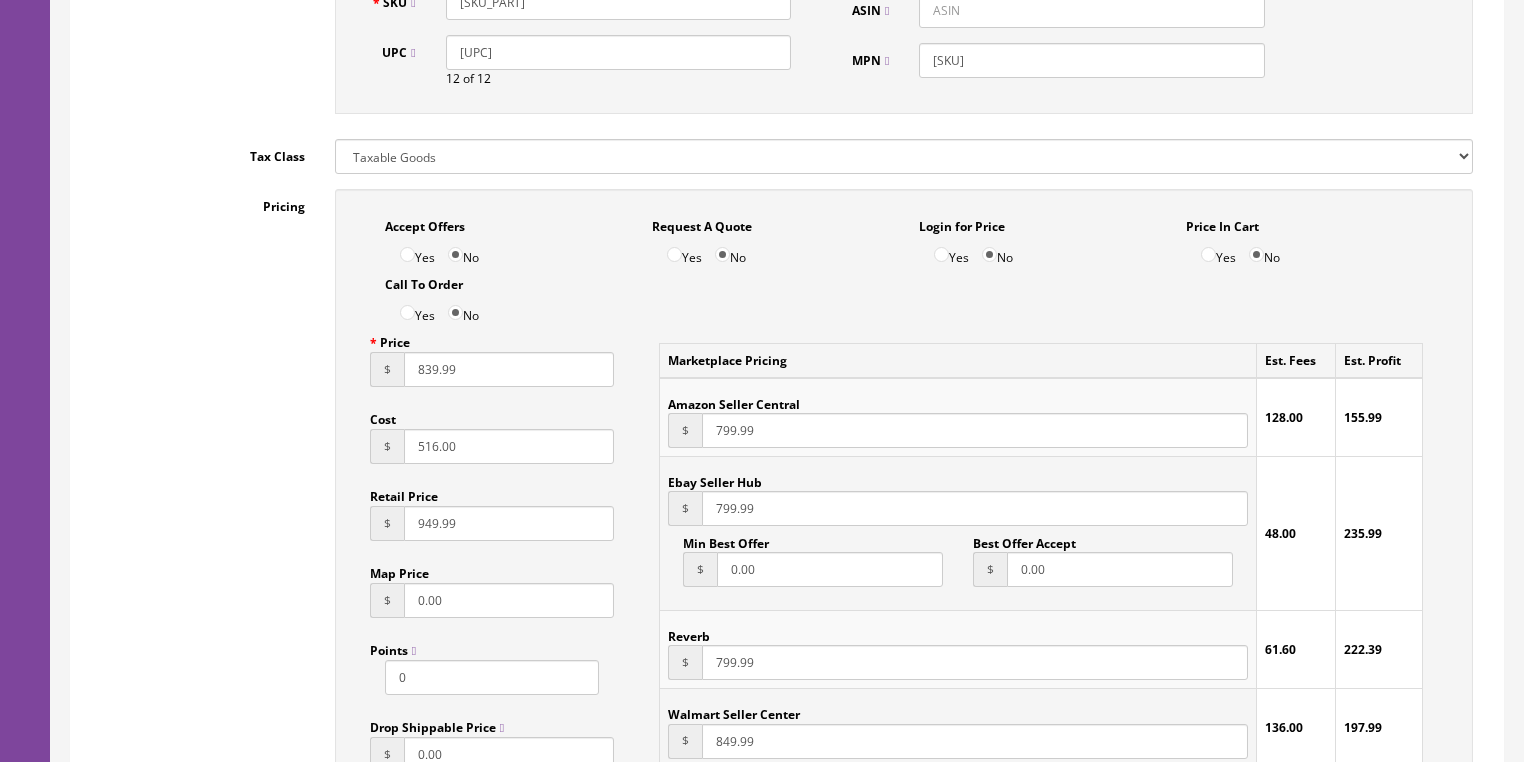 type on "839.99" 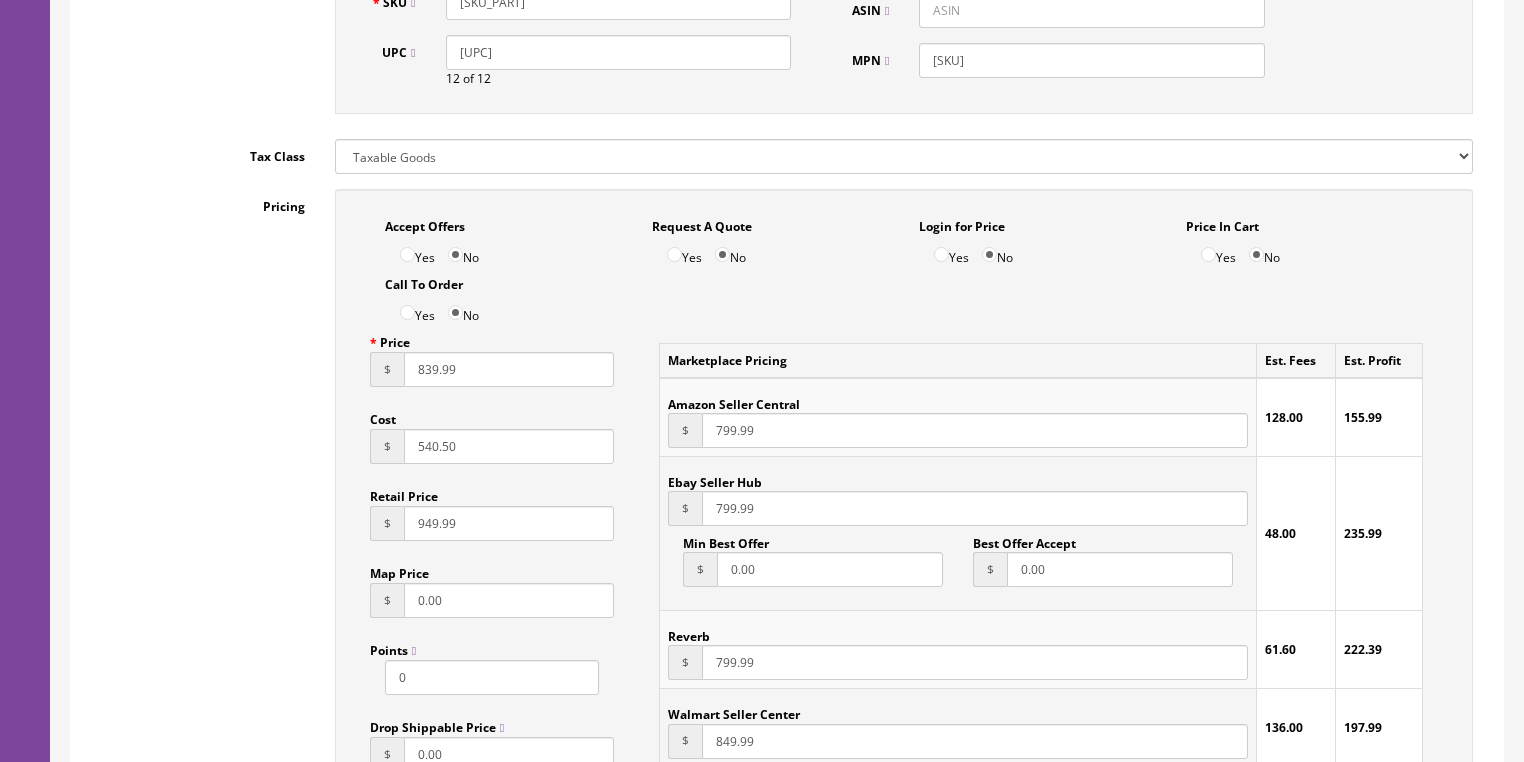 type on "540.50" 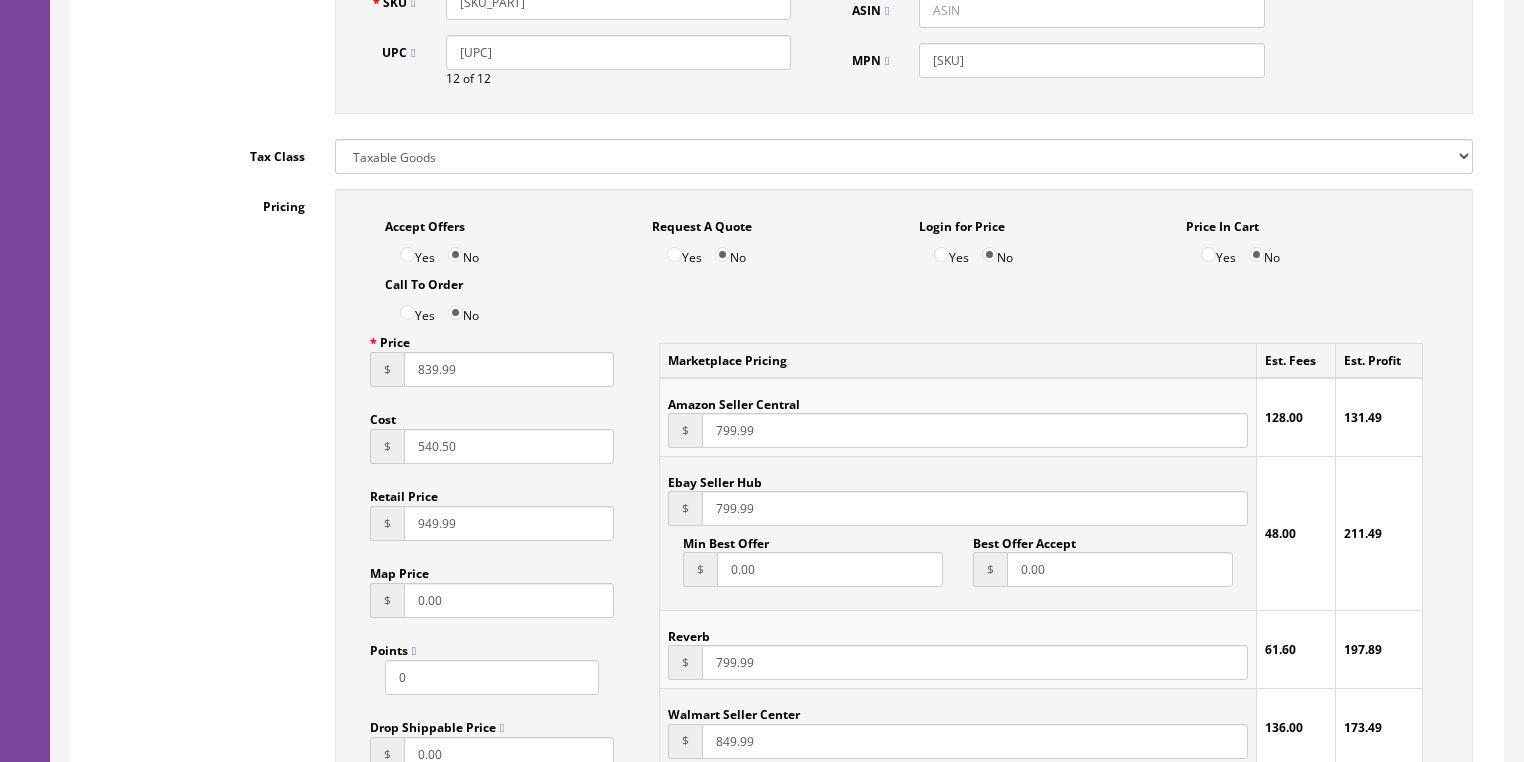drag, startPoint x: 760, startPoint y: 437, endPoint x: 644, endPoint y: 454, distance: 117.239075 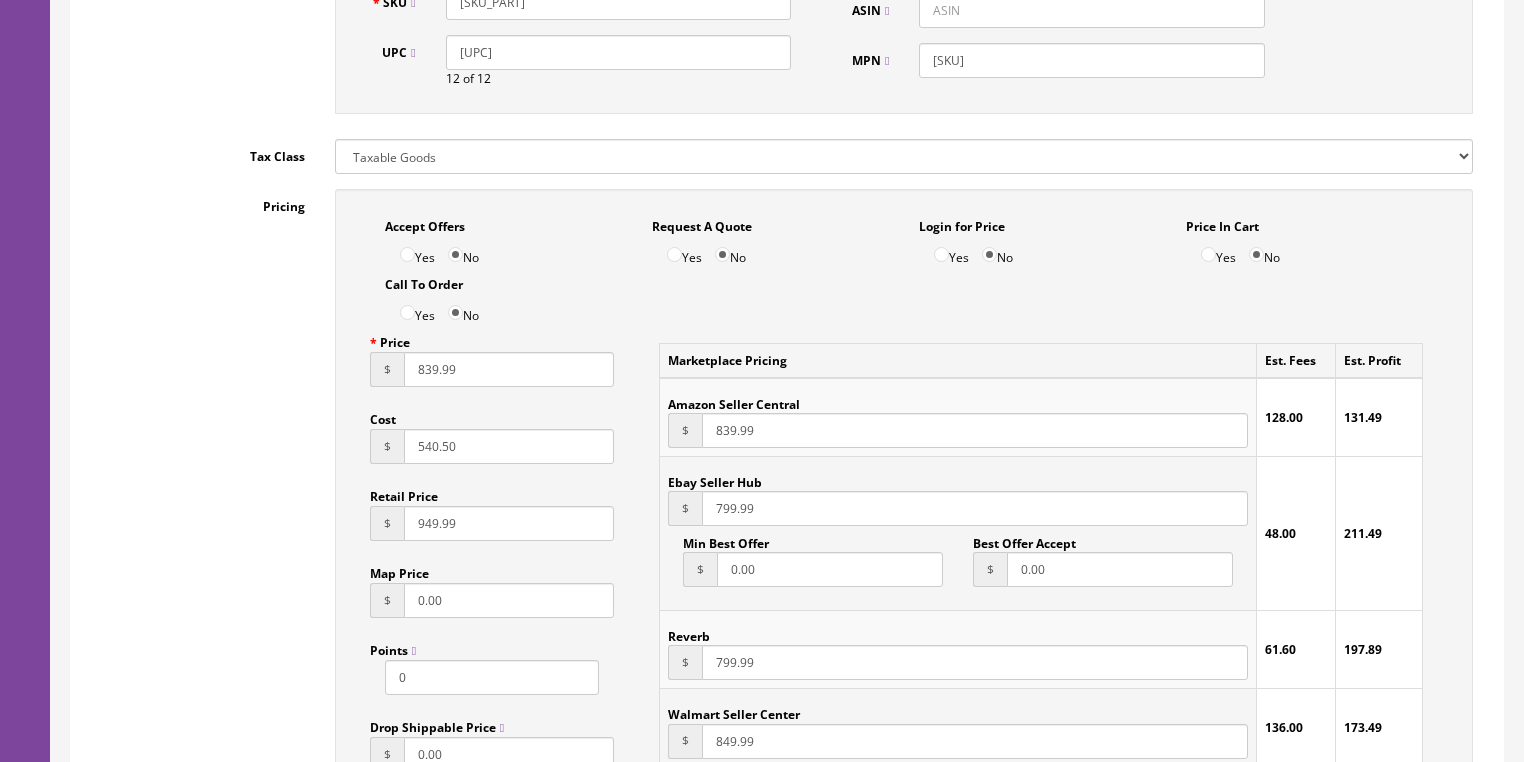 type on "839.99" 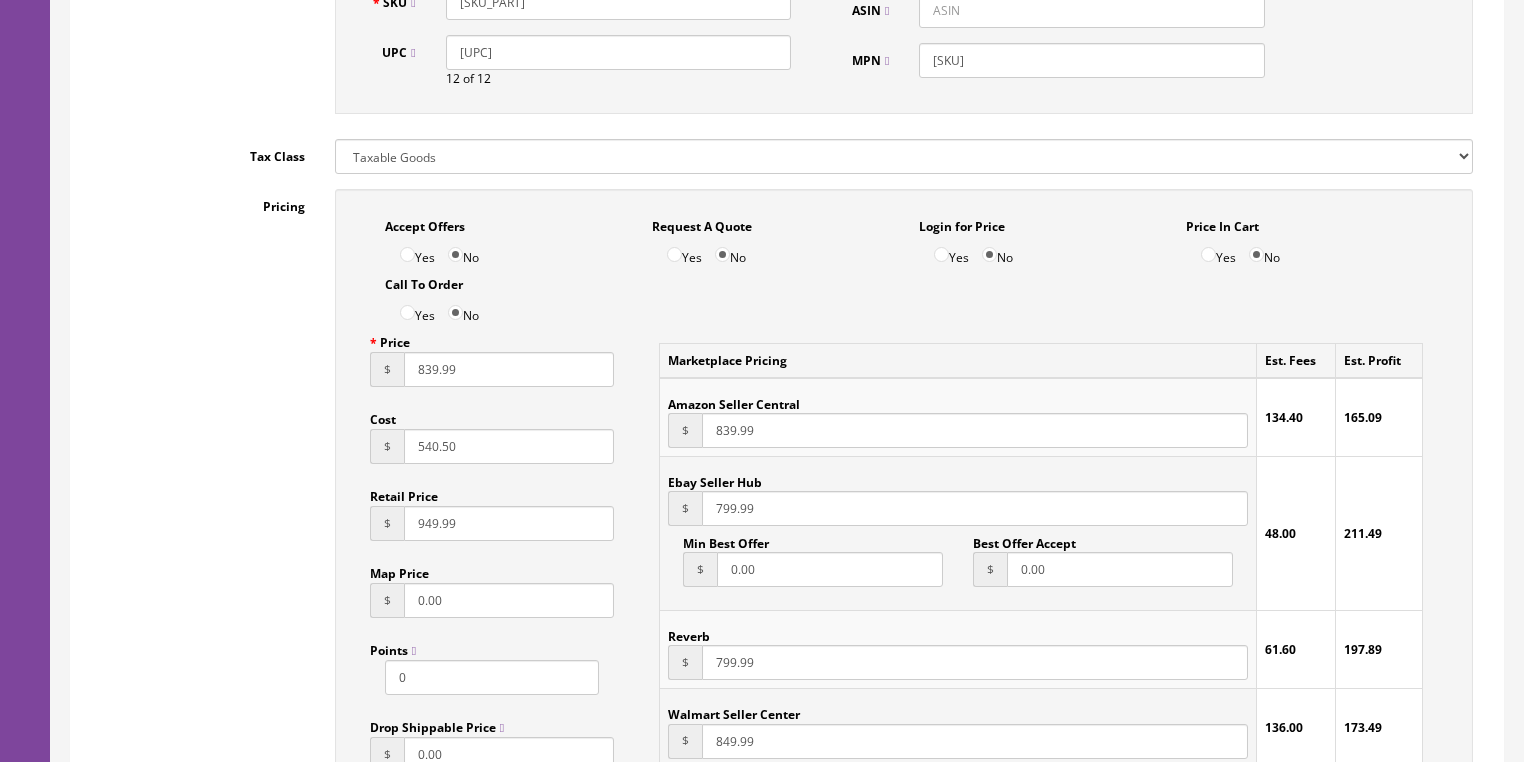 drag, startPoint x: 761, startPoint y: 514, endPoint x: 696, endPoint y: 519, distance: 65.192024 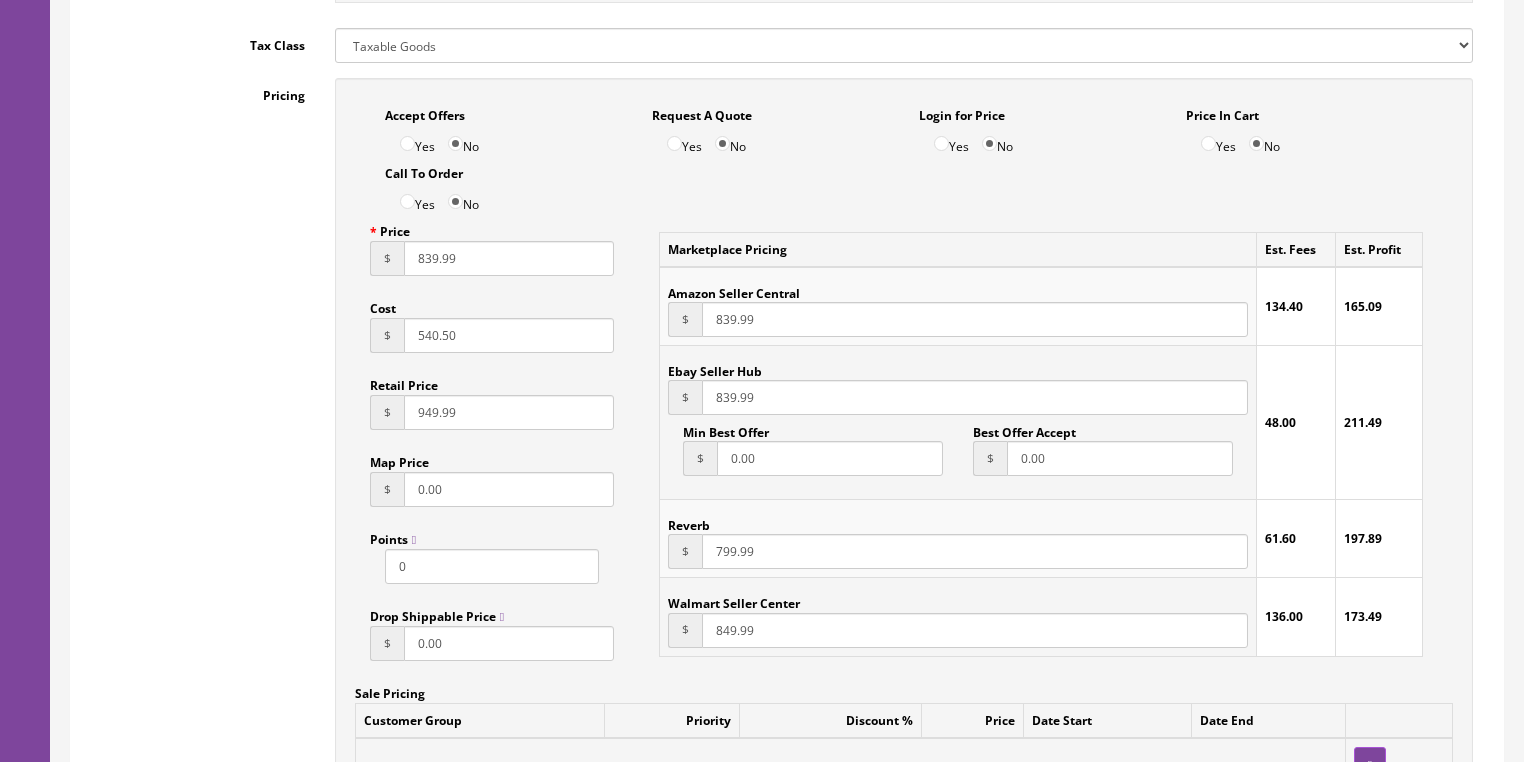 scroll, scrollTop: 1360, scrollLeft: 0, axis: vertical 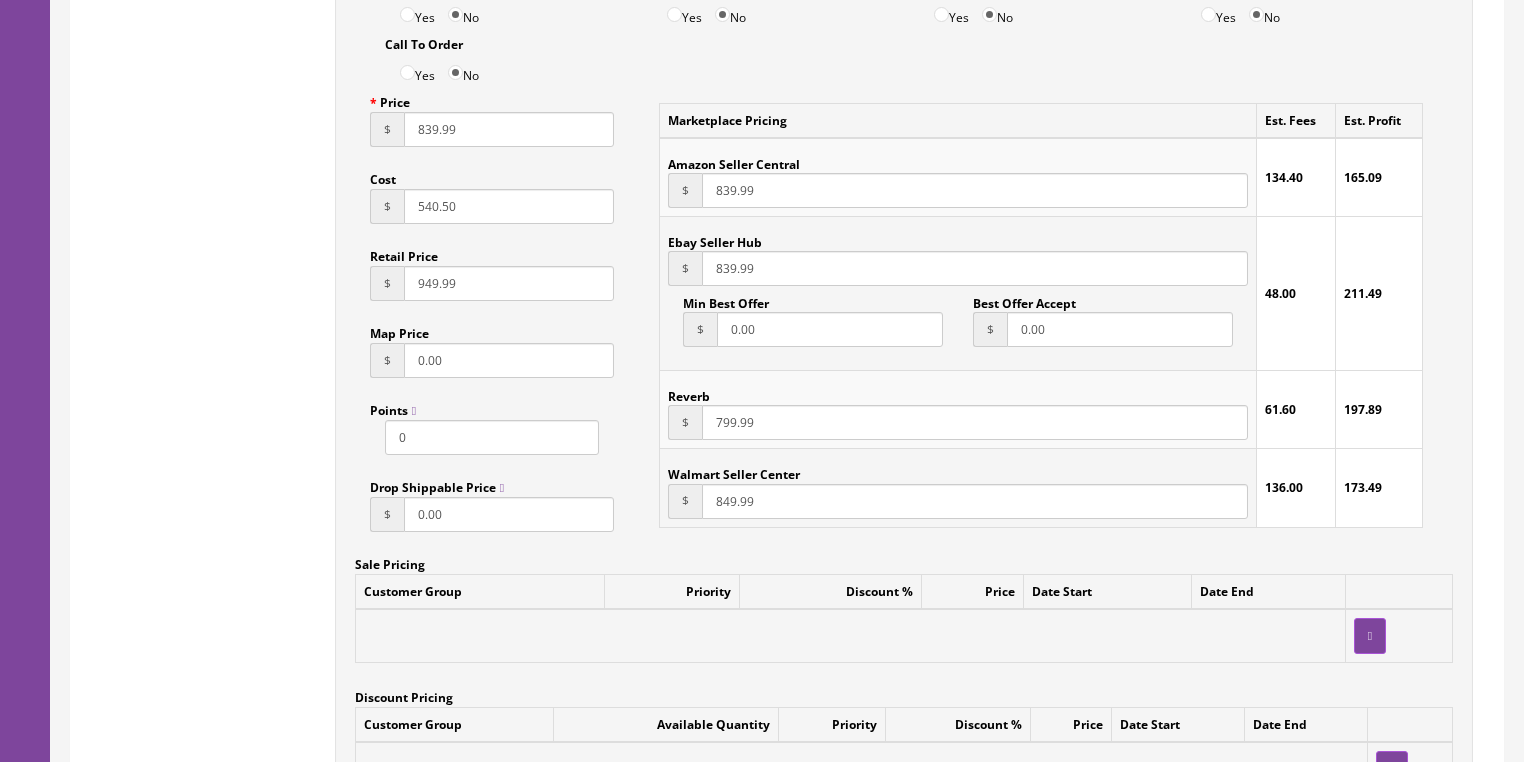 type on "839.99" 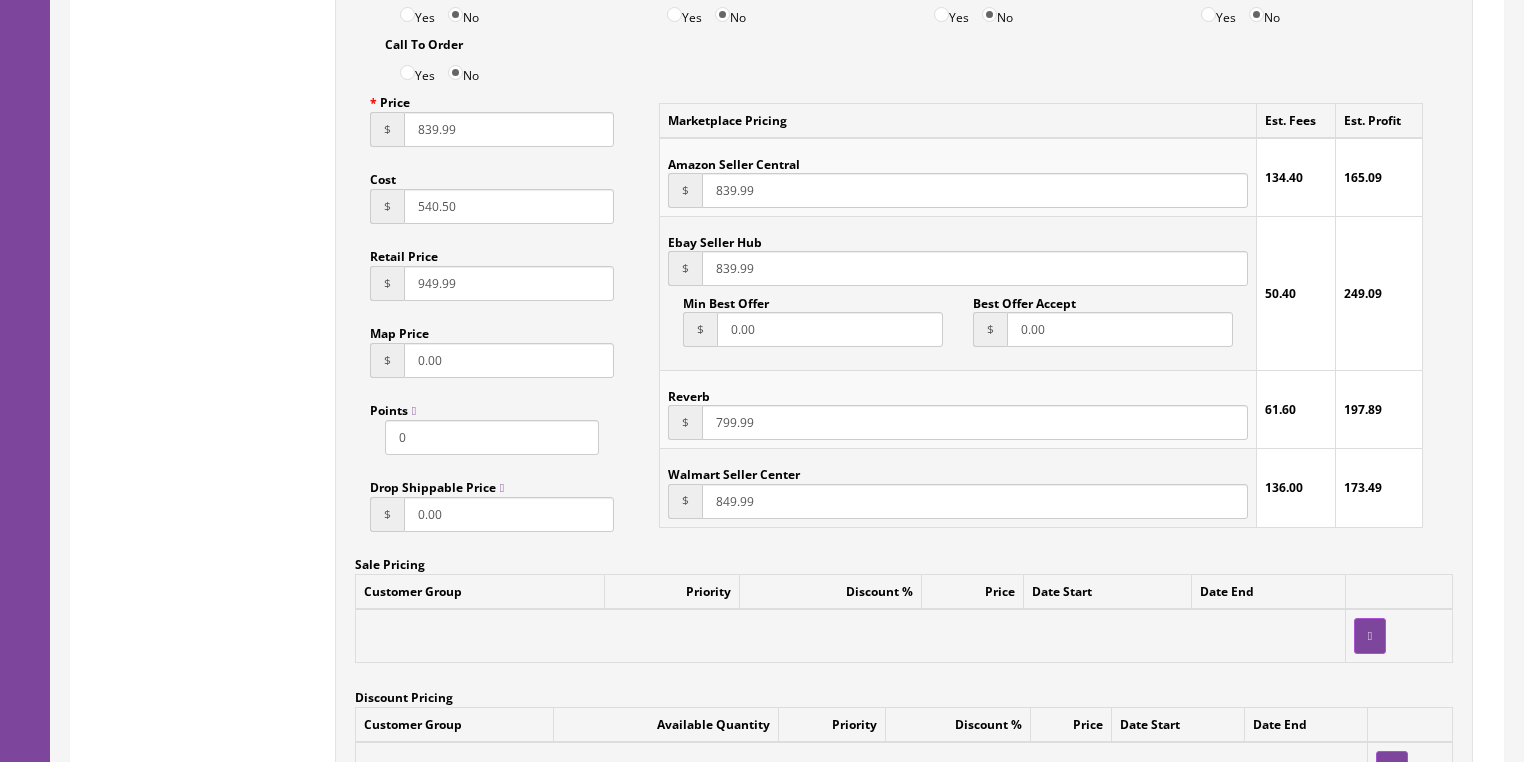 drag, startPoint x: 696, startPoint y: 443, endPoint x: 652, endPoint y: 449, distance: 44.407207 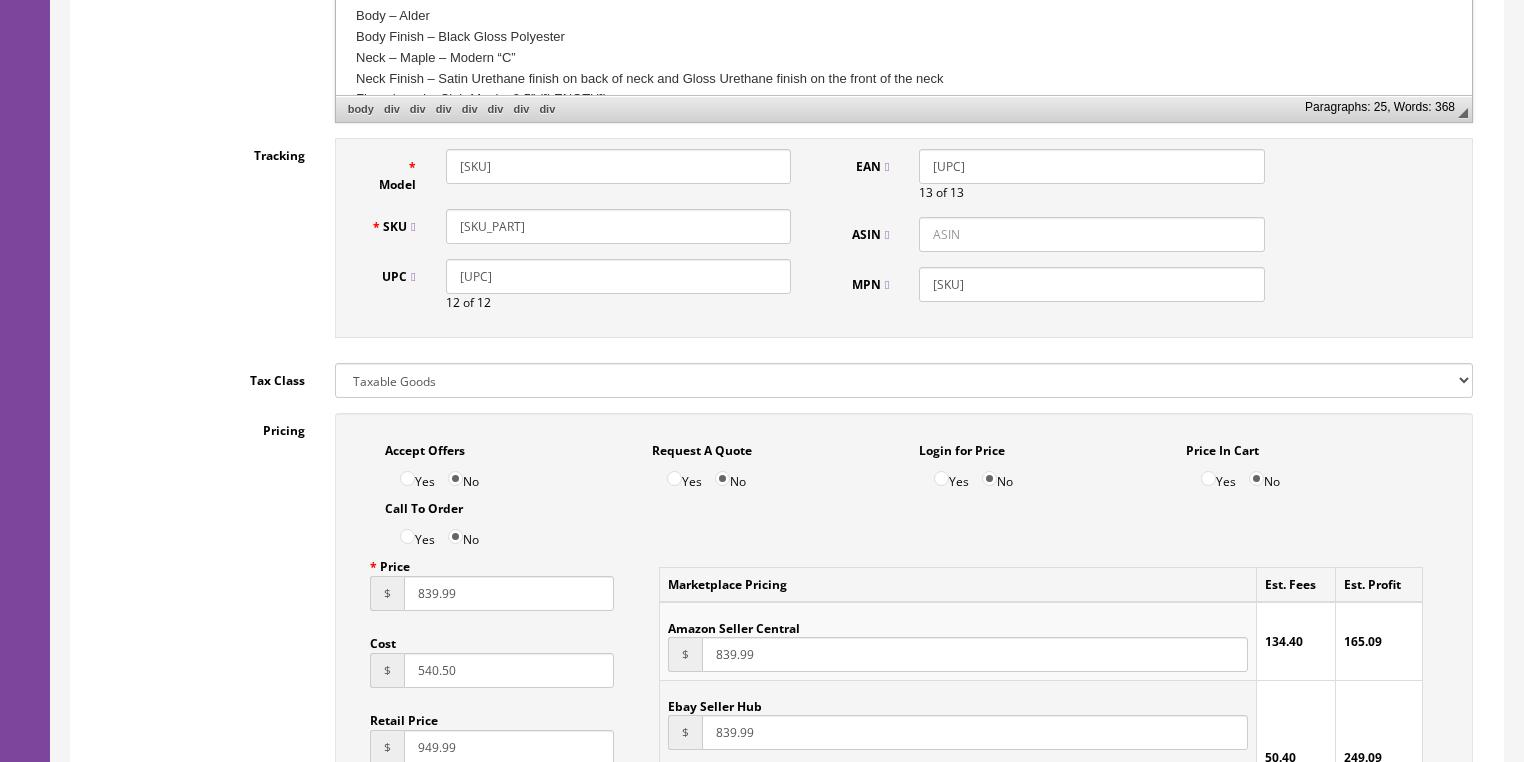 scroll, scrollTop: 880, scrollLeft: 0, axis: vertical 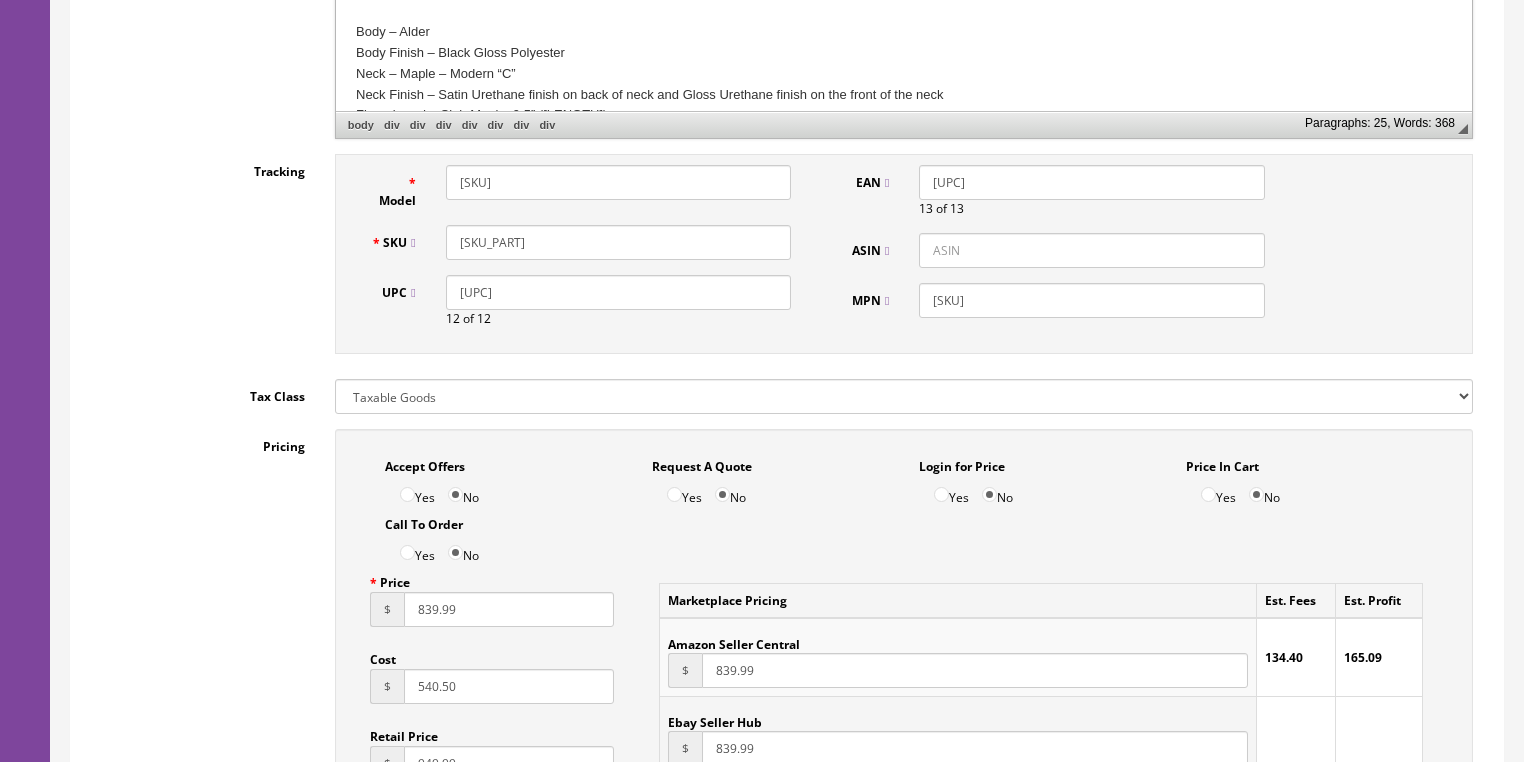 type on "839.99" 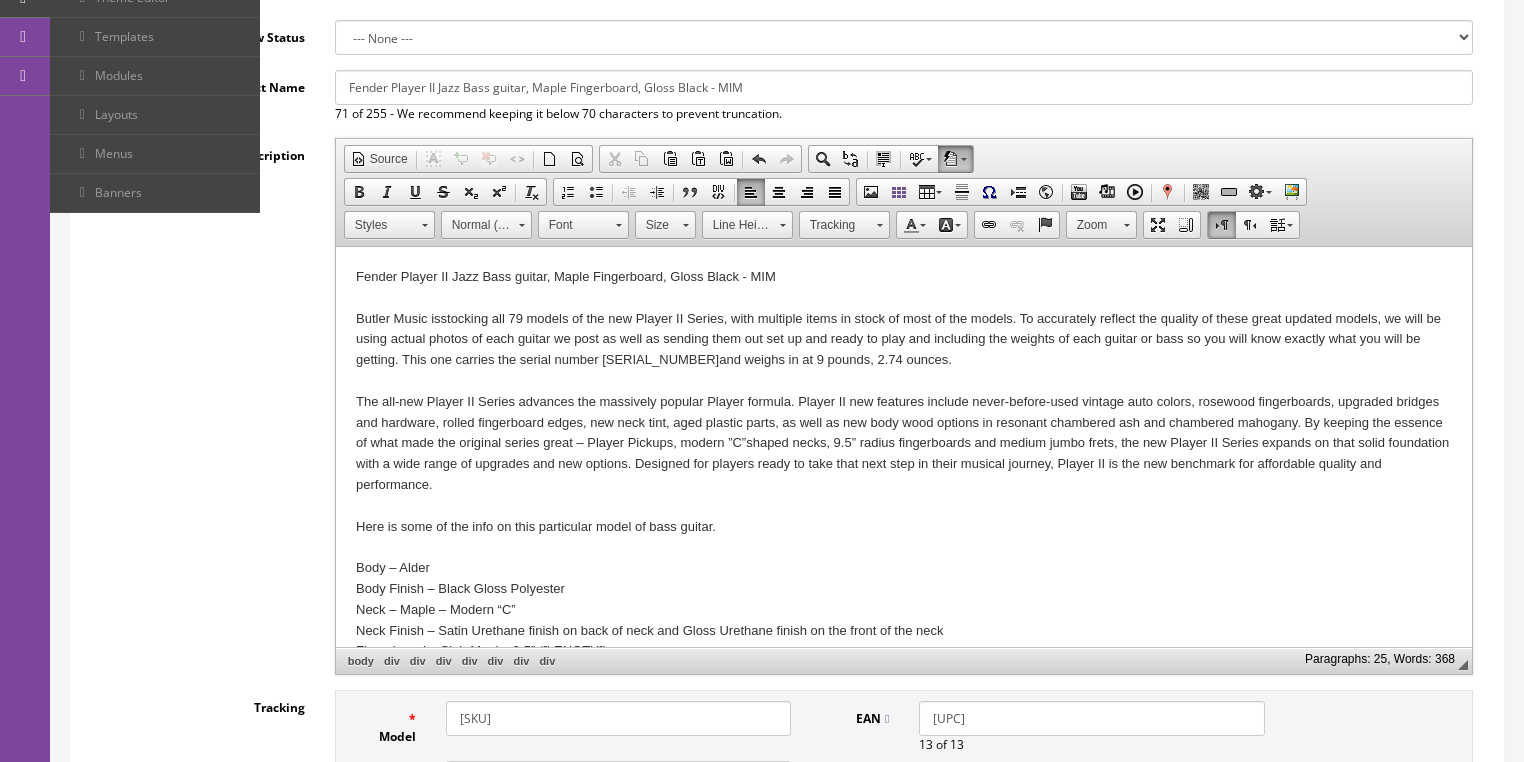 scroll, scrollTop: 240, scrollLeft: 0, axis: vertical 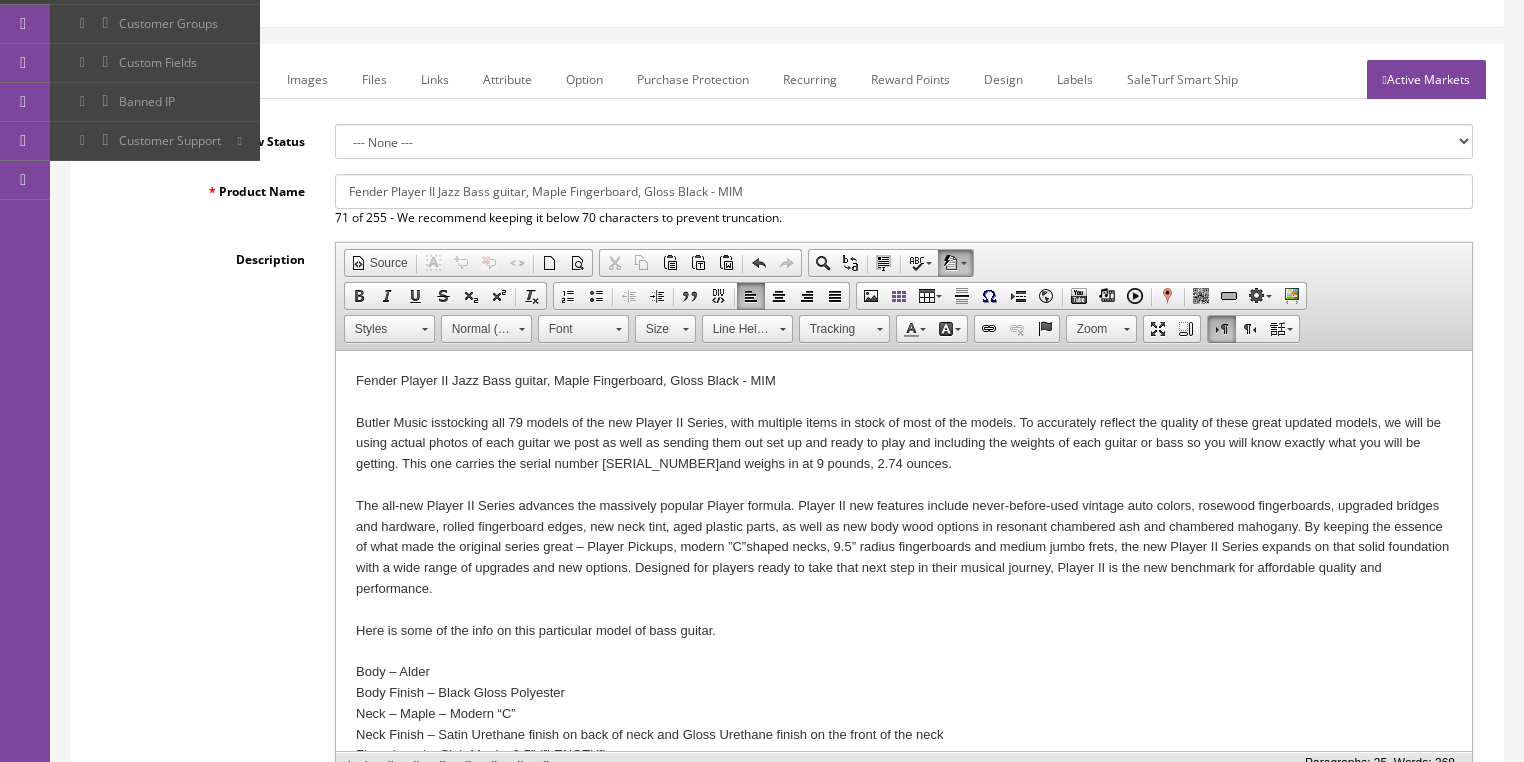 click on "Marketplace" at bounding box center [218, 79] 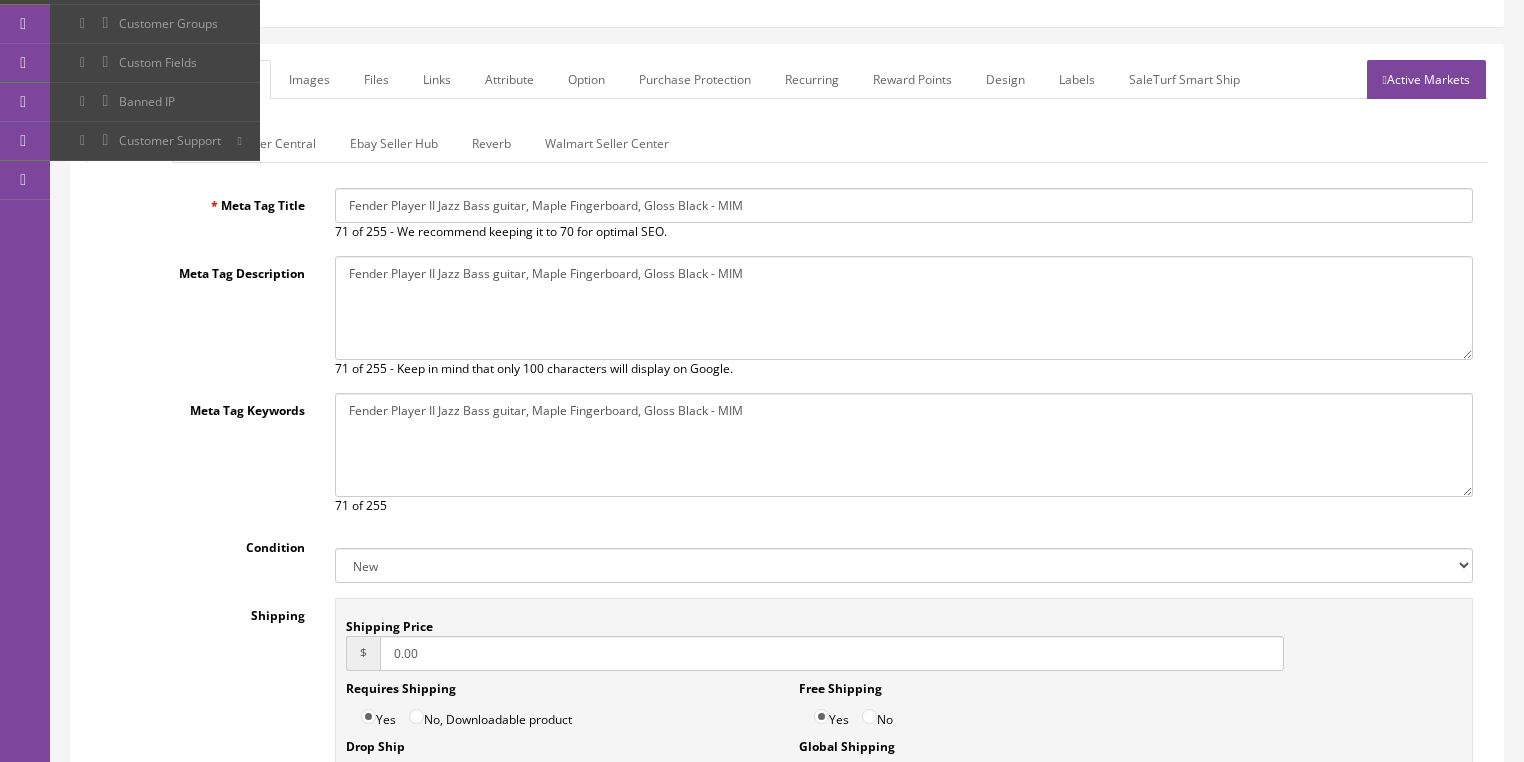 click on "Images" at bounding box center [309, 79] 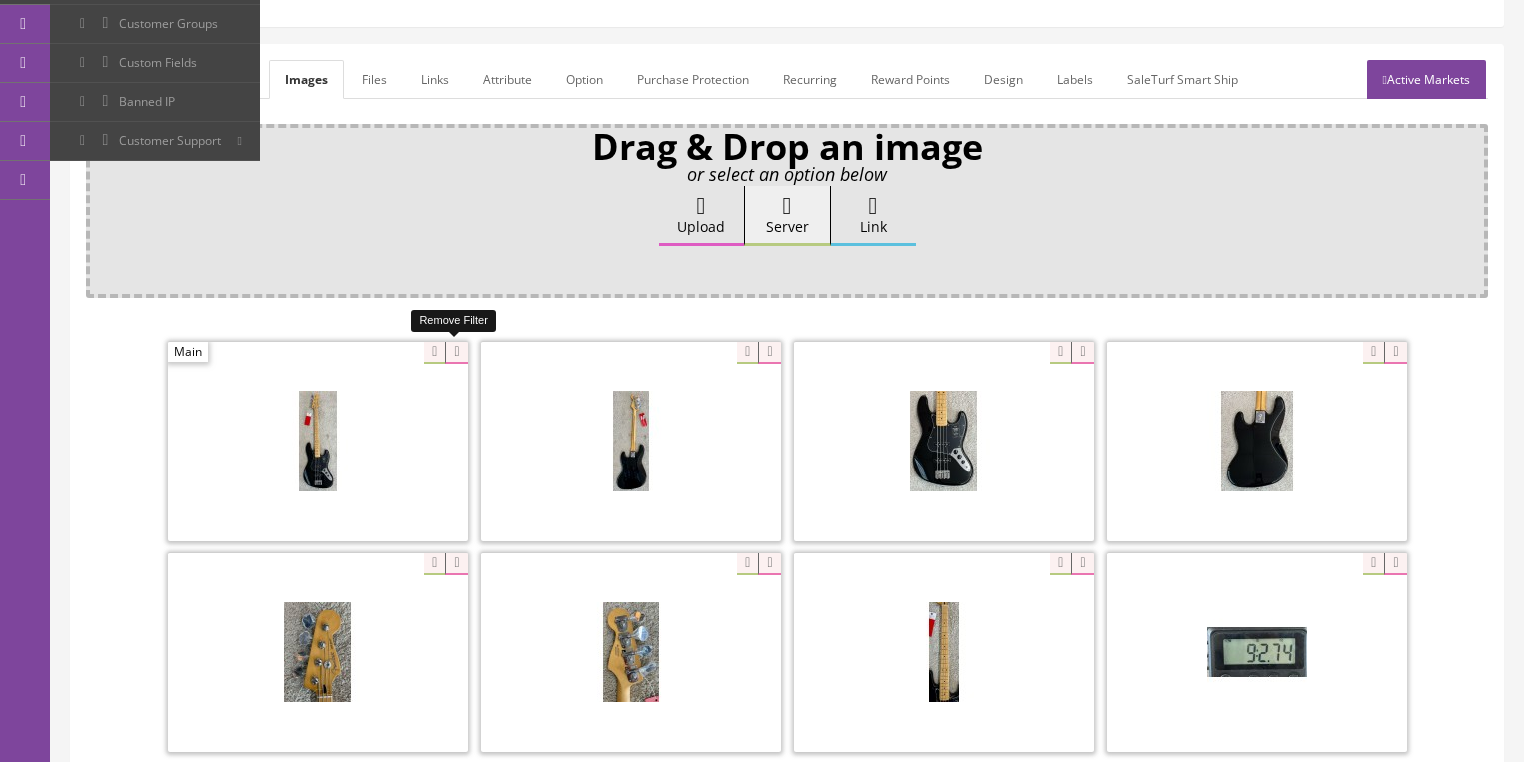 click at bounding box center (456, 353) 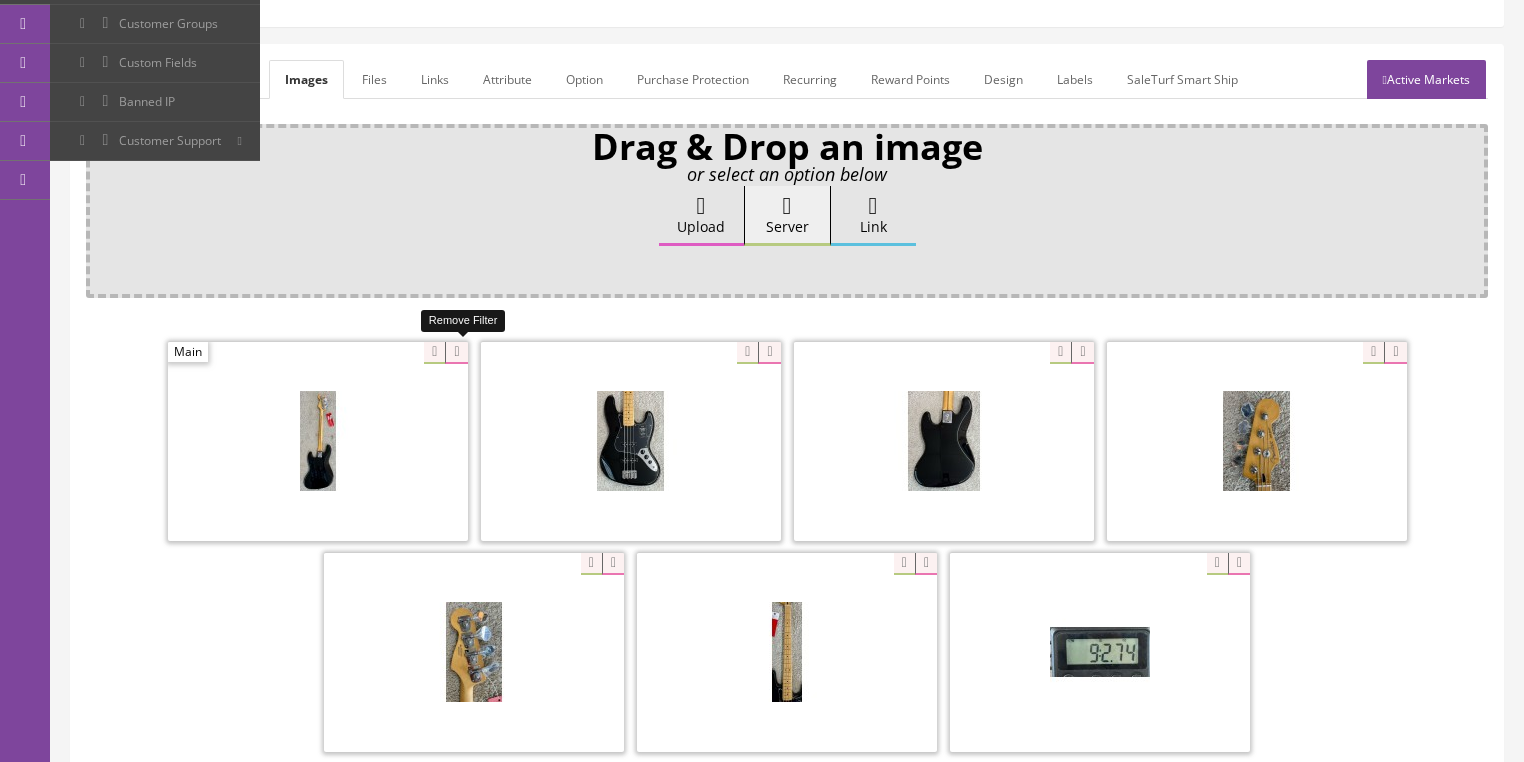 click at bounding box center (456, 353) 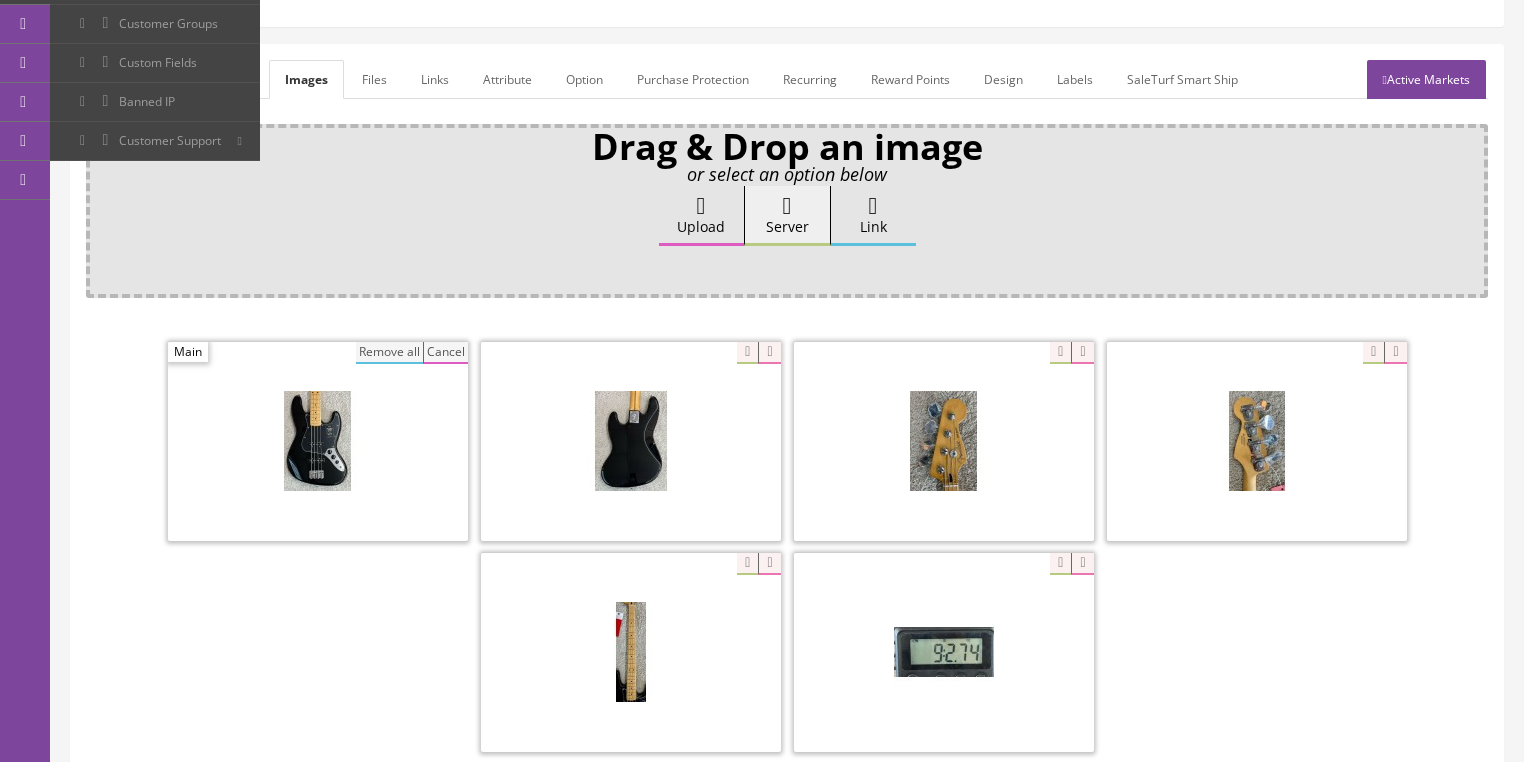 click on "Remove all" at bounding box center (389, 353) 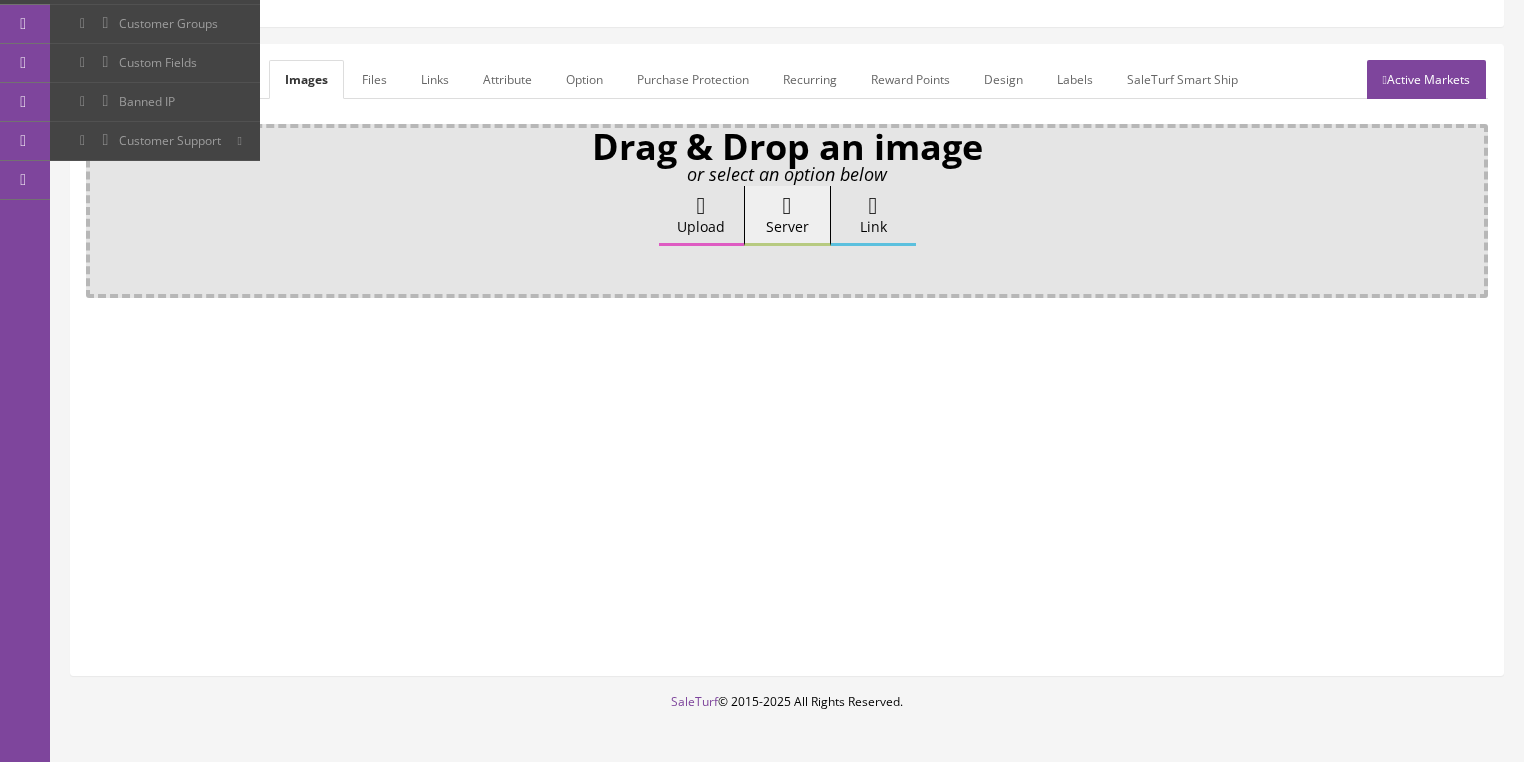 click on "Upload" at bounding box center (701, 216) 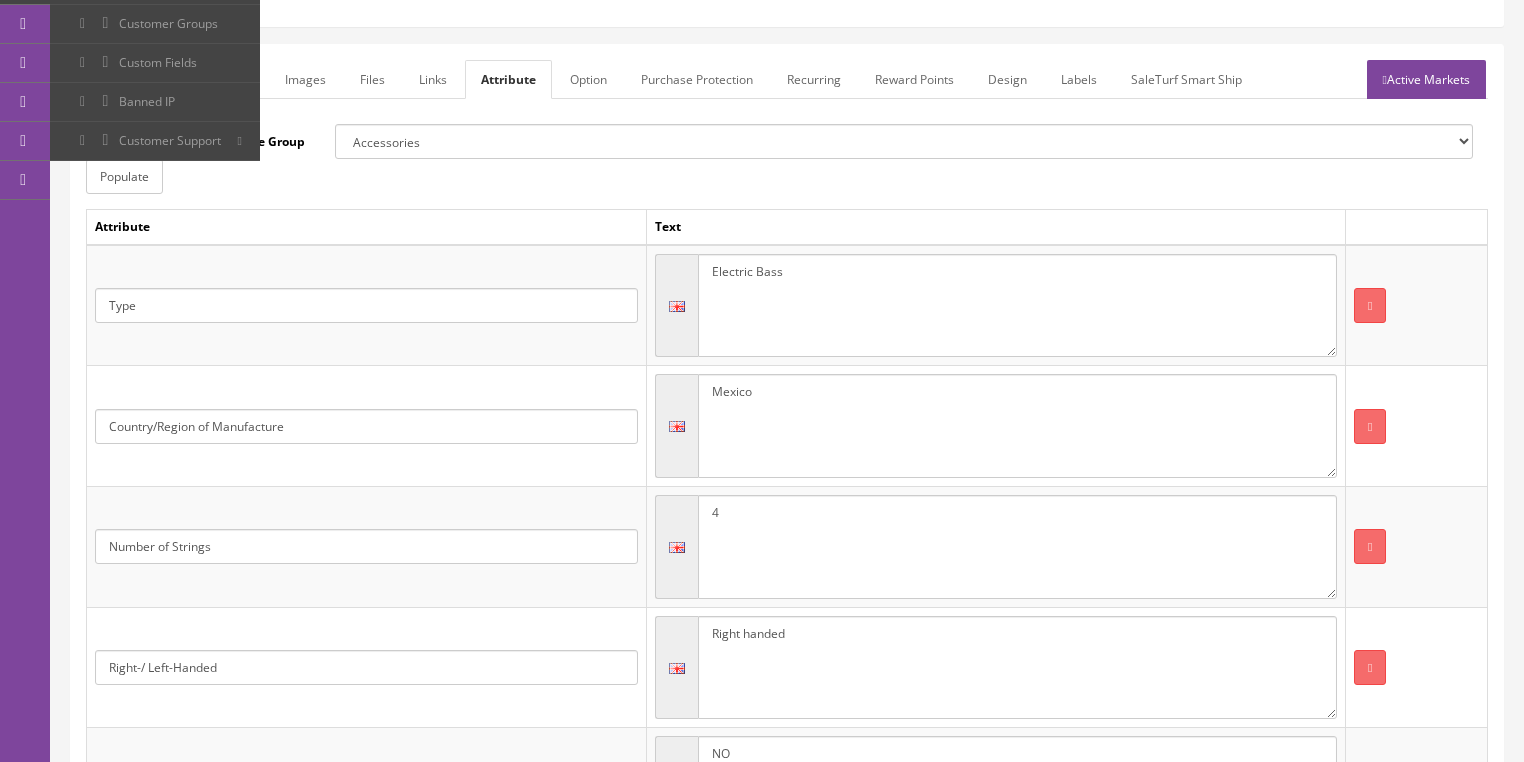 drag, startPoint x: 210, startPoint y: 76, endPoint x: 243, endPoint y: 96, distance: 38.587563 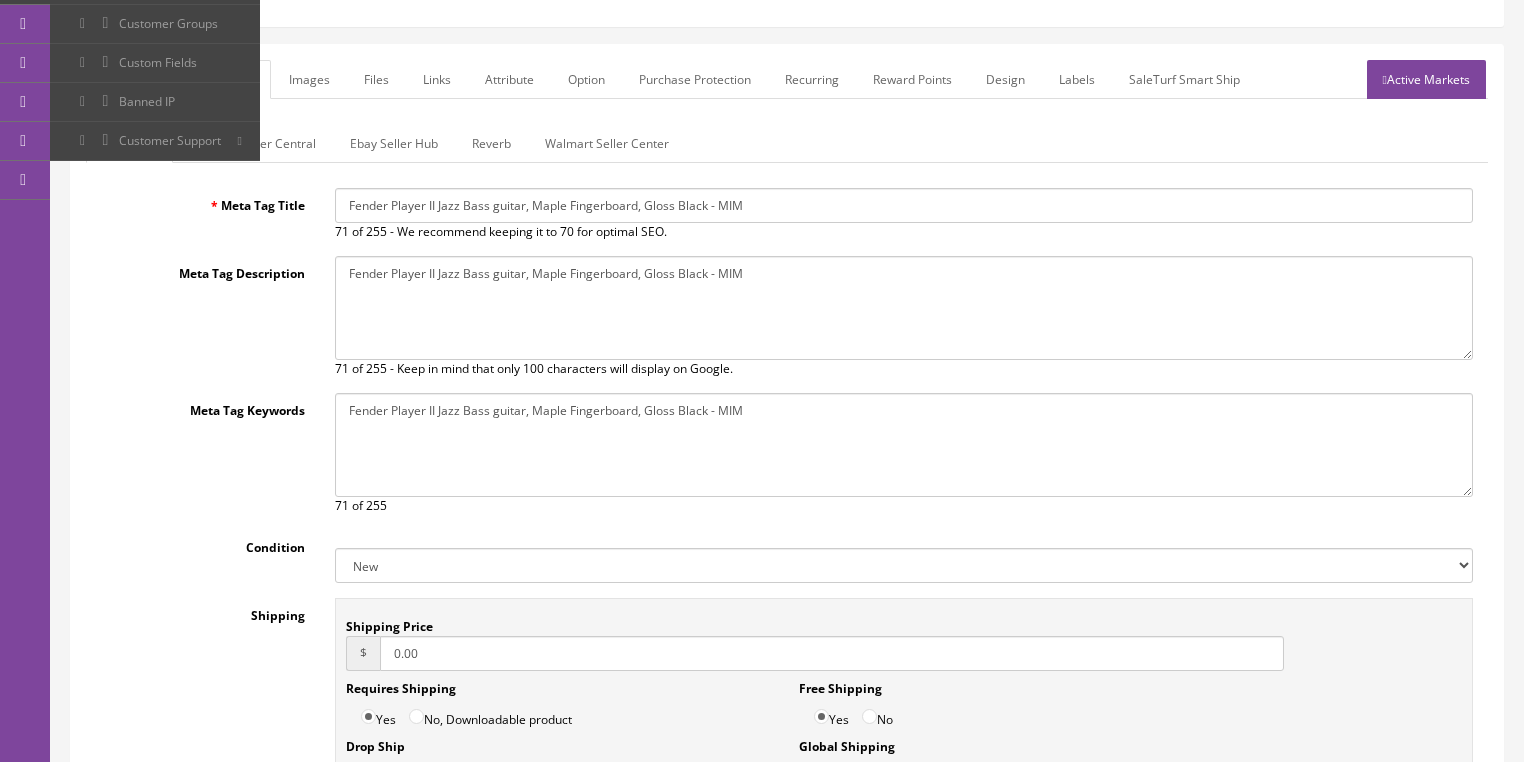 drag, startPoint x: 484, startPoint y: 134, endPoint x: 471, endPoint y: 172, distance: 40.16217 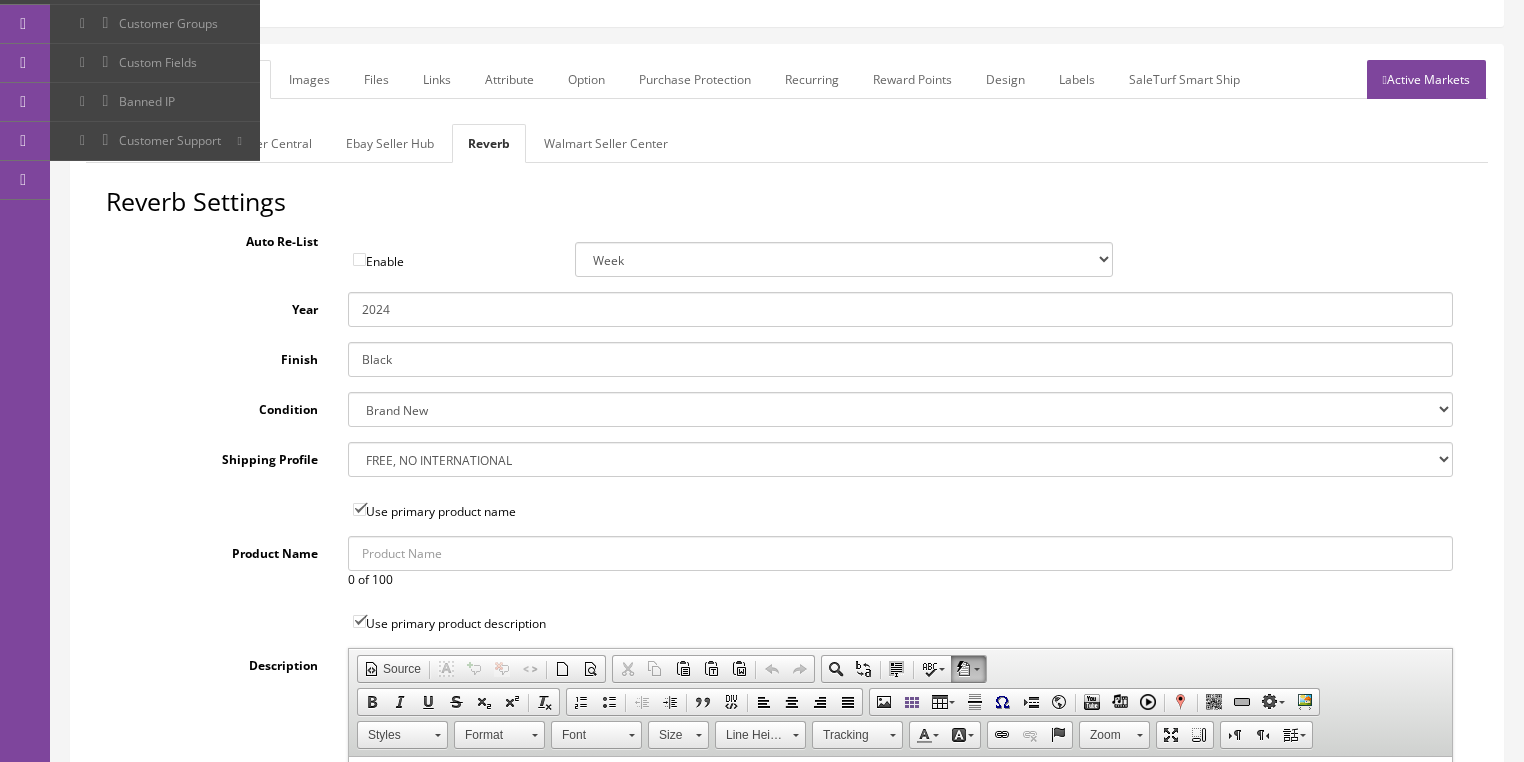 drag, startPoint x: 381, startPoint y: 308, endPoint x: 438, endPoint y: 310, distance: 57.035076 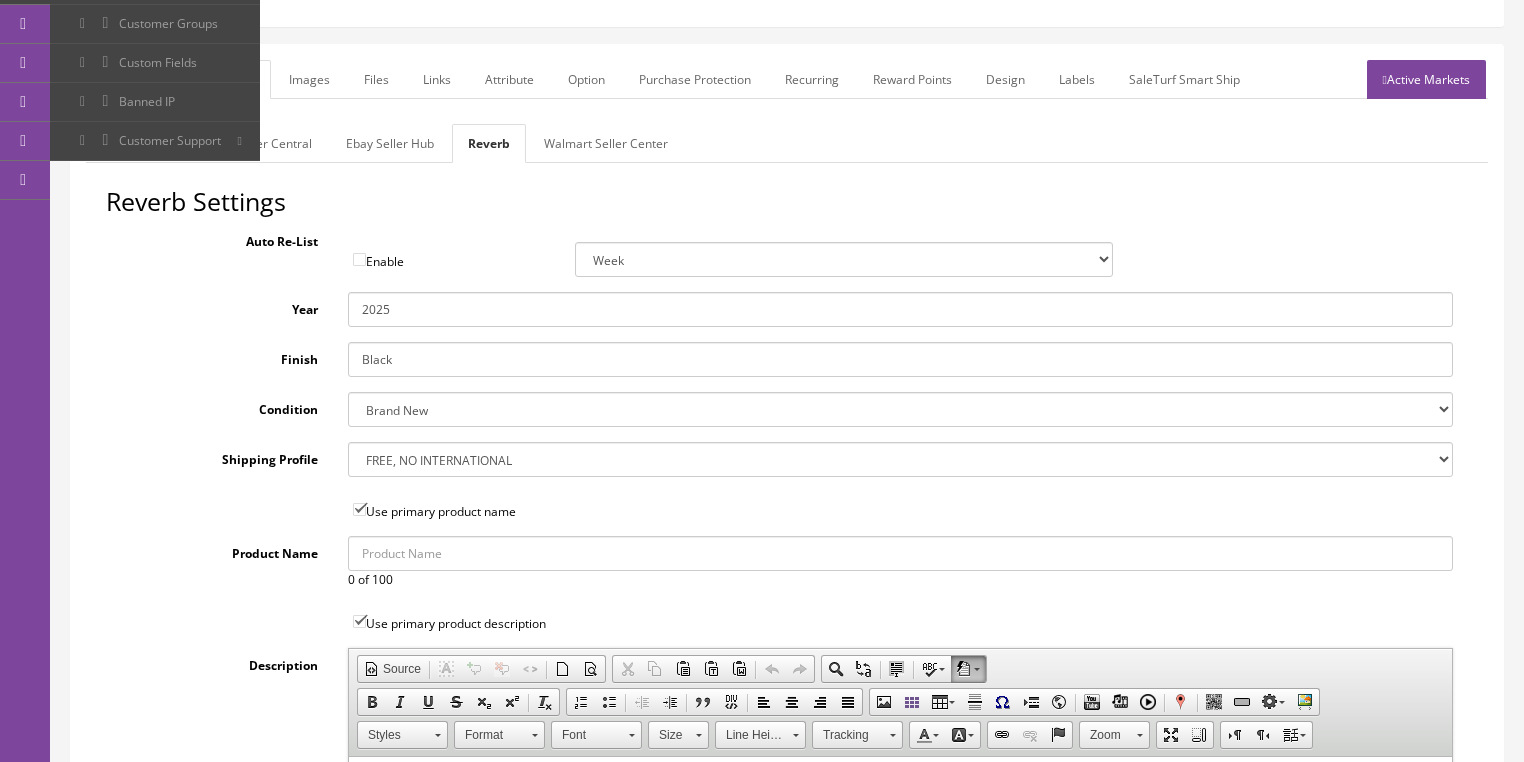 type on "2025" 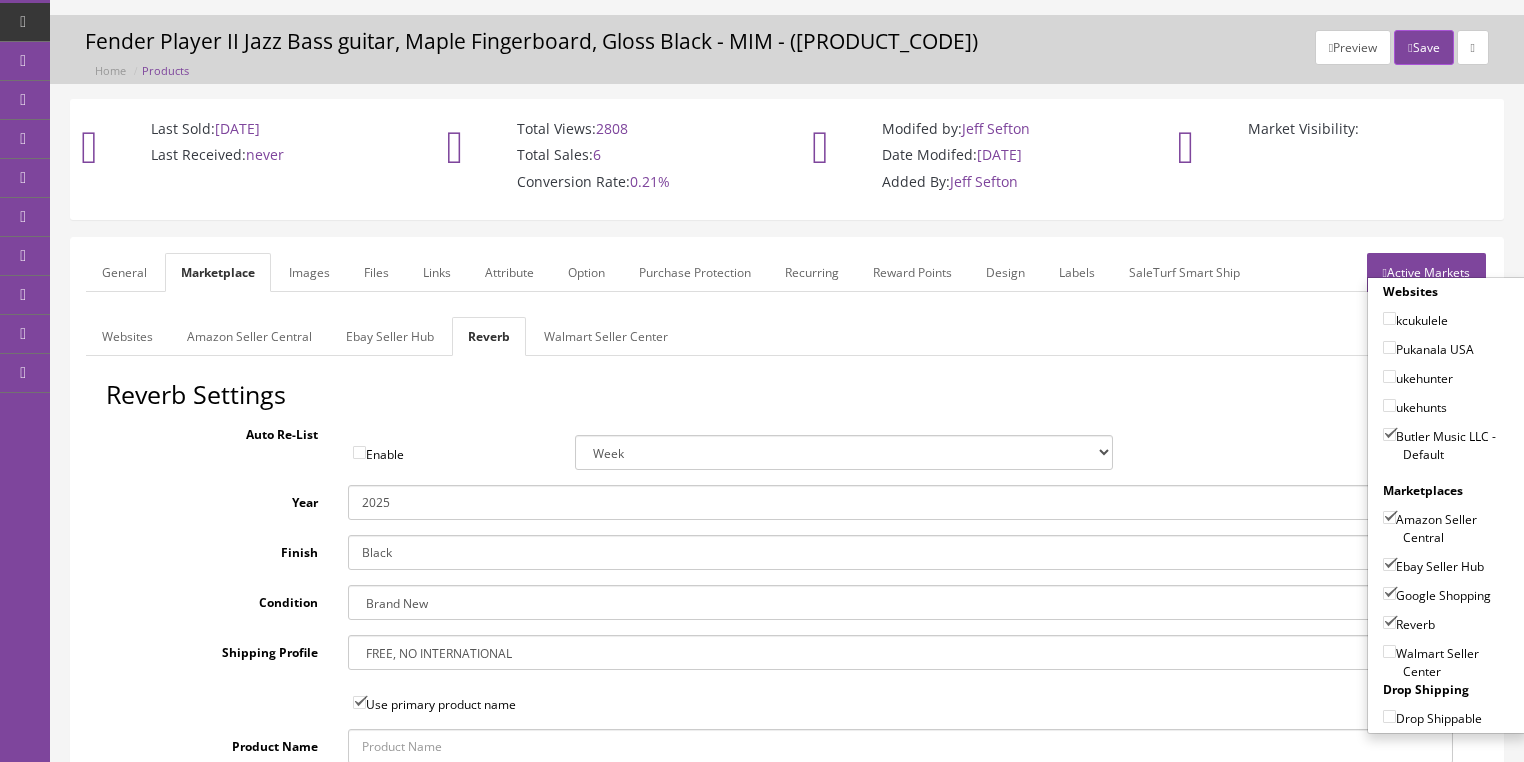 scroll, scrollTop: 0, scrollLeft: 0, axis: both 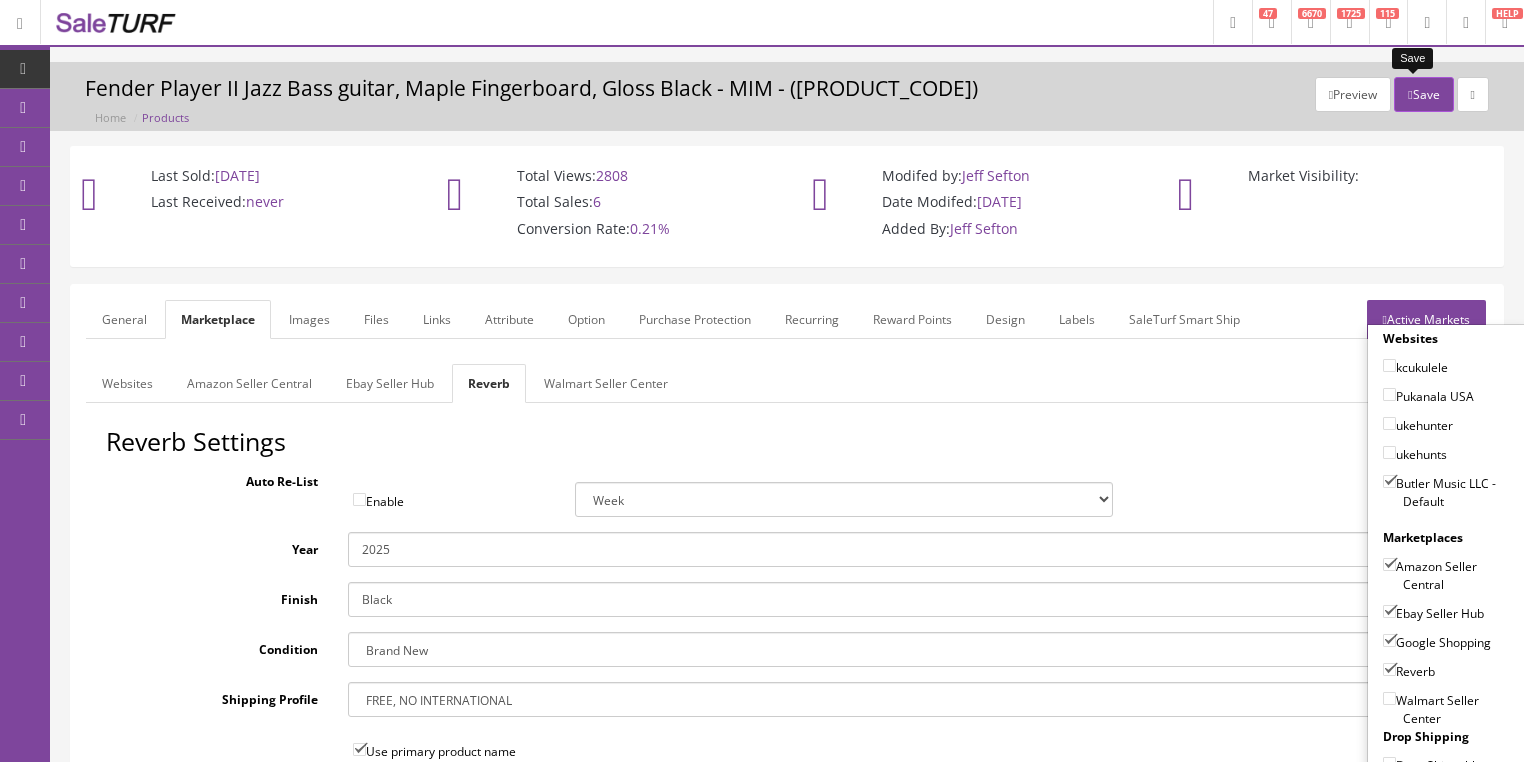 click on "Save" at bounding box center [1423, 94] 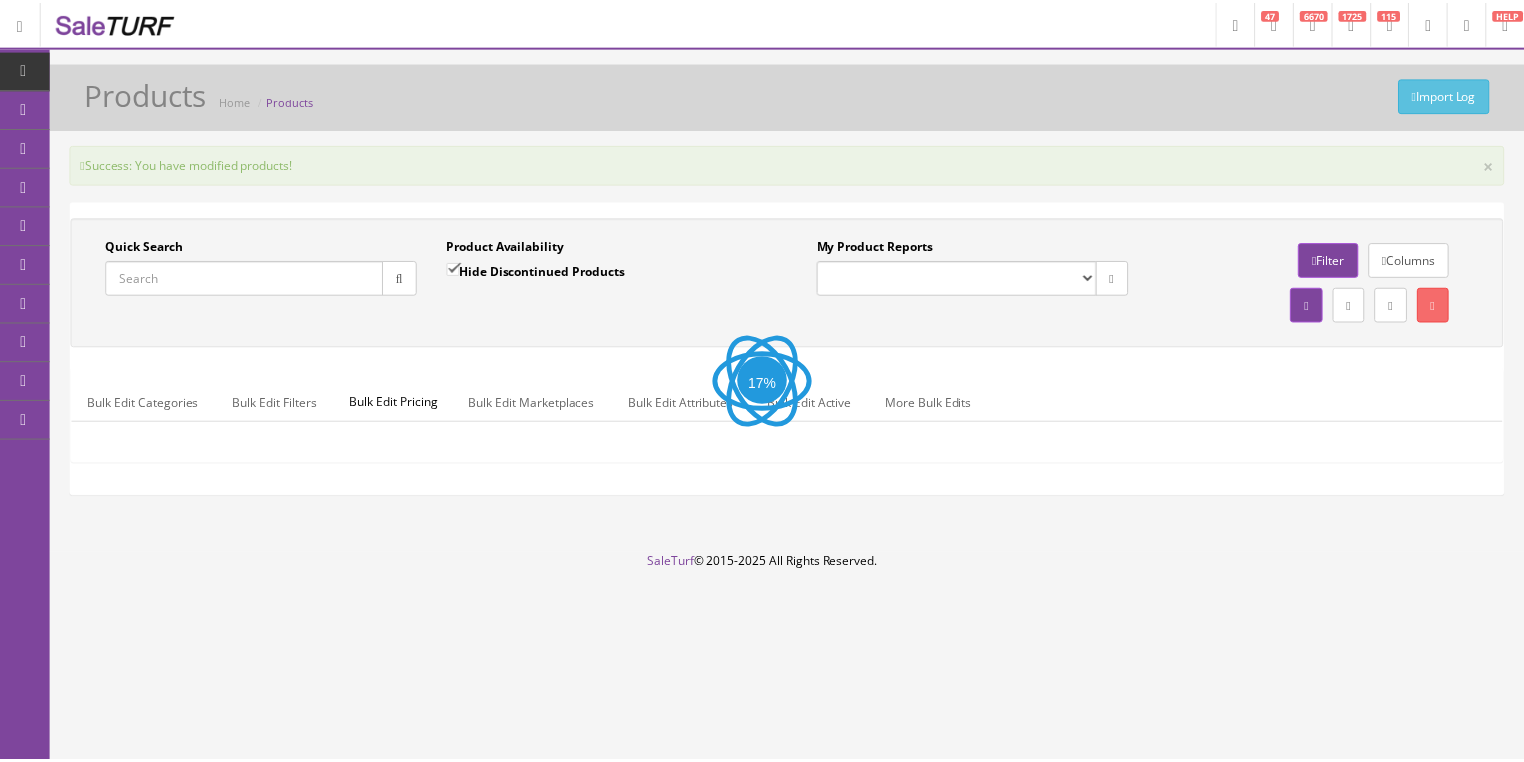 scroll, scrollTop: 0, scrollLeft: 0, axis: both 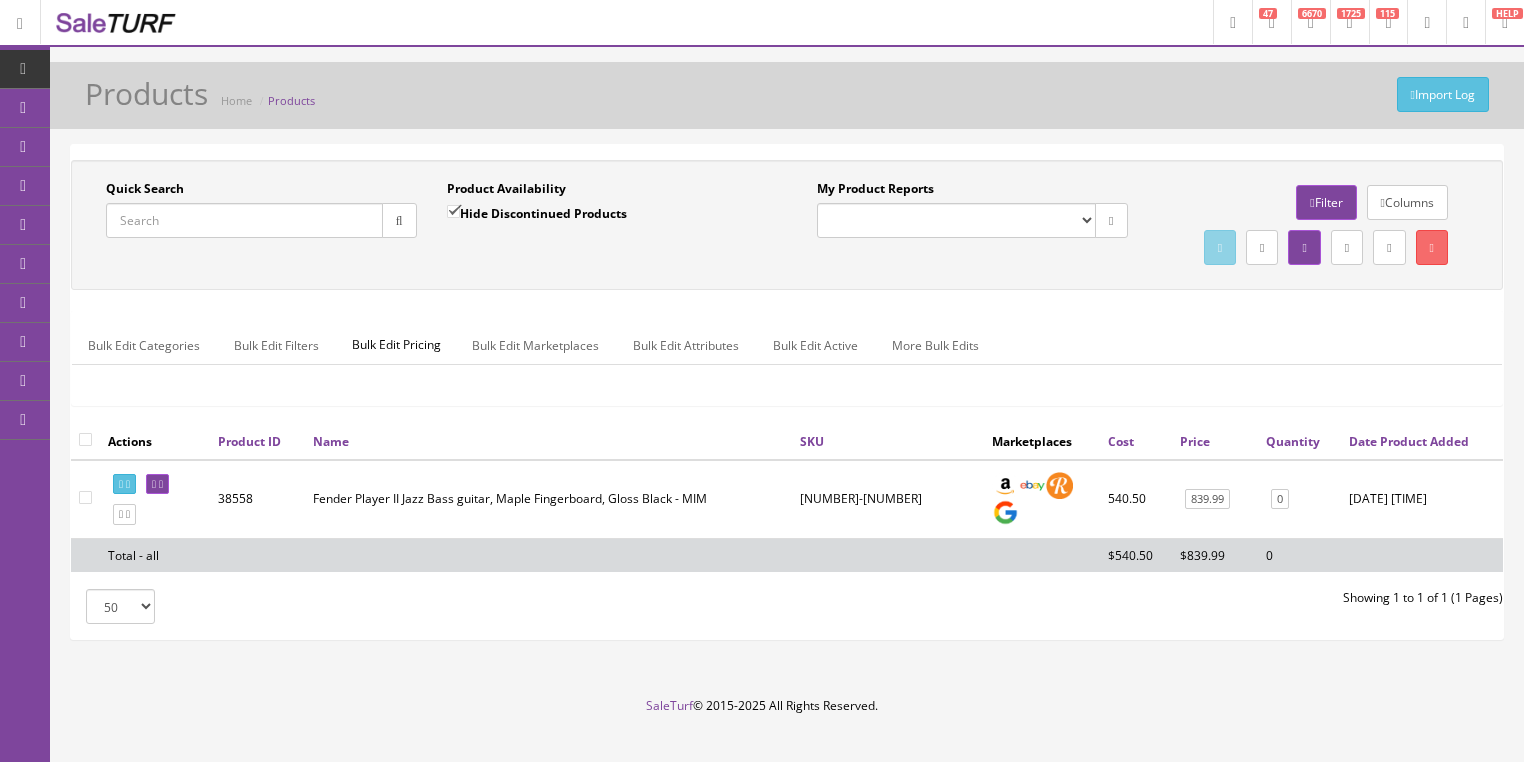 click on "Quick Search" at bounding box center (244, 220) 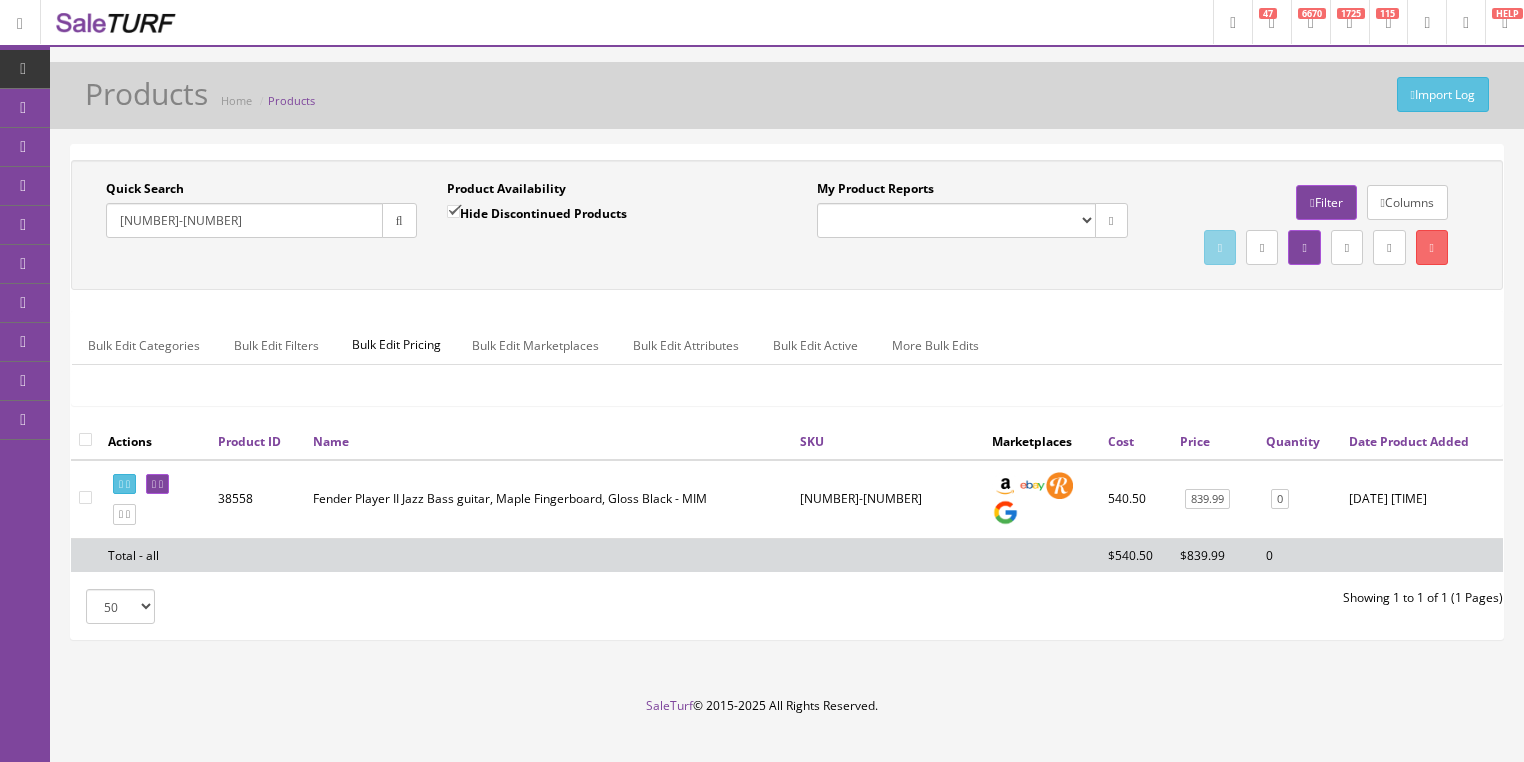 type on "[NUMBER]-[NUMBER]" 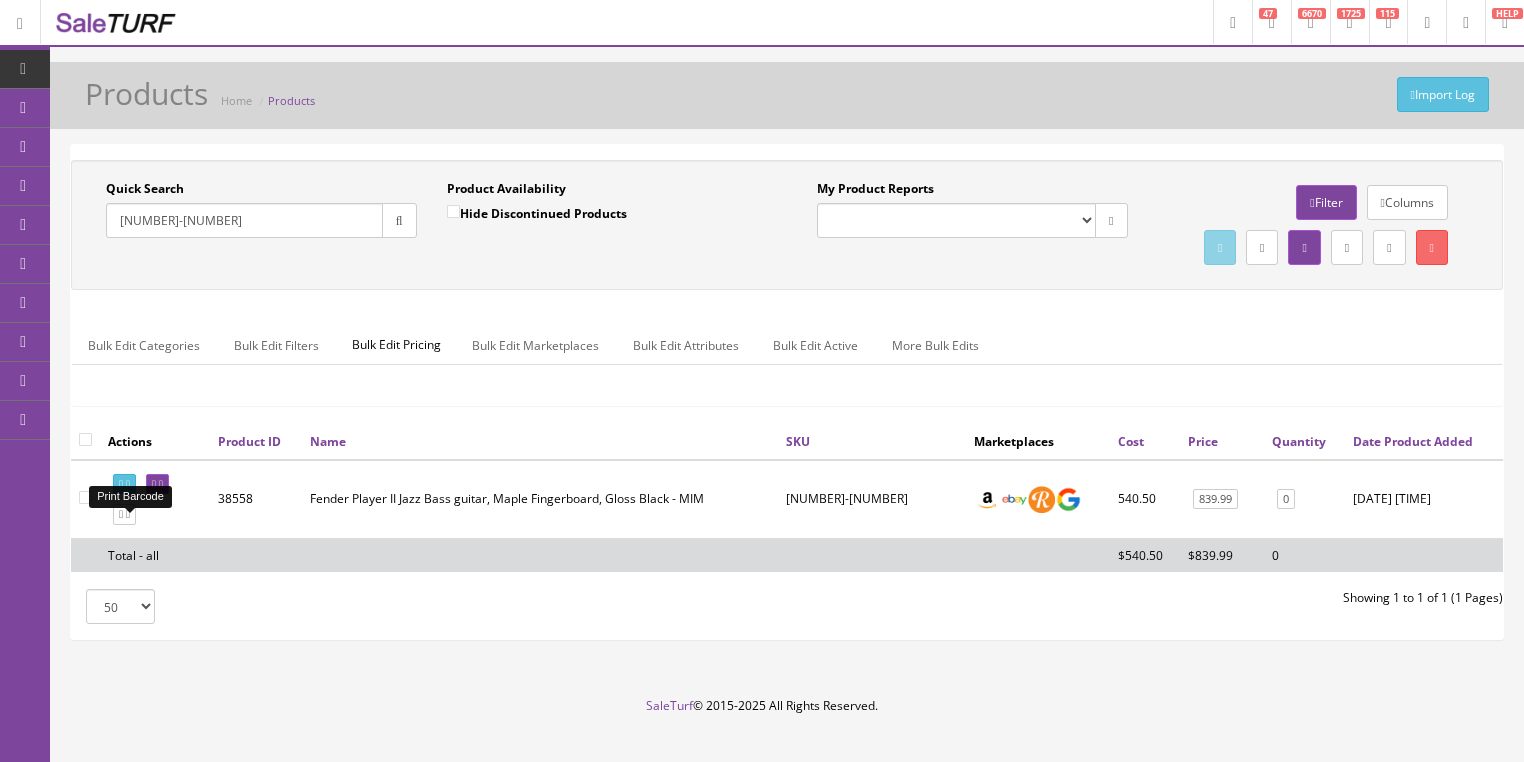 click at bounding box center [124, 484] 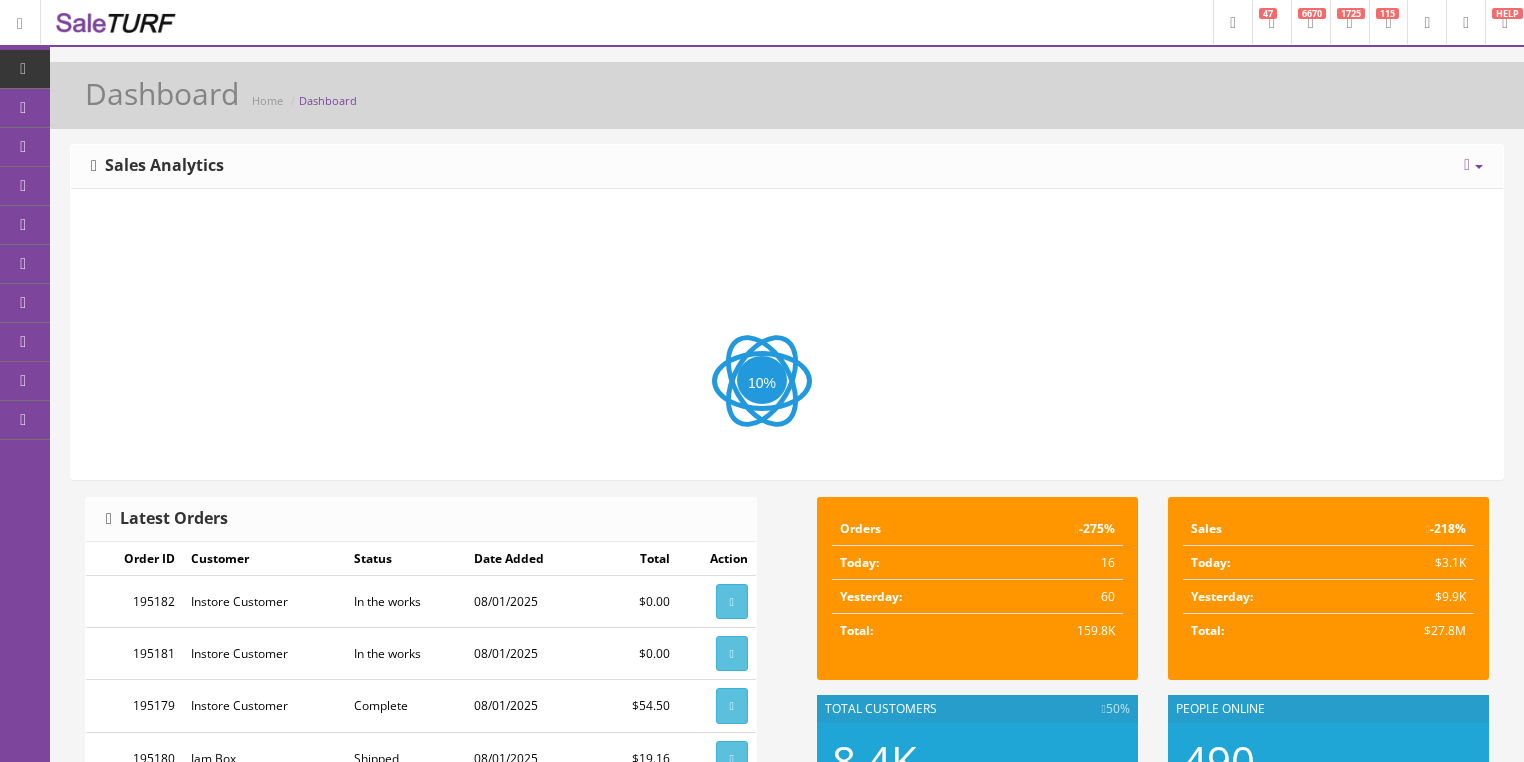 scroll, scrollTop: 0, scrollLeft: 0, axis: both 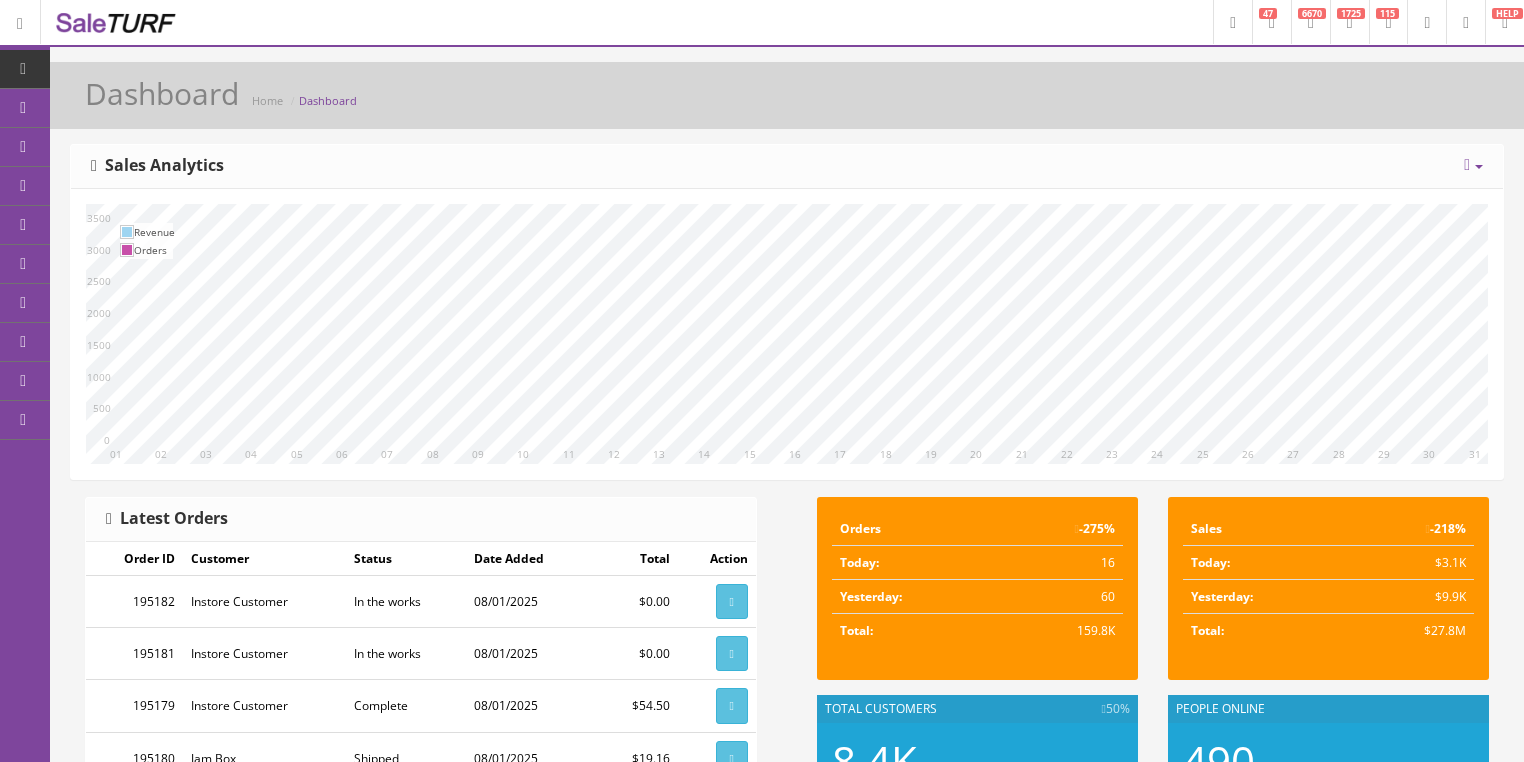 click at bounding box center [1467, 165] 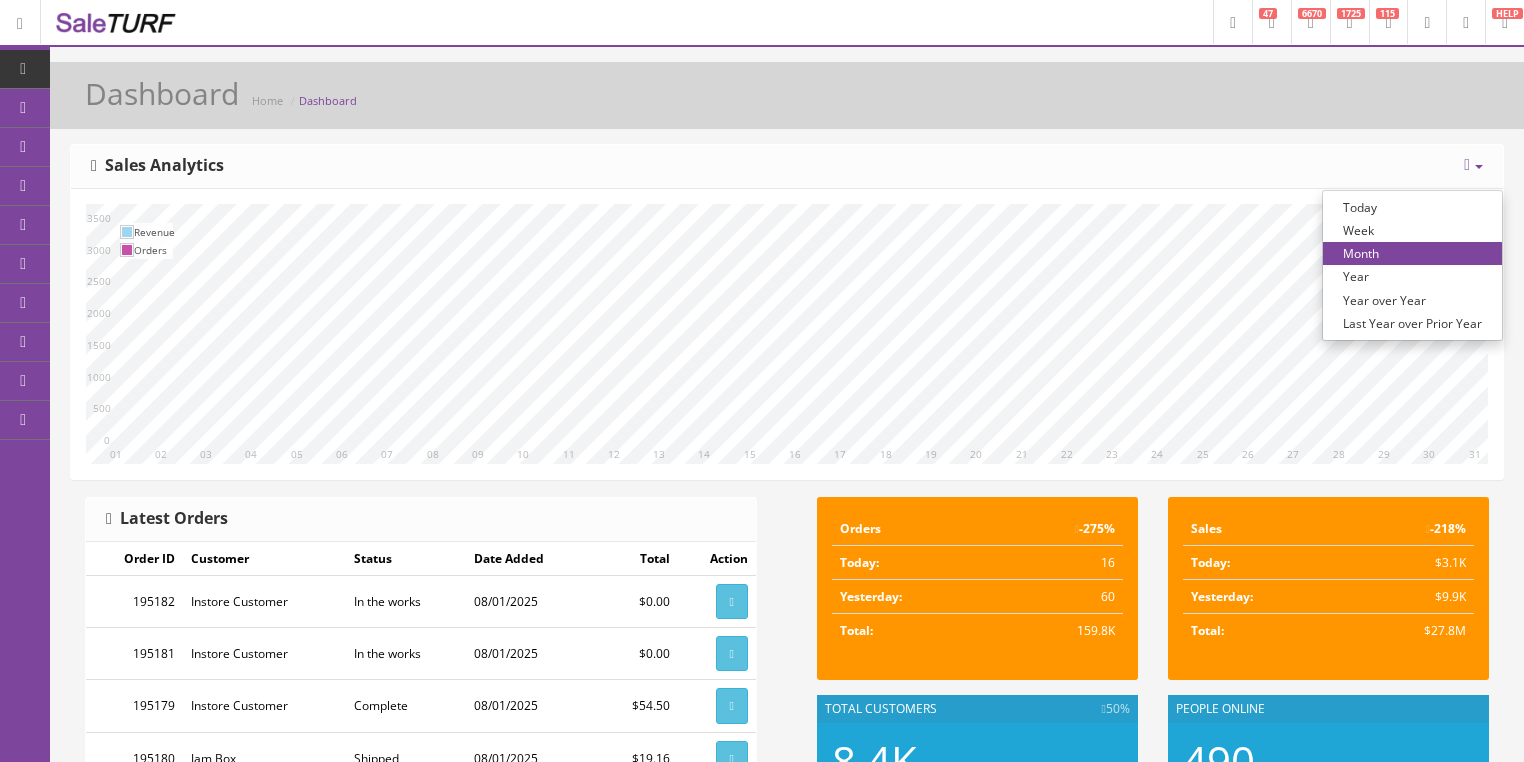 click on "Year over Year" at bounding box center [1412, 300] 